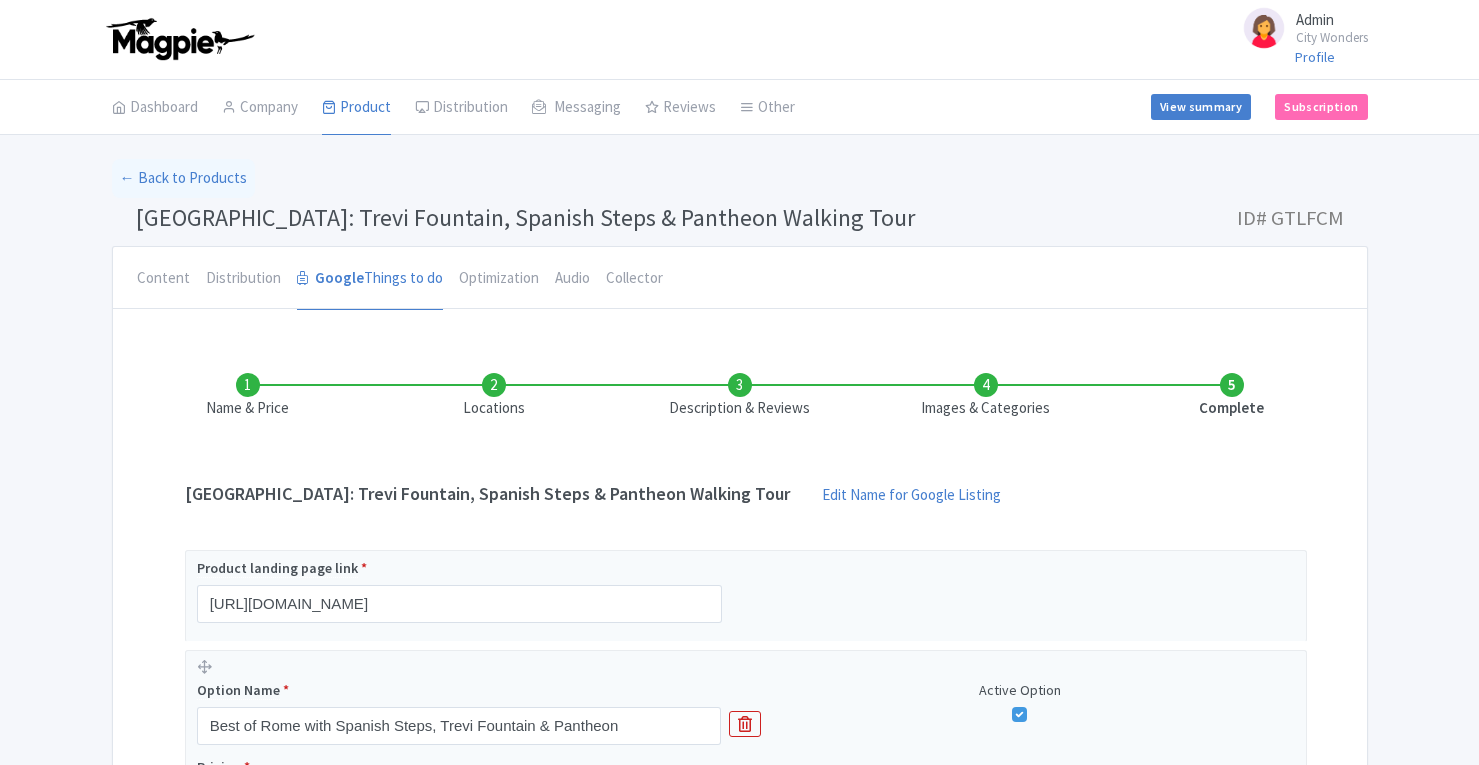 scroll, scrollTop: 0, scrollLeft: 0, axis: both 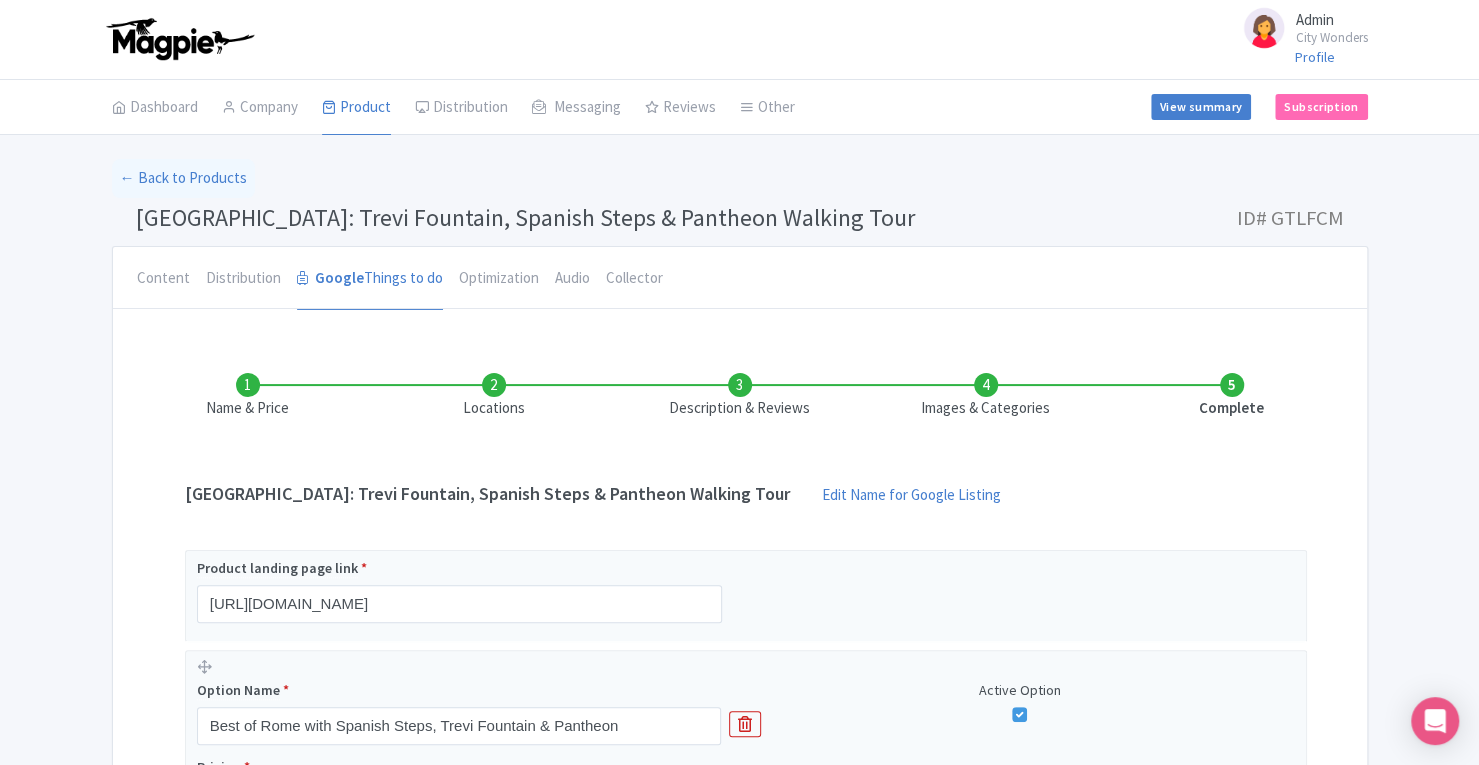 click on "Images & Categories" at bounding box center (986, 396) 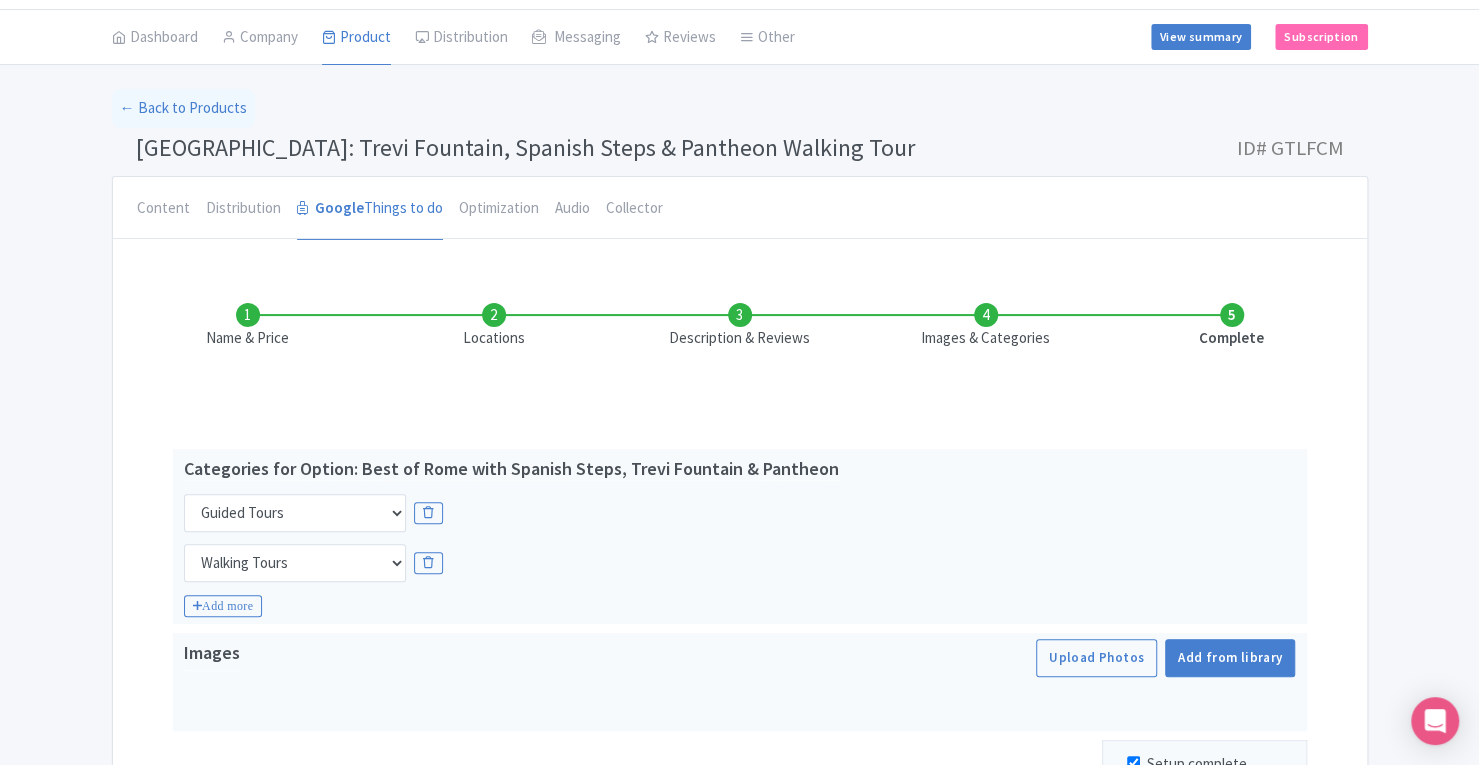 scroll, scrollTop: 68, scrollLeft: 0, axis: vertical 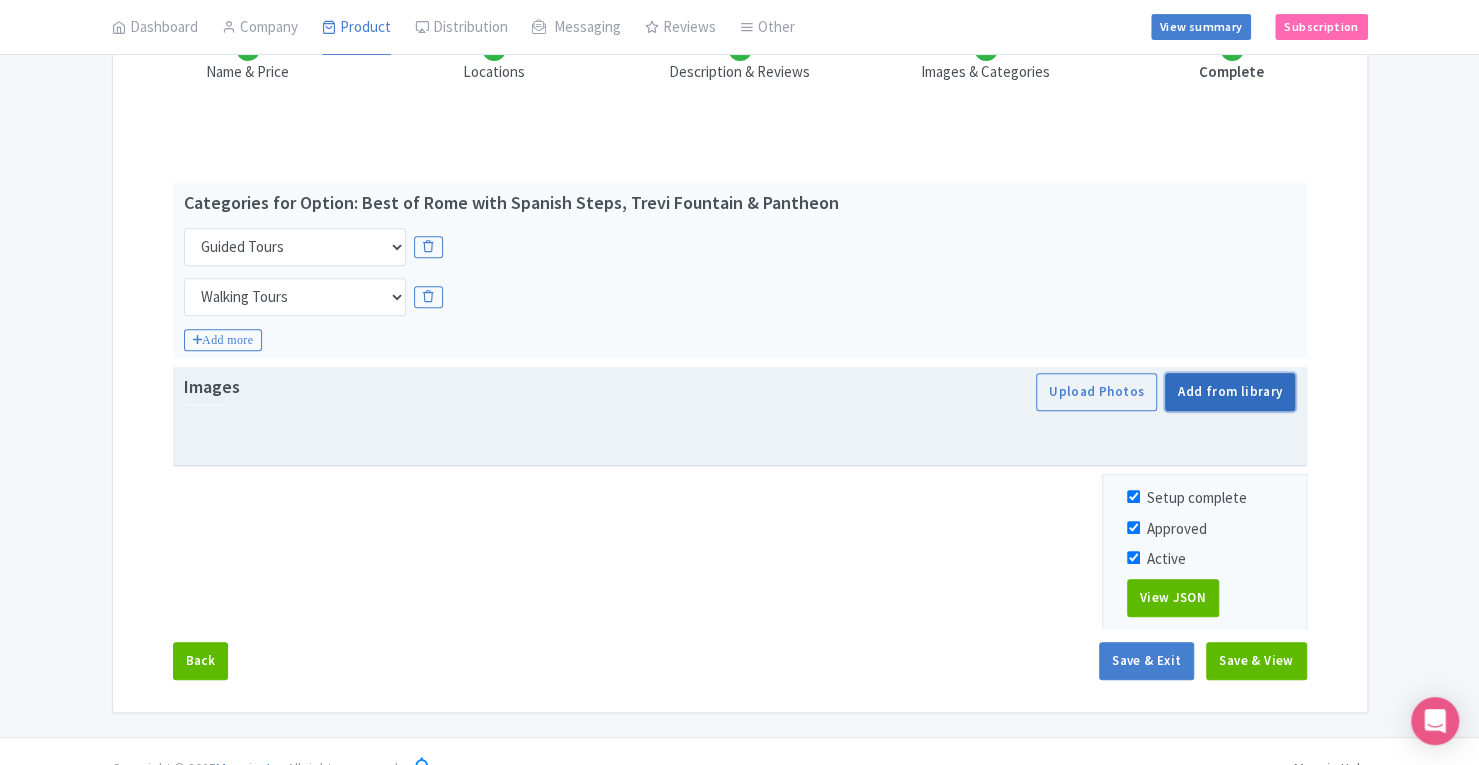 click on "Add from library" at bounding box center (1230, 392) 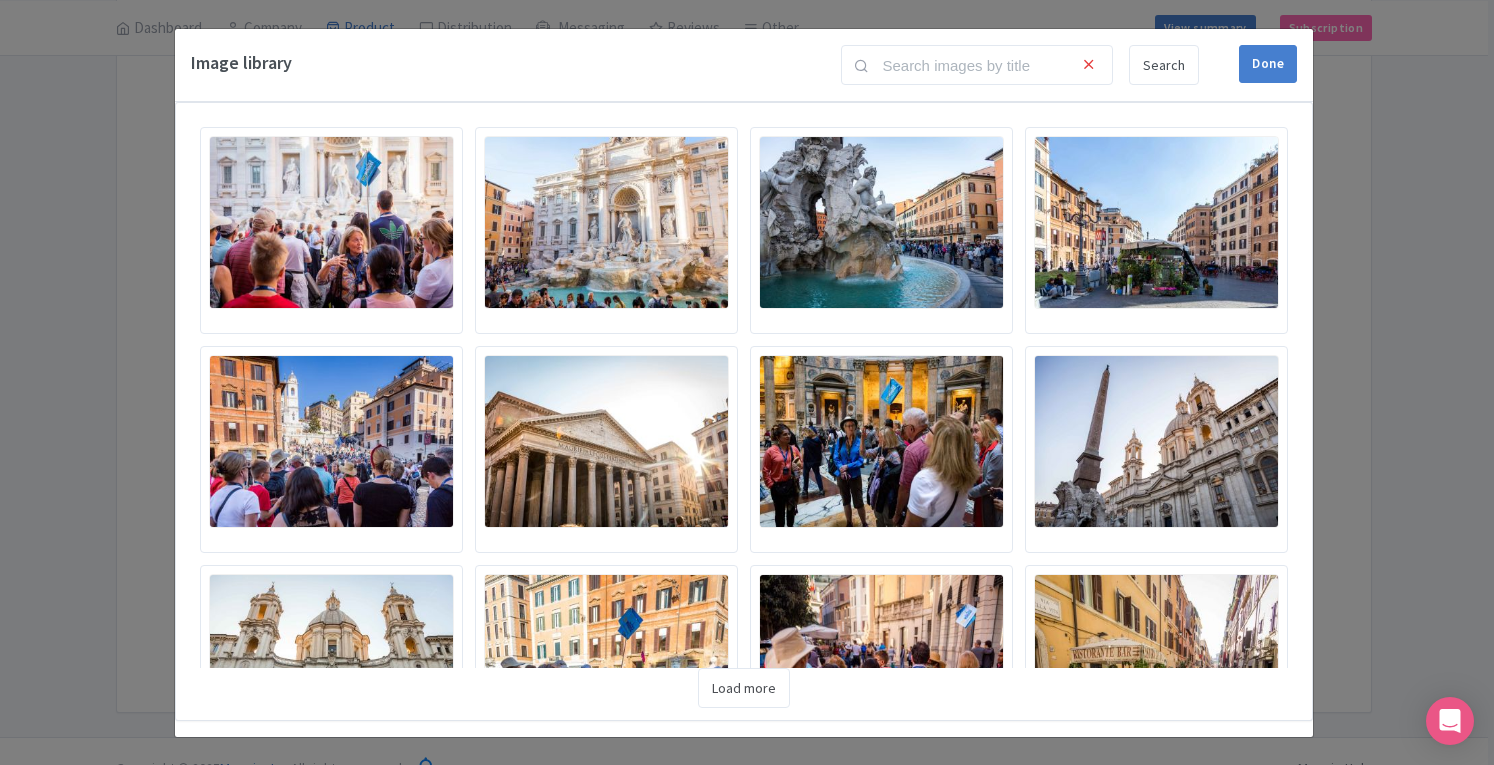 click at bounding box center [606, 222] 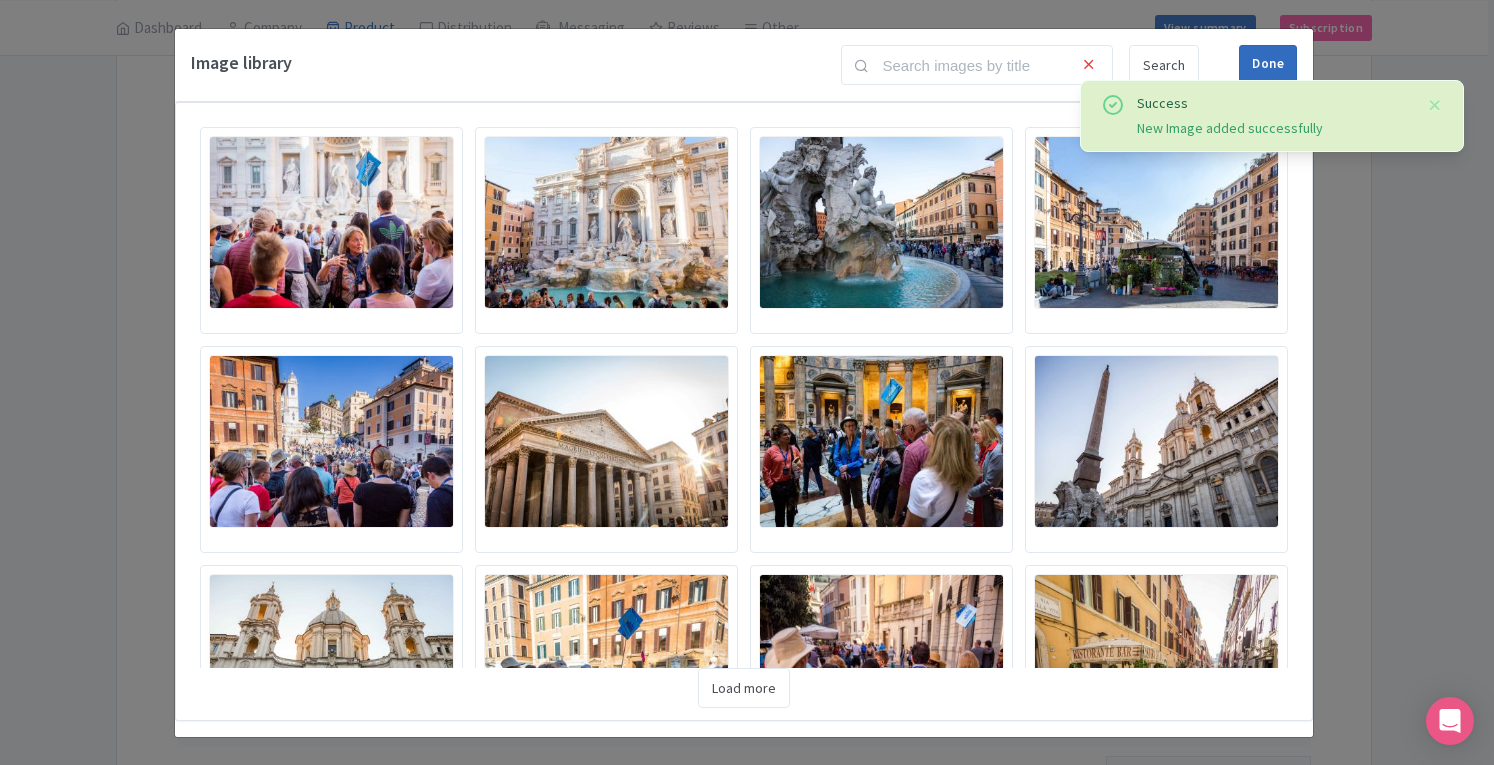 click on "Done" at bounding box center (1268, 64) 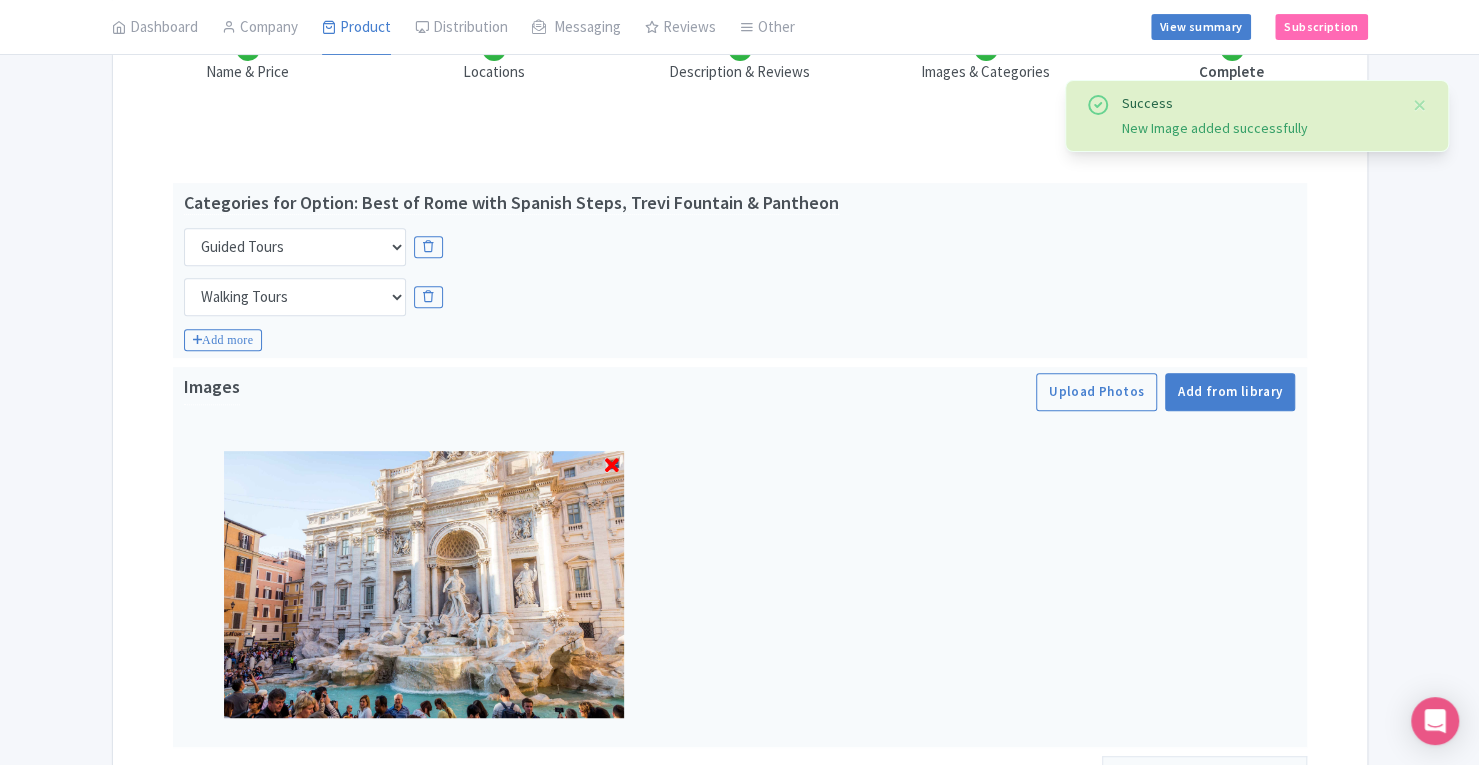 scroll, scrollTop: 645, scrollLeft: 0, axis: vertical 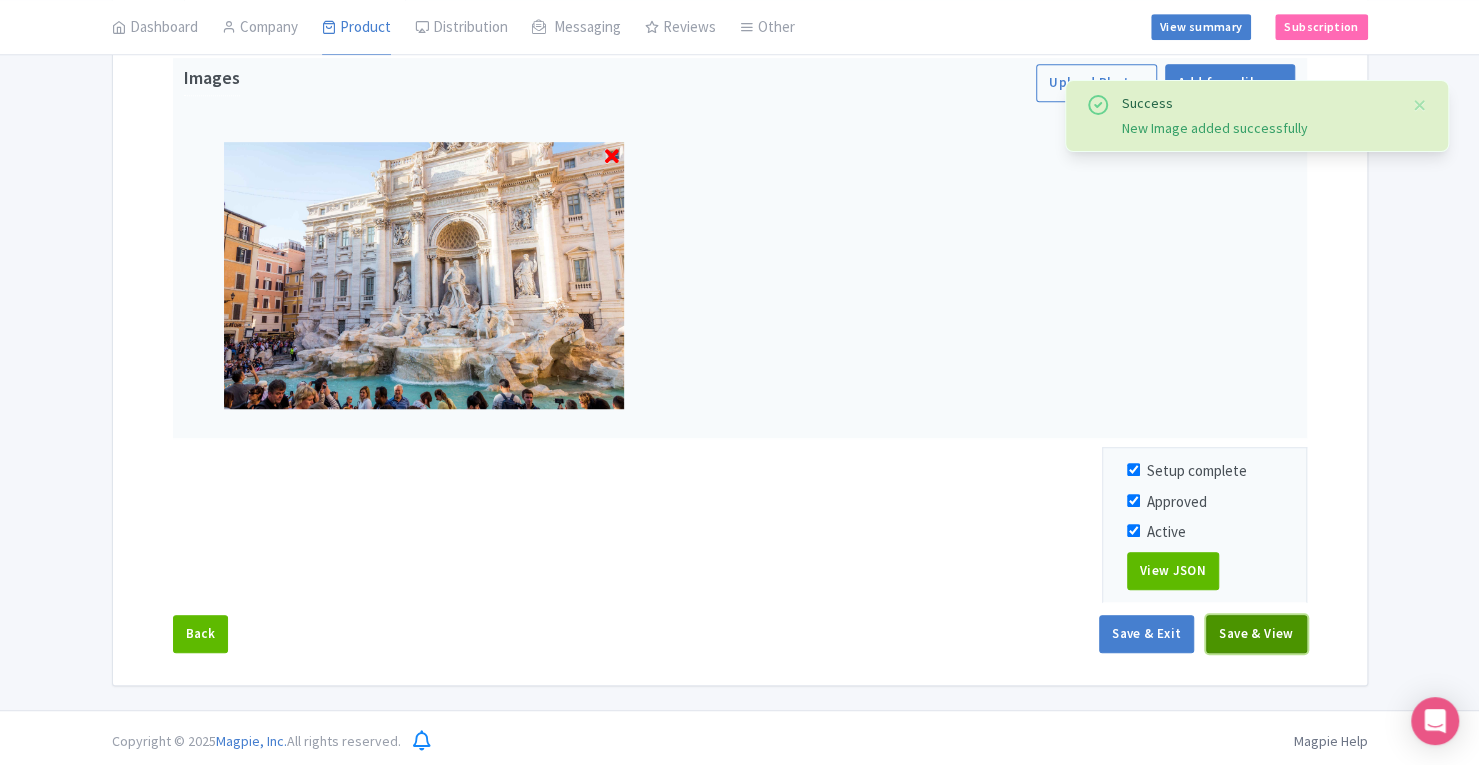click on "Save & View" at bounding box center [1256, 634] 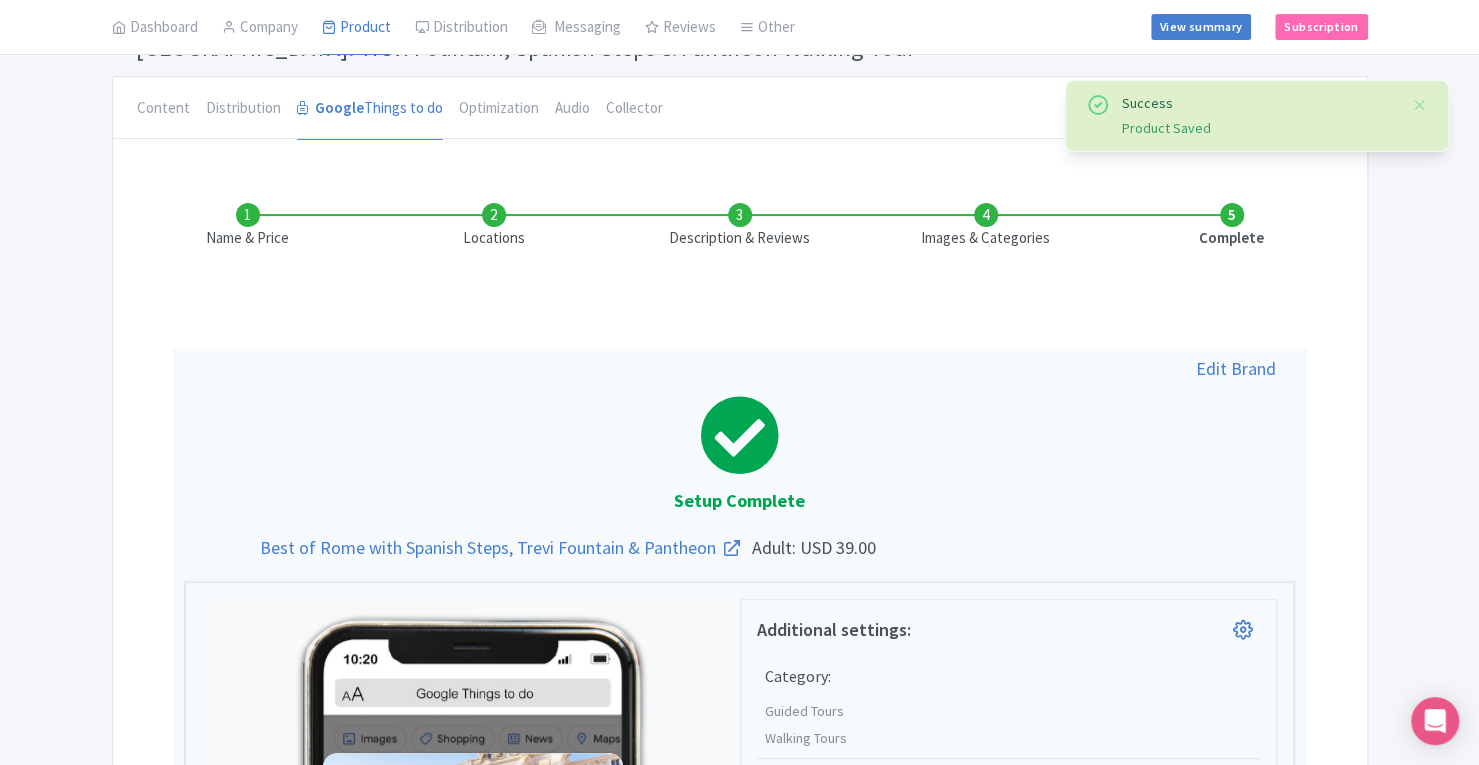 scroll, scrollTop: 0, scrollLeft: 0, axis: both 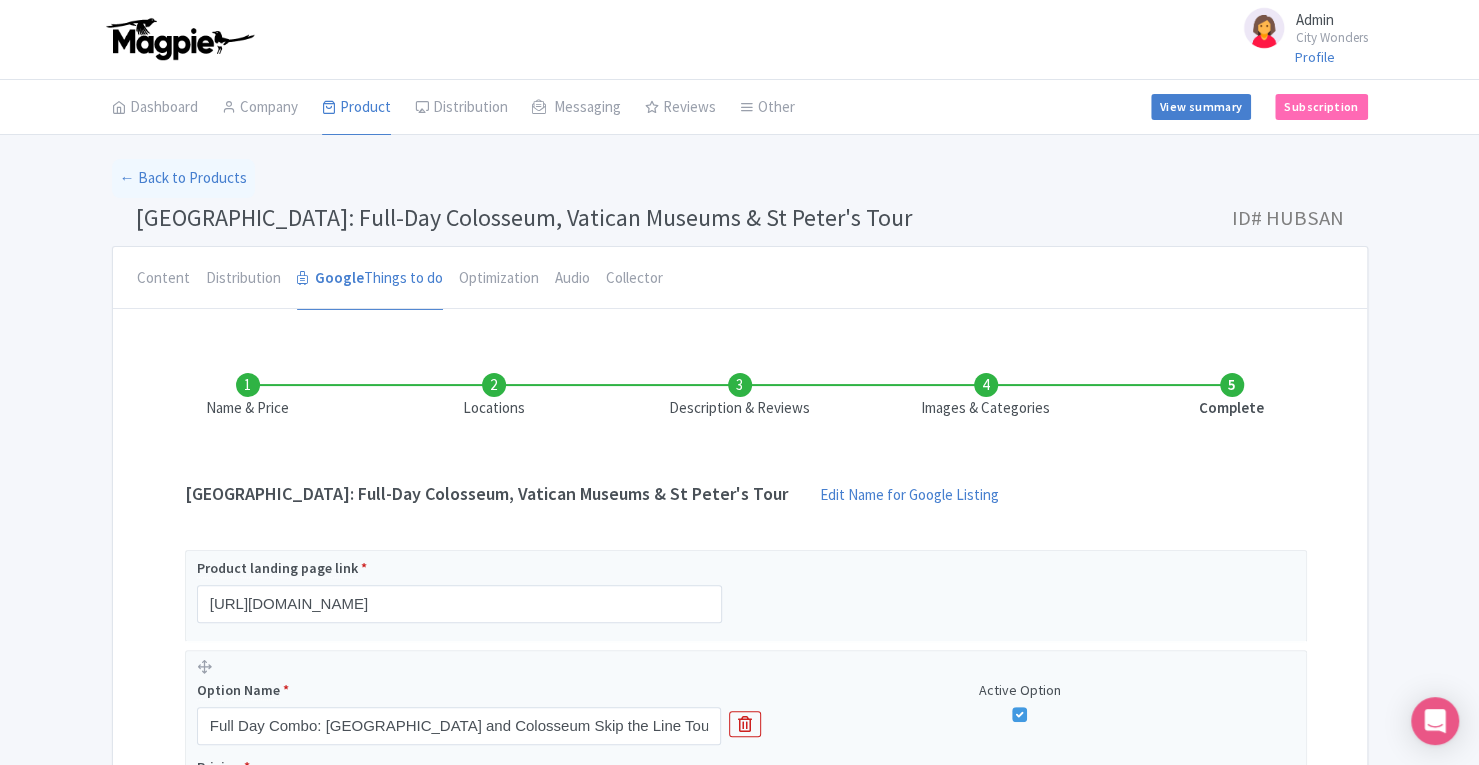 click on "Images & Categories" at bounding box center (986, 396) 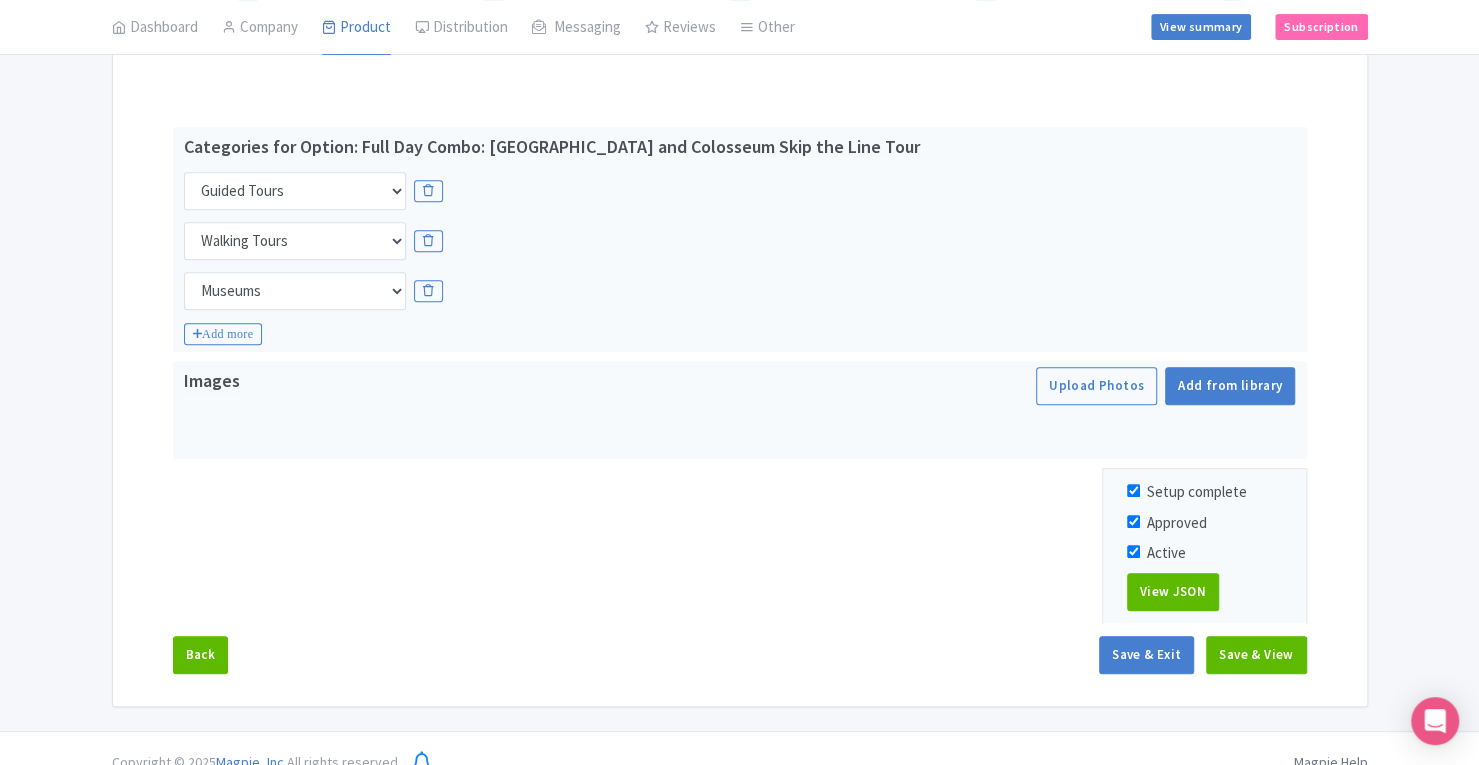 scroll, scrollTop: 393, scrollLeft: 0, axis: vertical 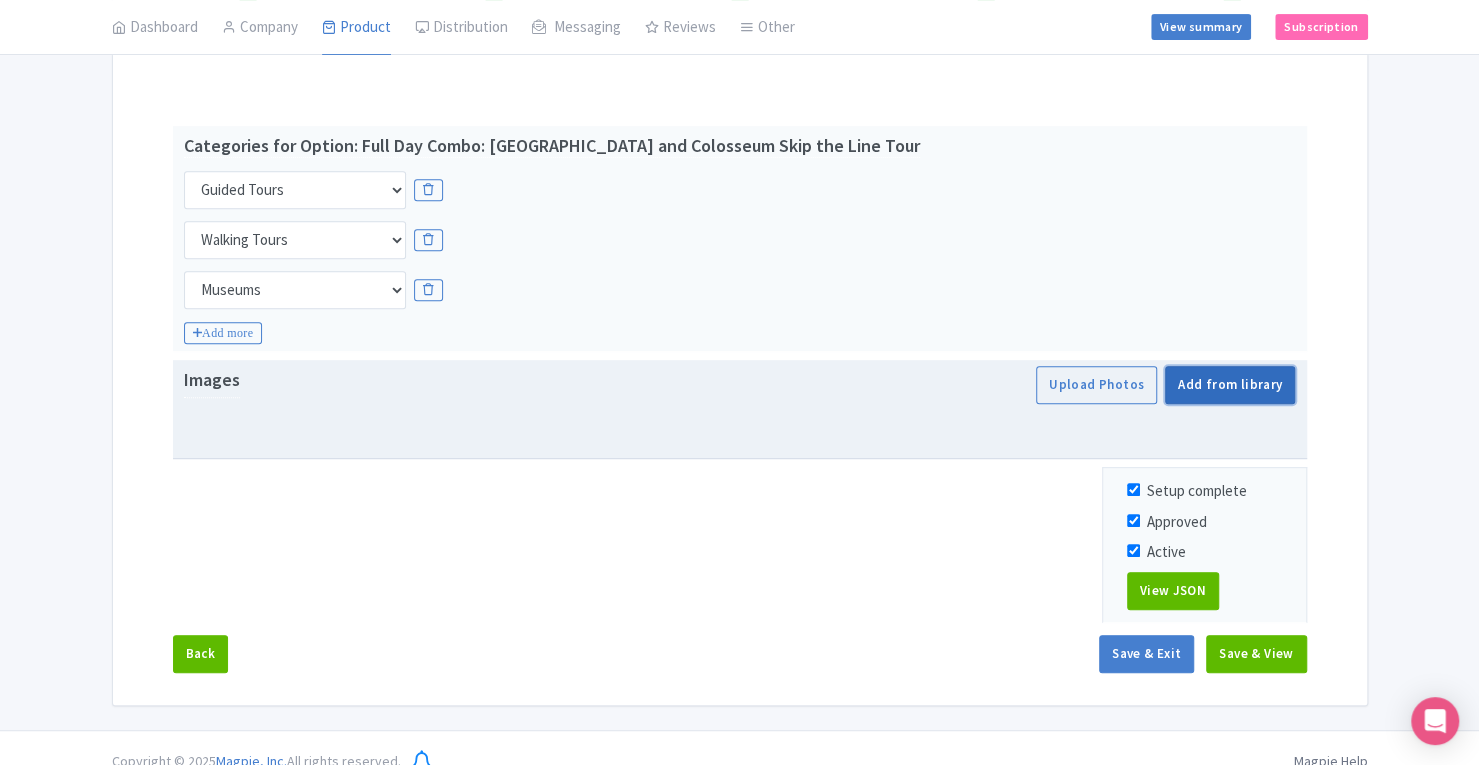 click on "Add from library" at bounding box center (1230, 385) 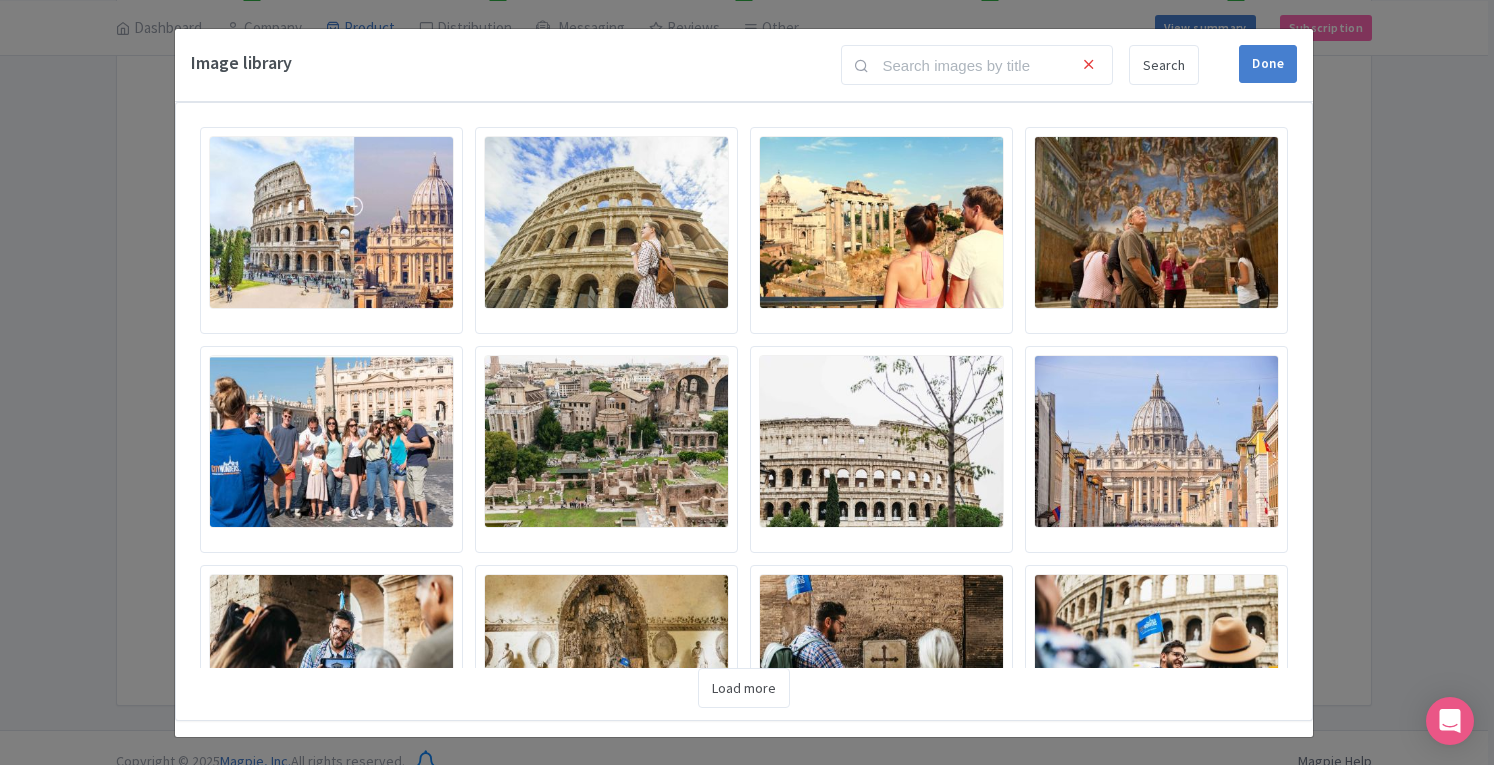 click at bounding box center [331, 222] 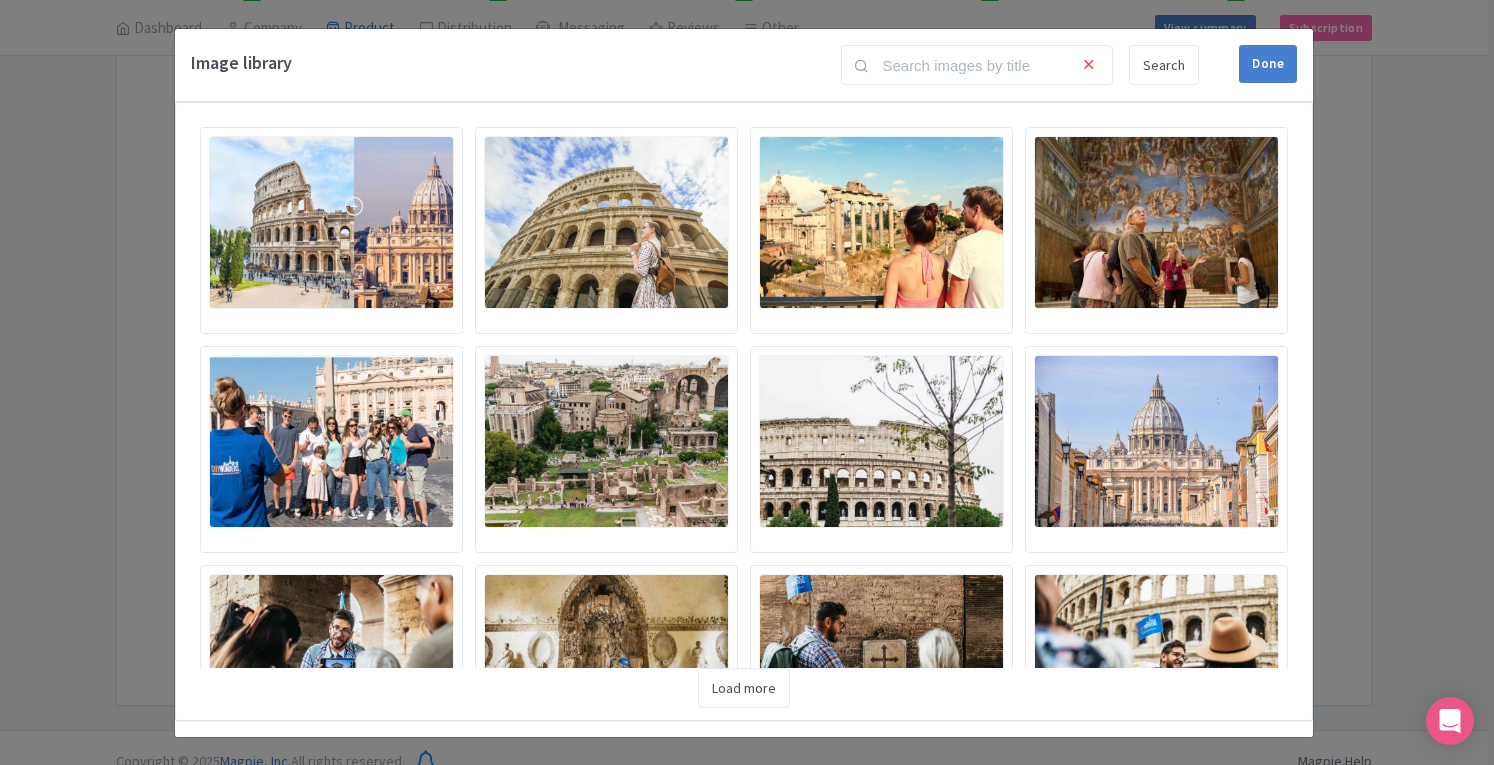 click at bounding box center (606, 222) 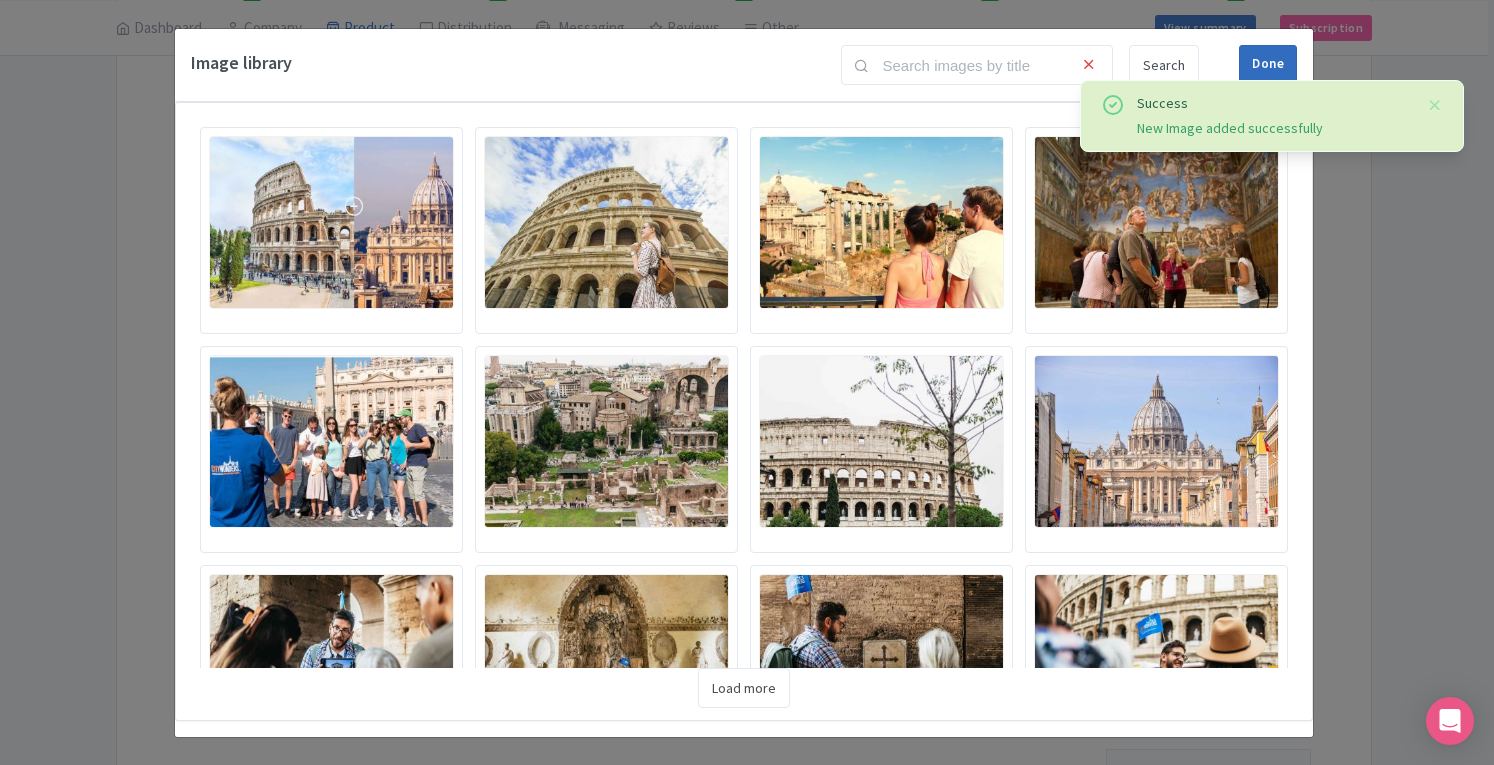 click on "Done" at bounding box center [1268, 64] 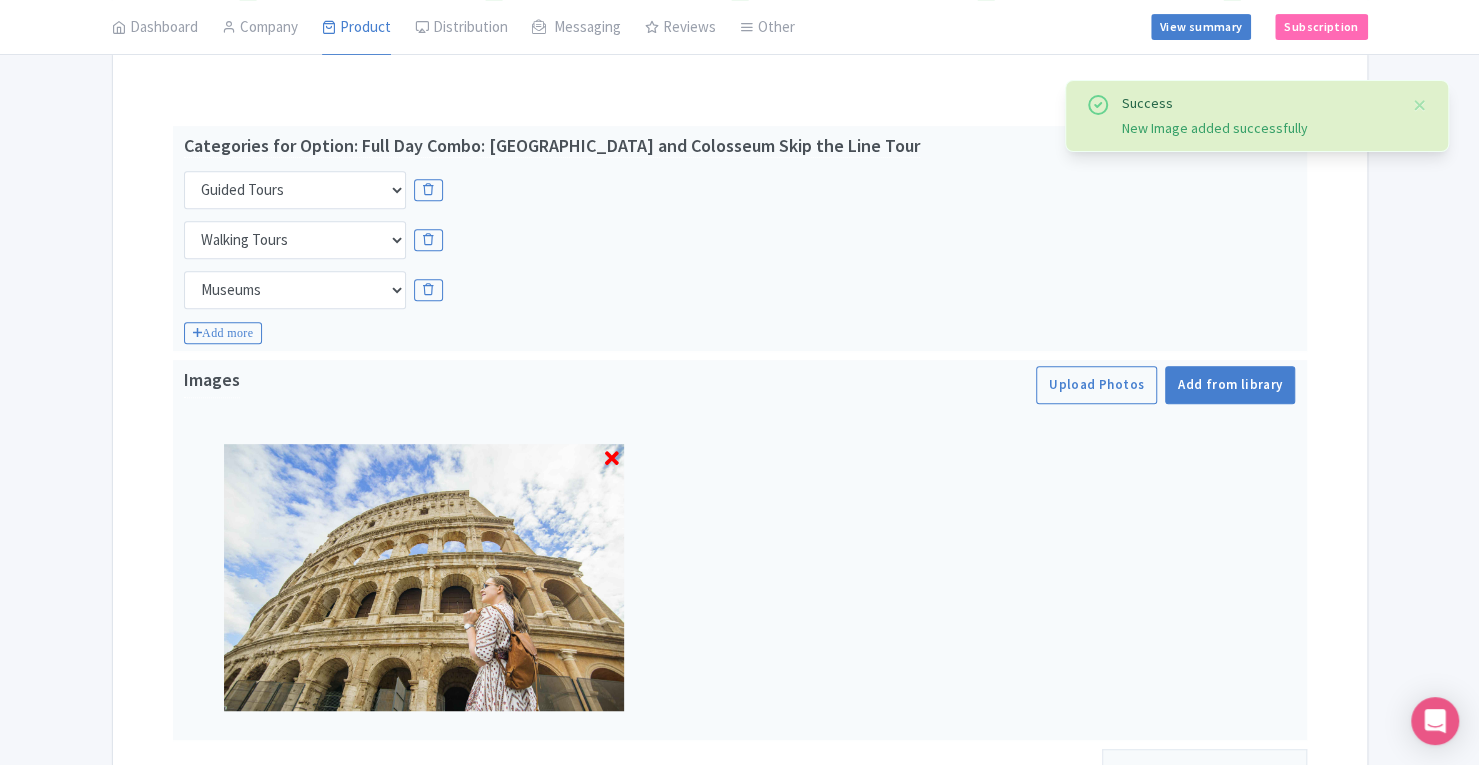 scroll, scrollTop: 695, scrollLeft: 0, axis: vertical 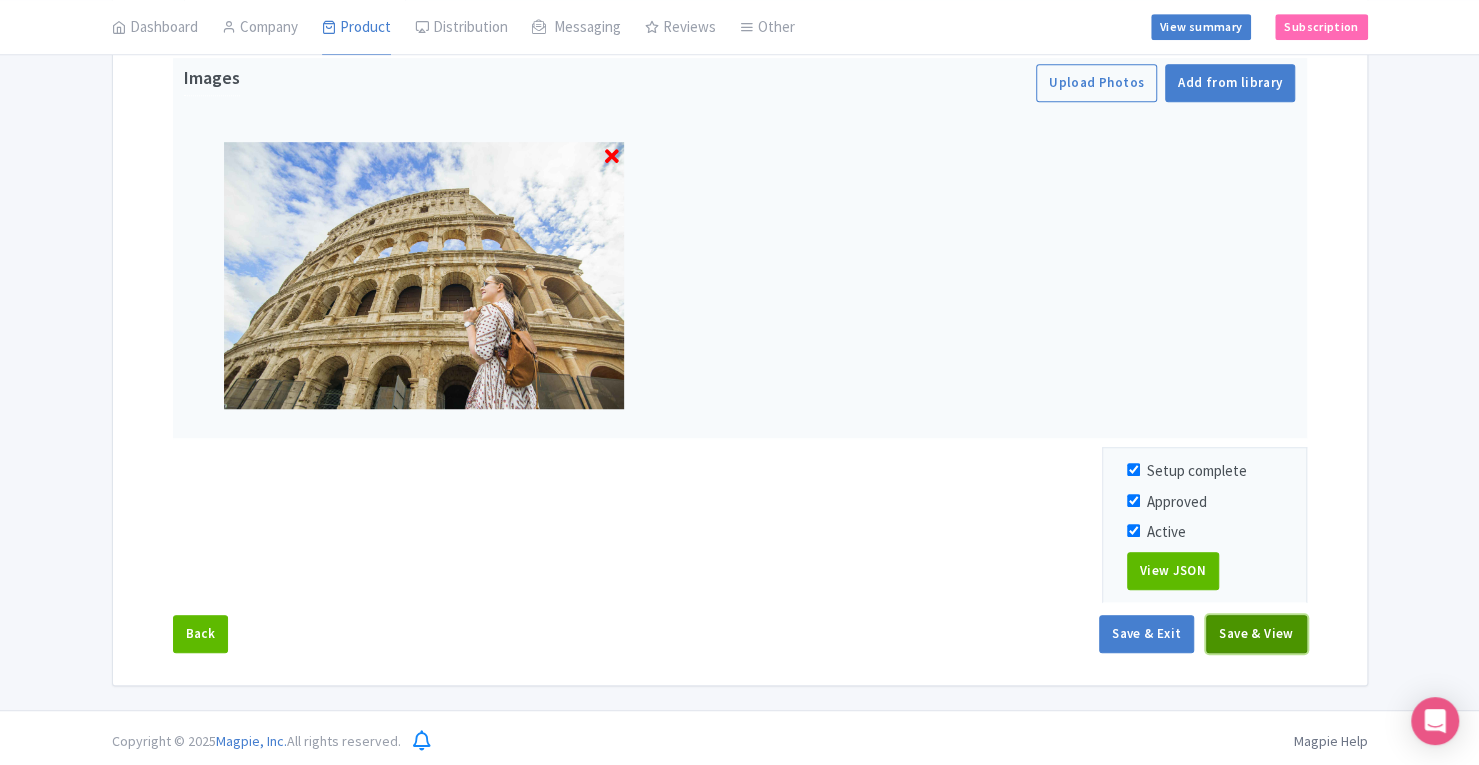 click on "Save & View" at bounding box center [1256, 634] 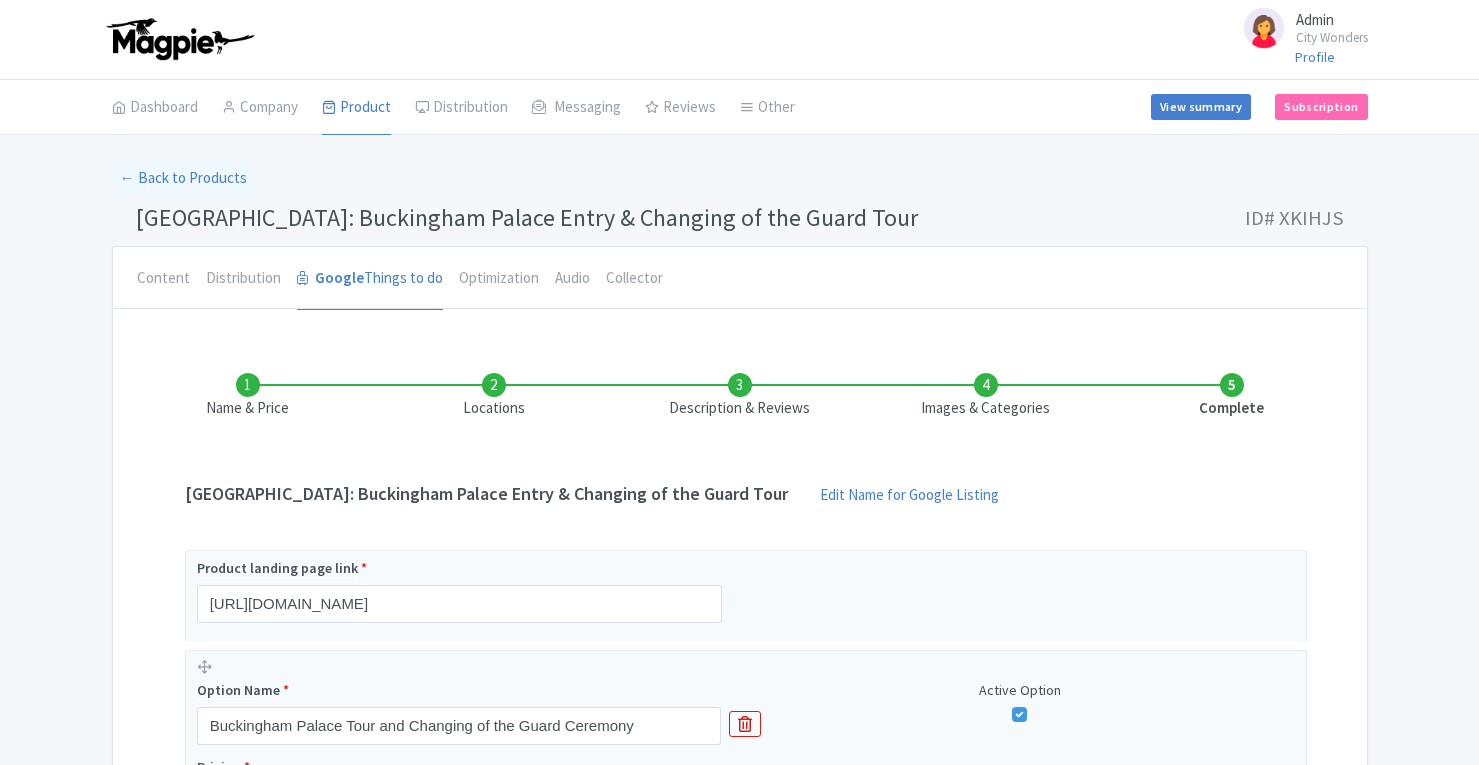 scroll, scrollTop: 0, scrollLeft: 0, axis: both 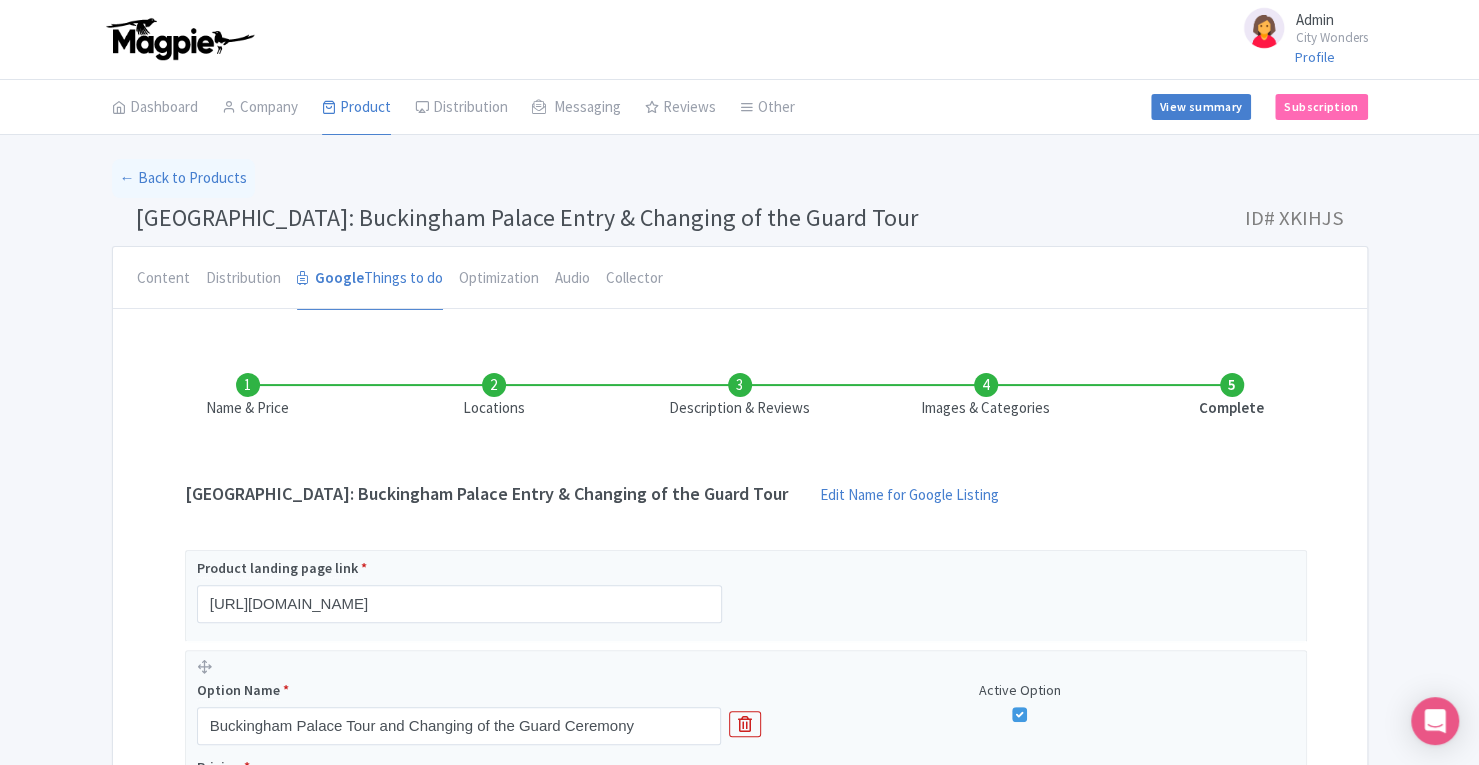 click on "Images & Categories" at bounding box center [986, 396] 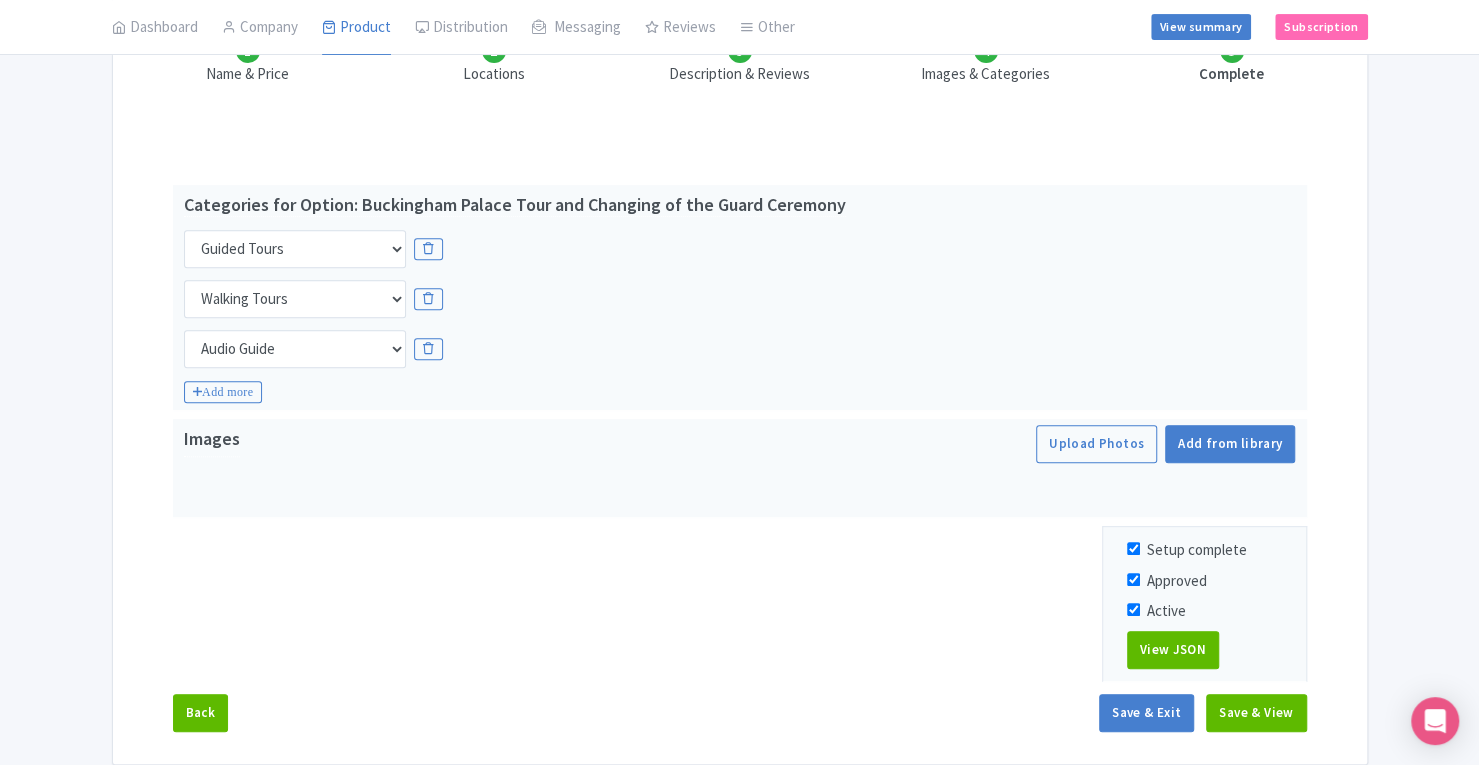 scroll, scrollTop: 408, scrollLeft: 0, axis: vertical 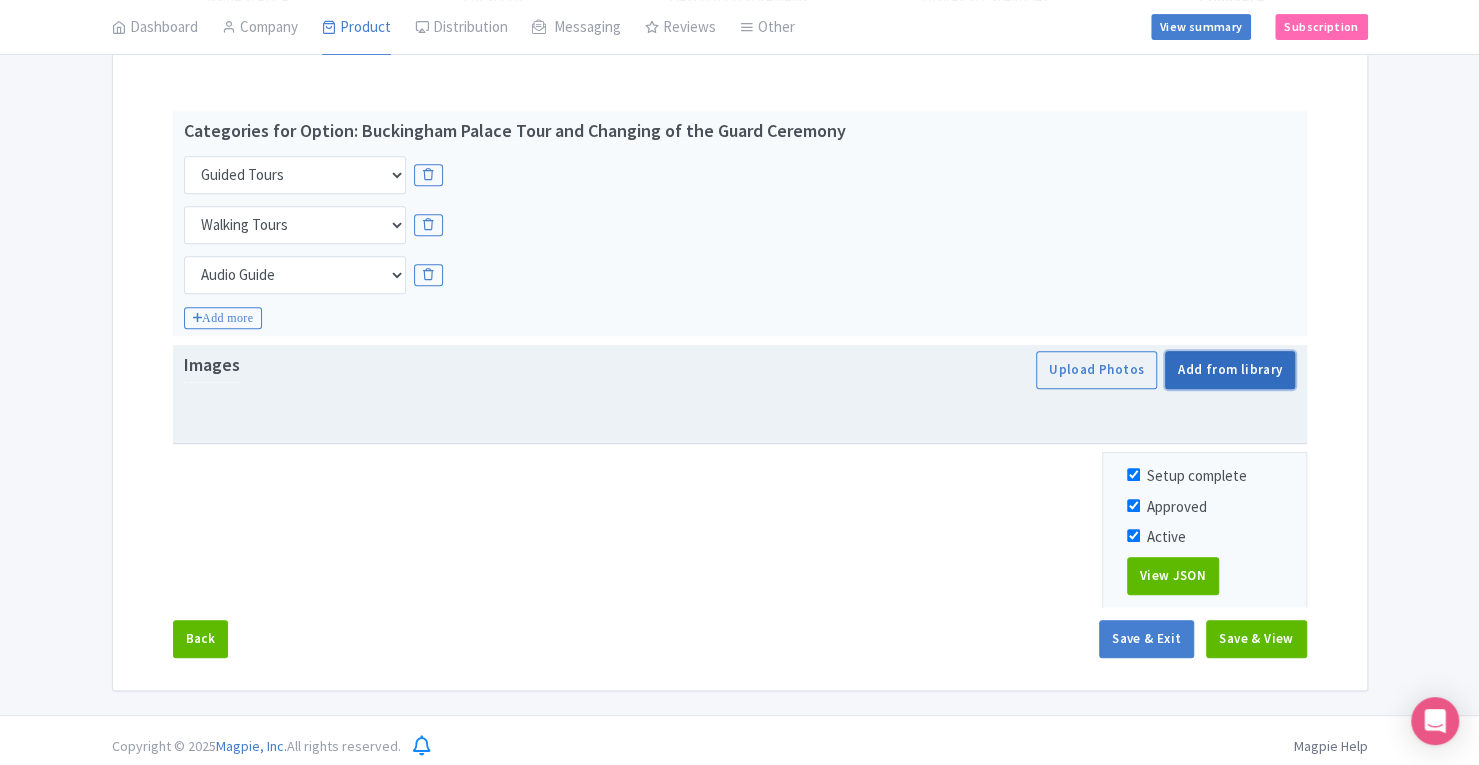 click on "Add from library" at bounding box center [1230, 370] 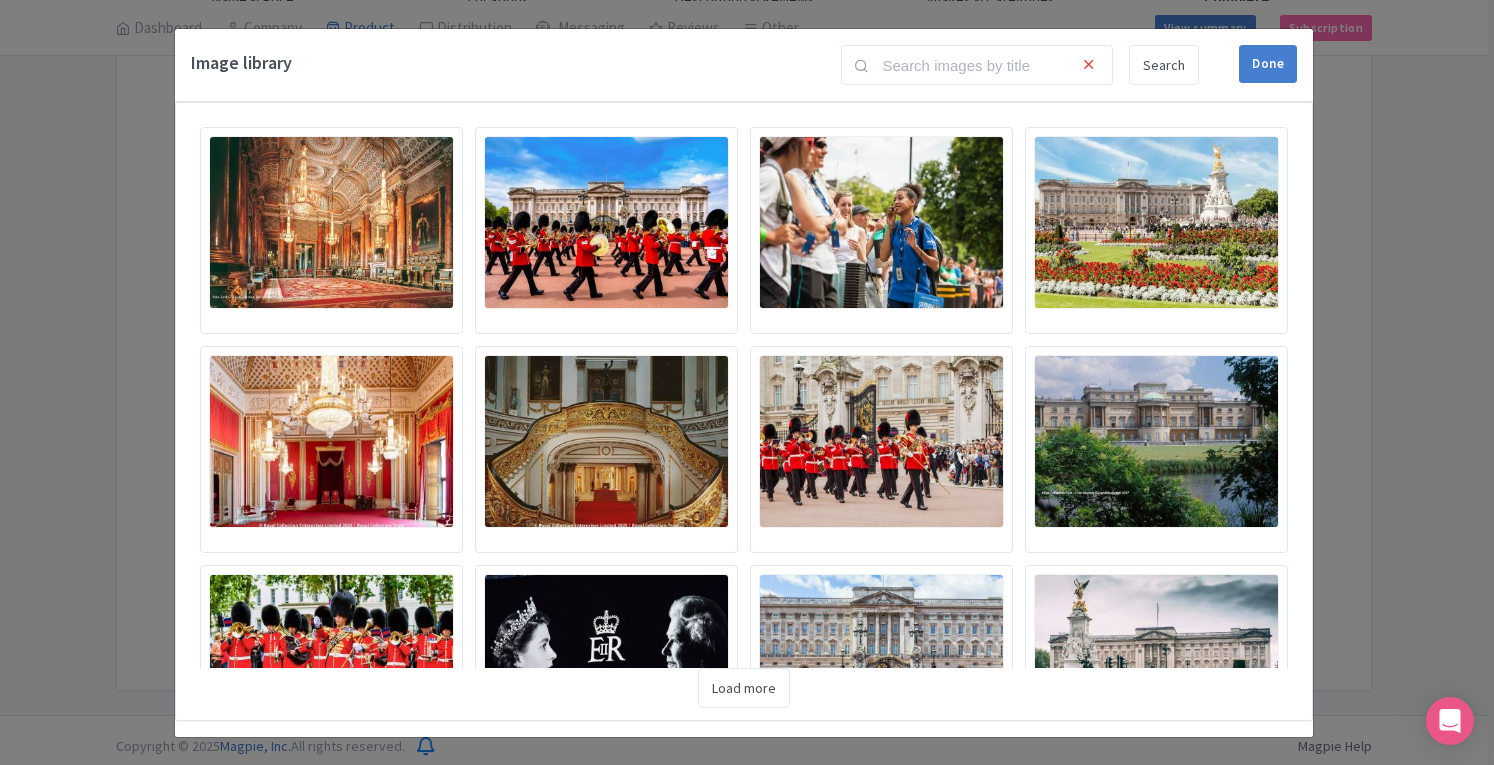 click at bounding box center [606, 222] 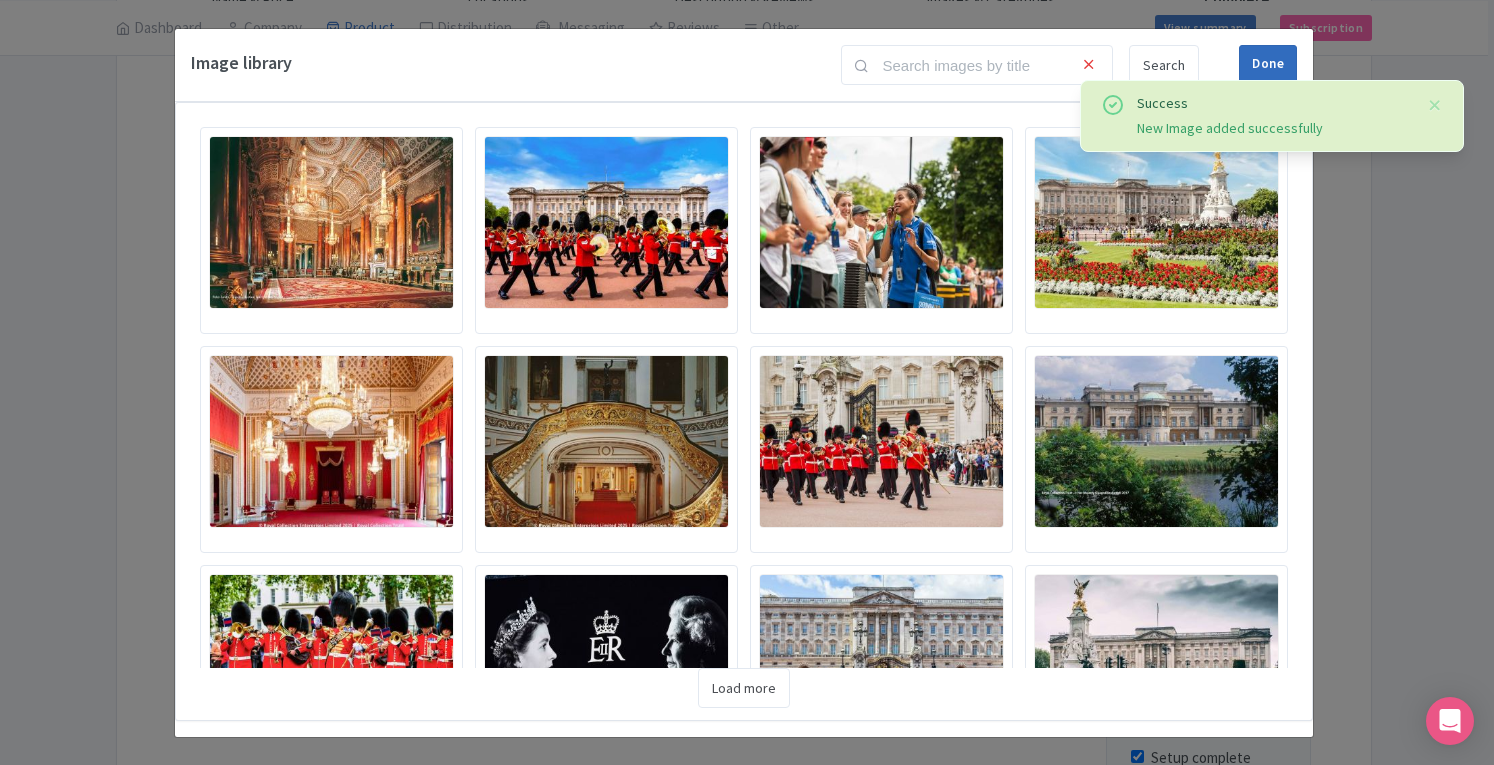 click on "Done" at bounding box center [1268, 64] 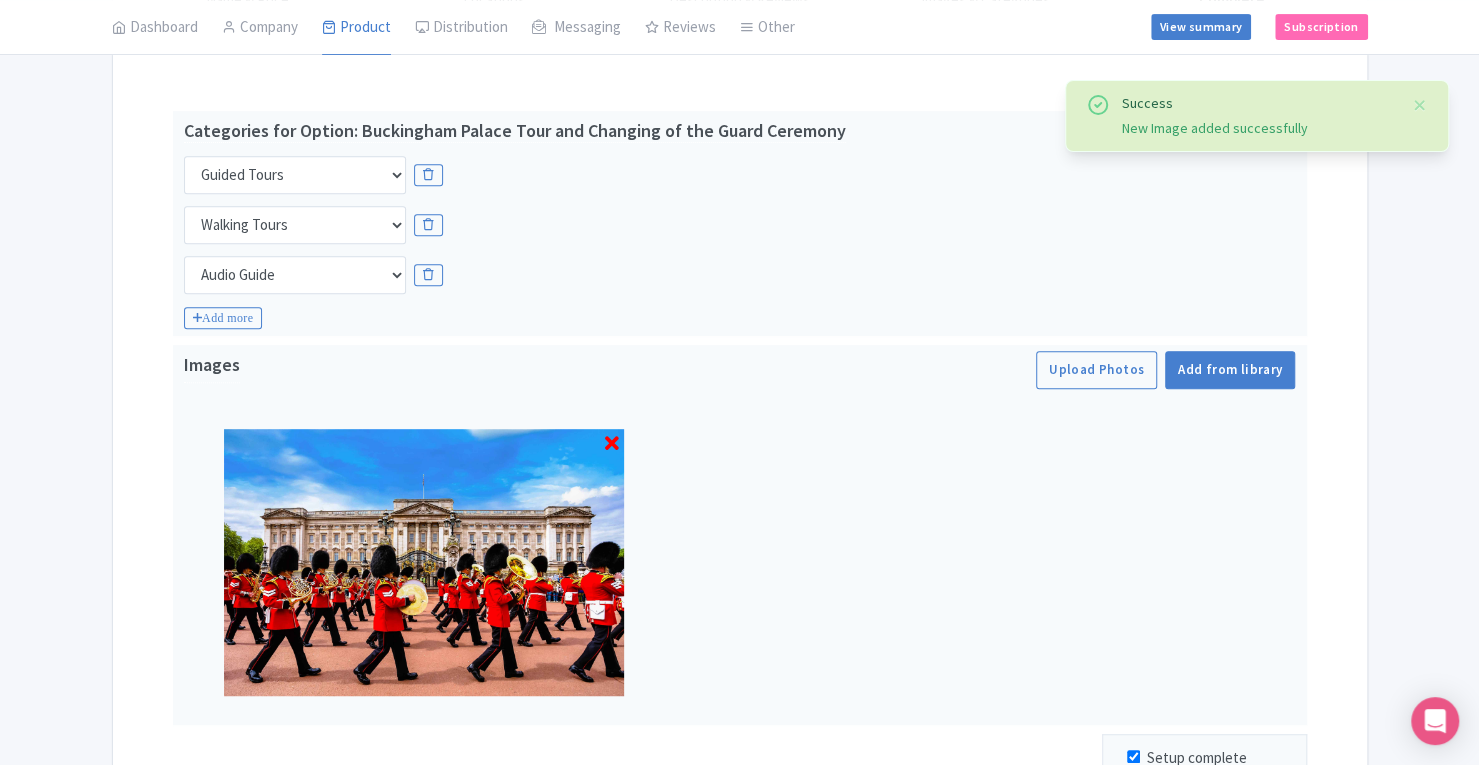 scroll, scrollTop: 695, scrollLeft: 0, axis: vertical 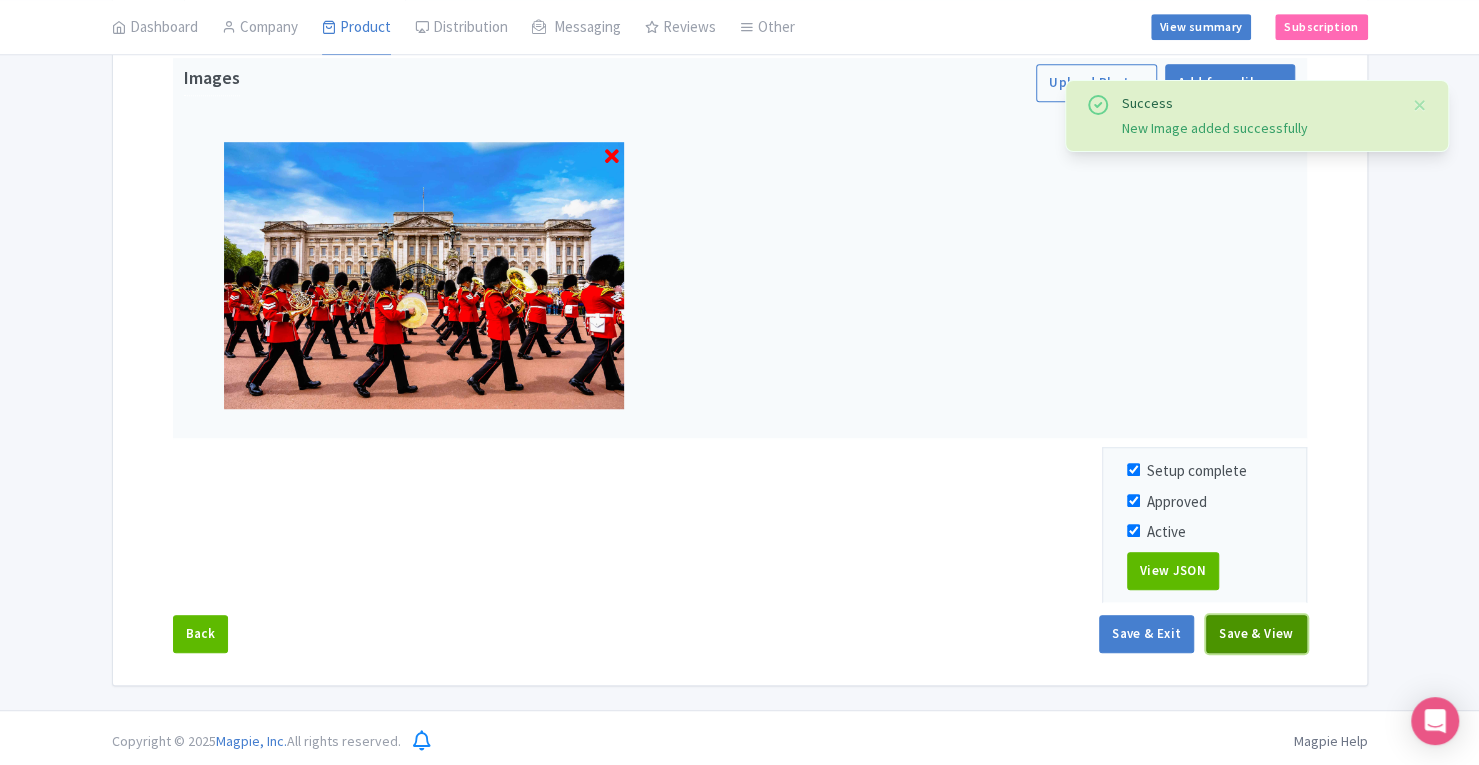 click on "Save & View" at bounding box center [1256, 634] 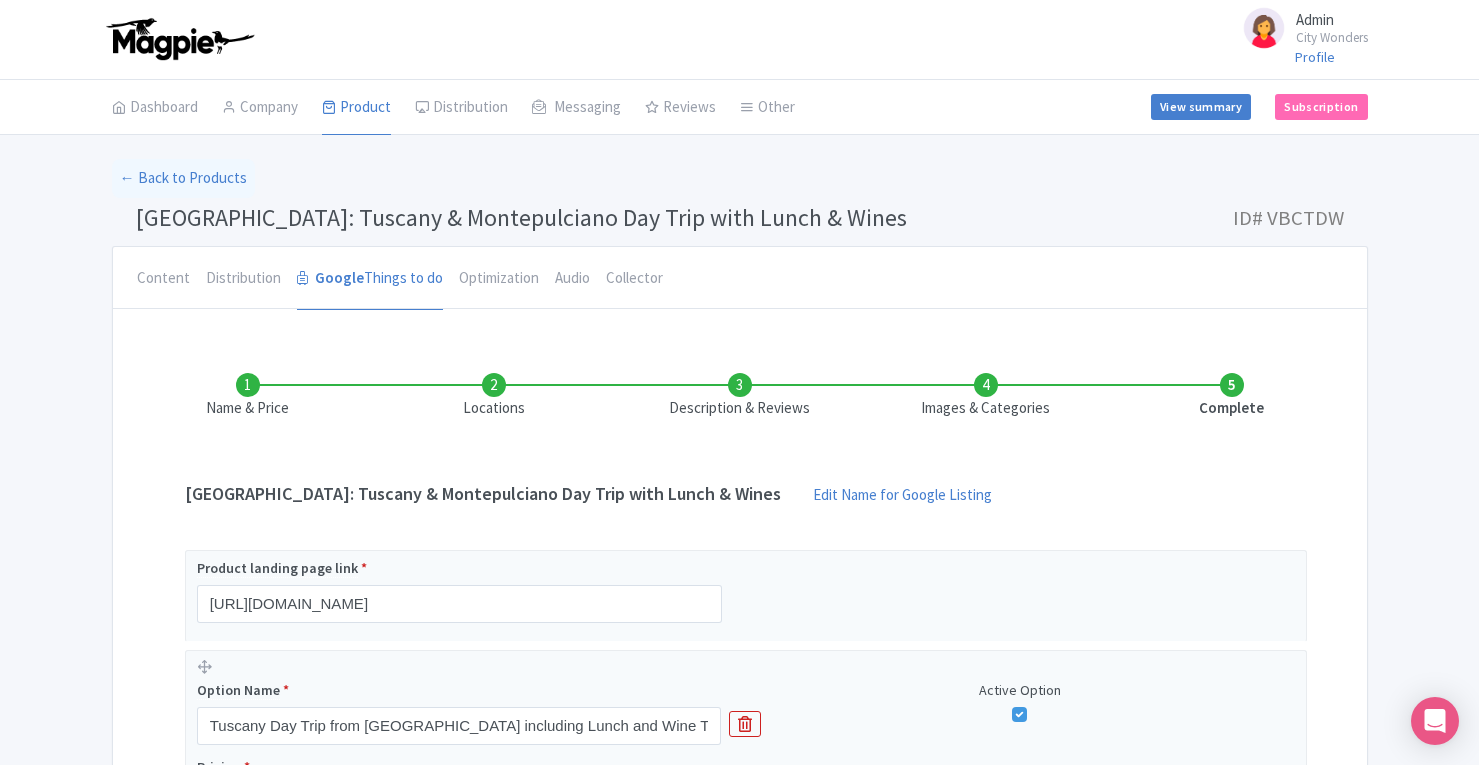 scroll, scrollTop: 0, scrollLeft: 0, axis: both 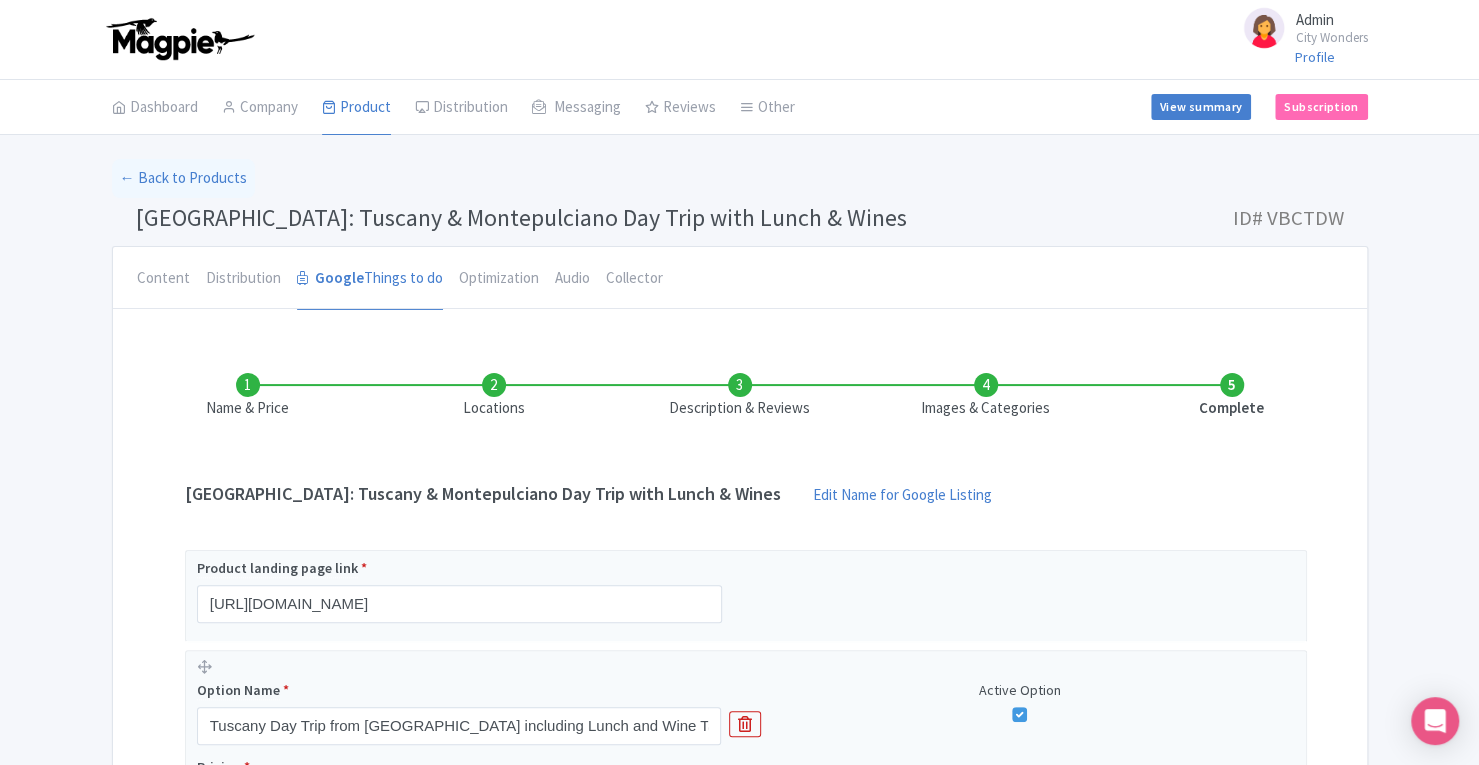 click on "Images & Categories" at bounding box center [986, 396] 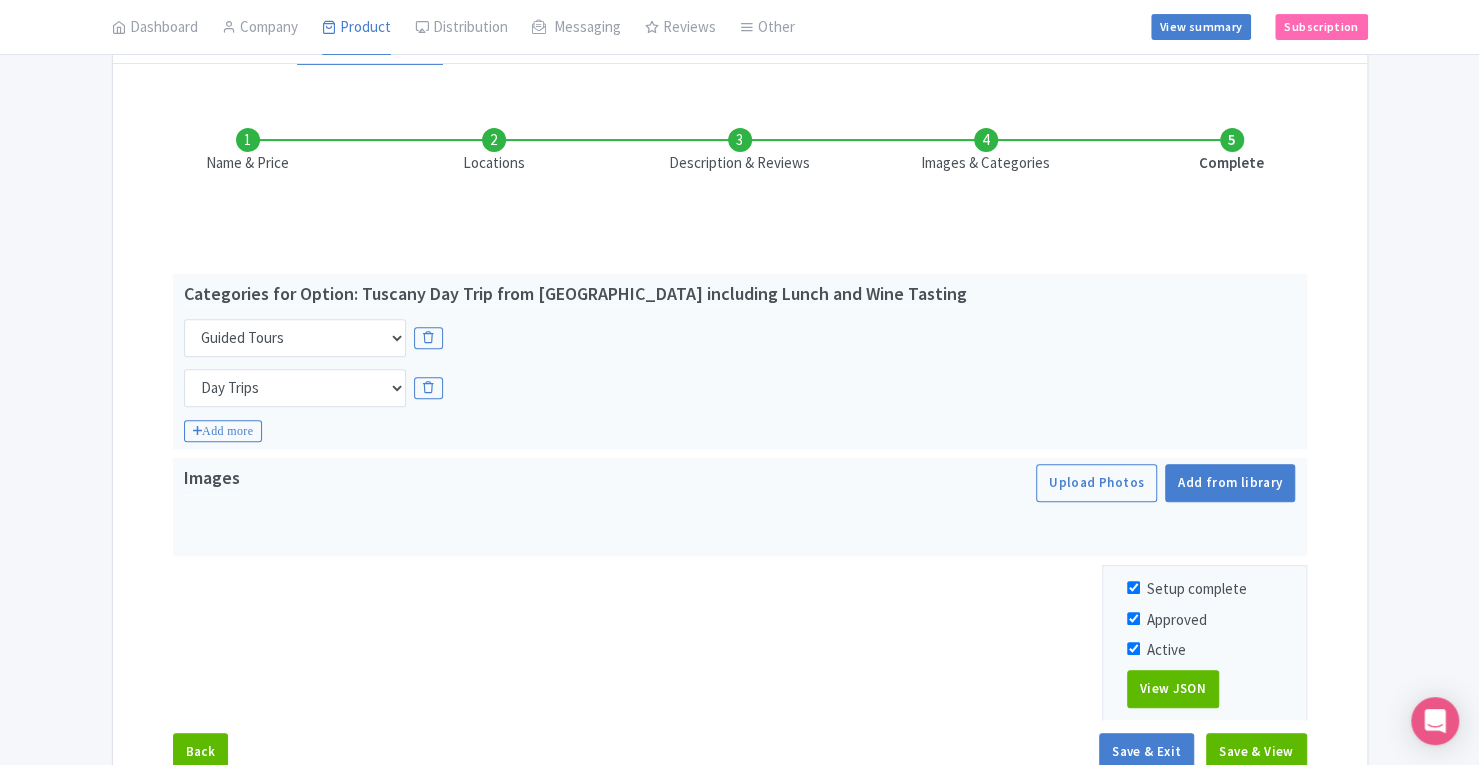 scroll, scrollTop: 294, scrollLeft: 0, axis: vertical 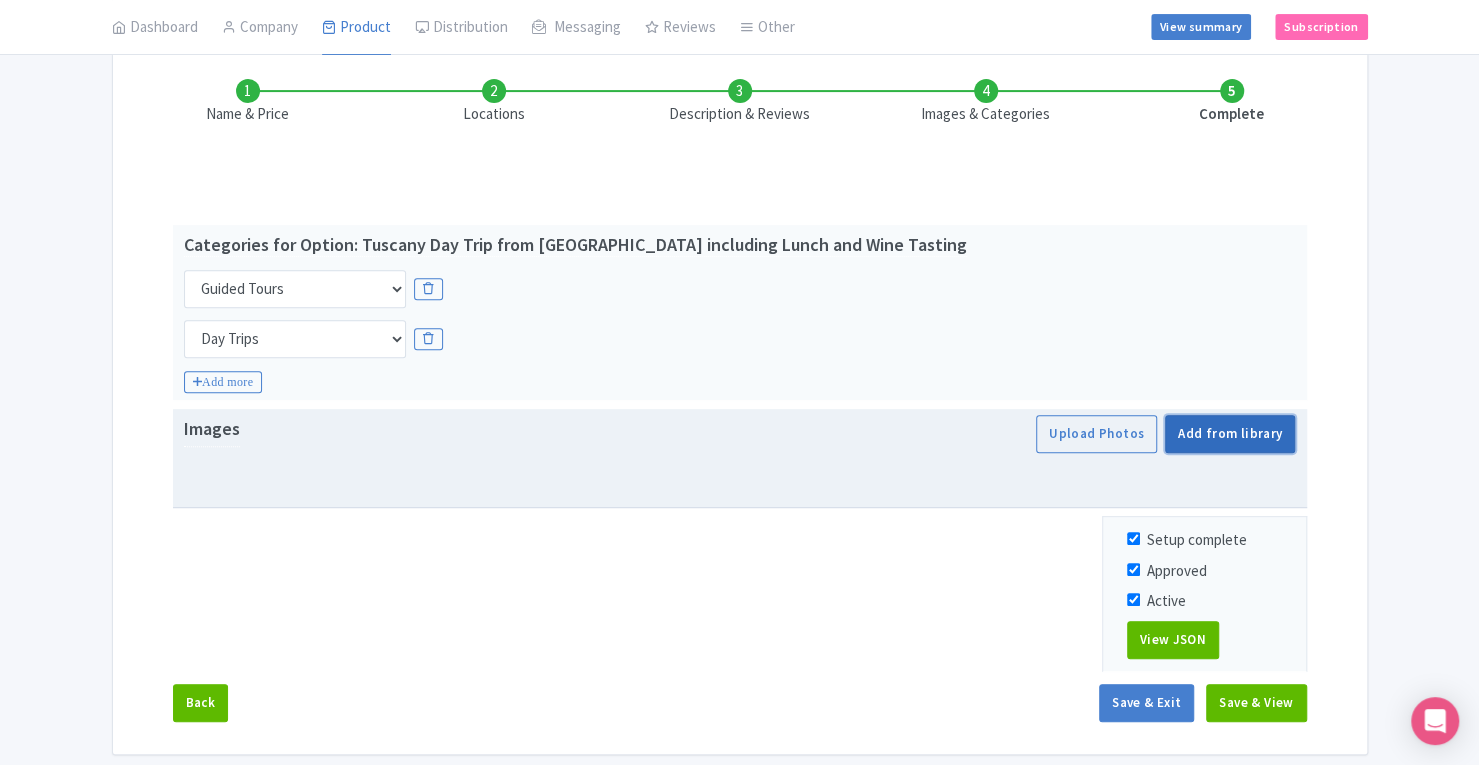 click on "Add from library" at bounding box center (1230, 434) 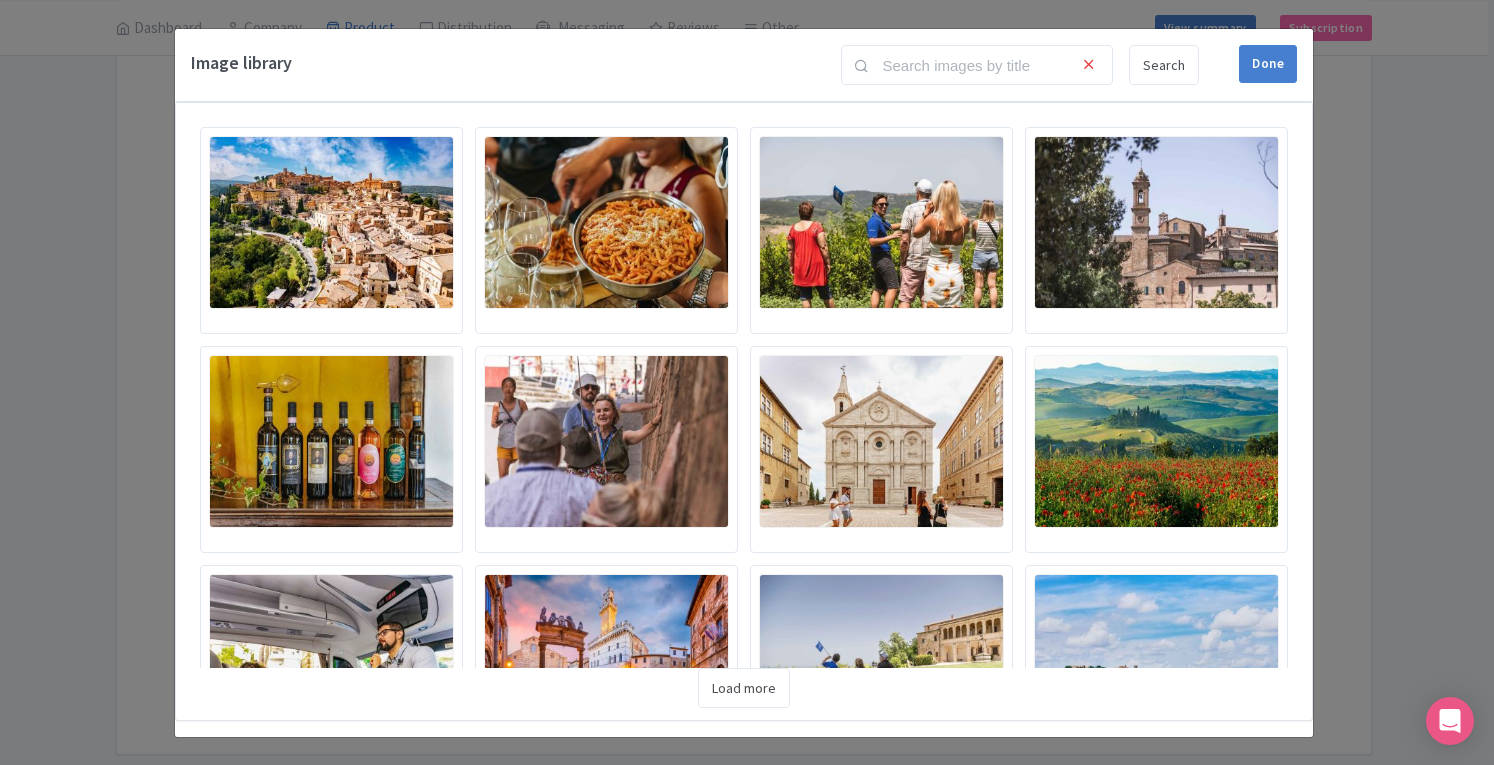 click at bounding box center (331, 222) 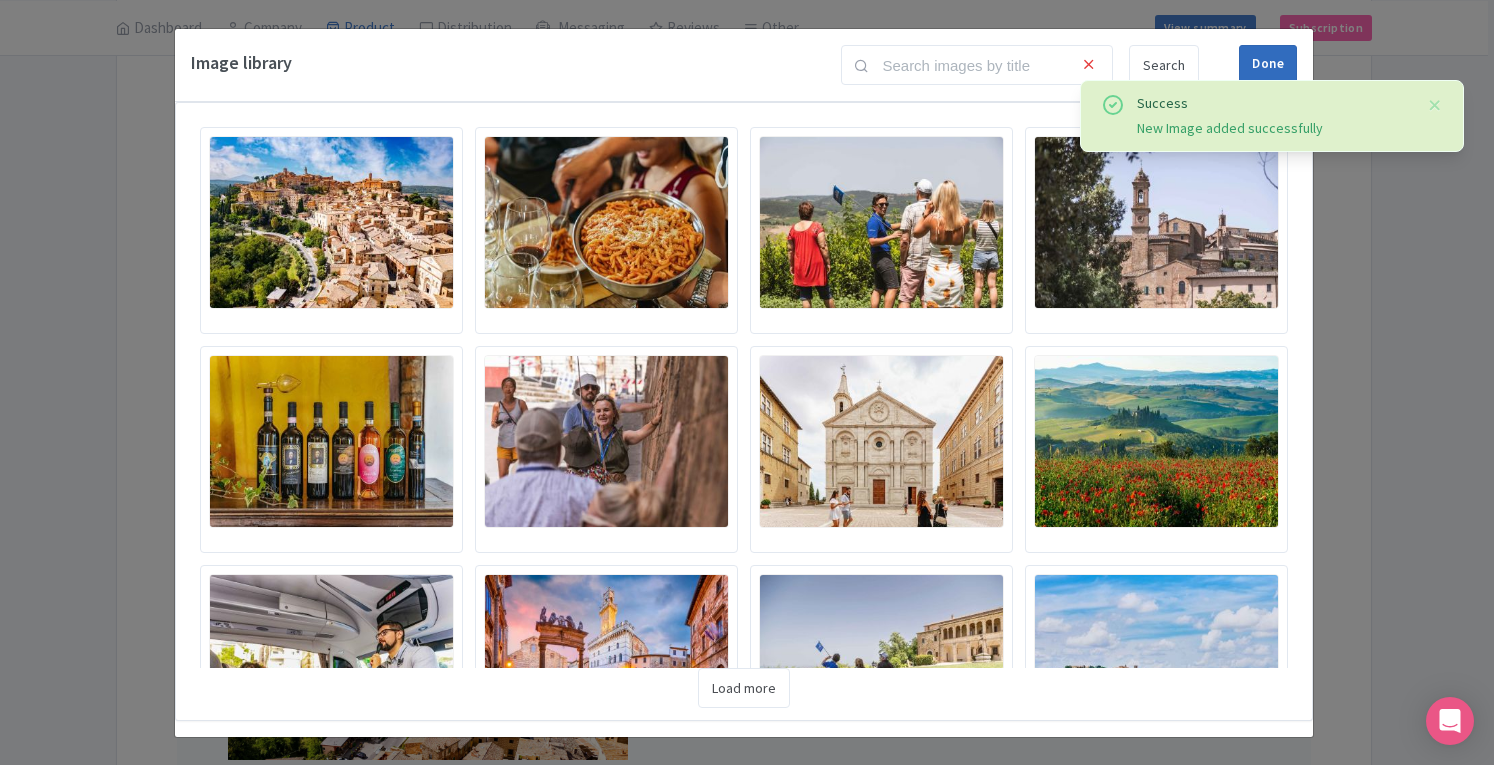 click on "Done" at bounding box center [1268, 64] 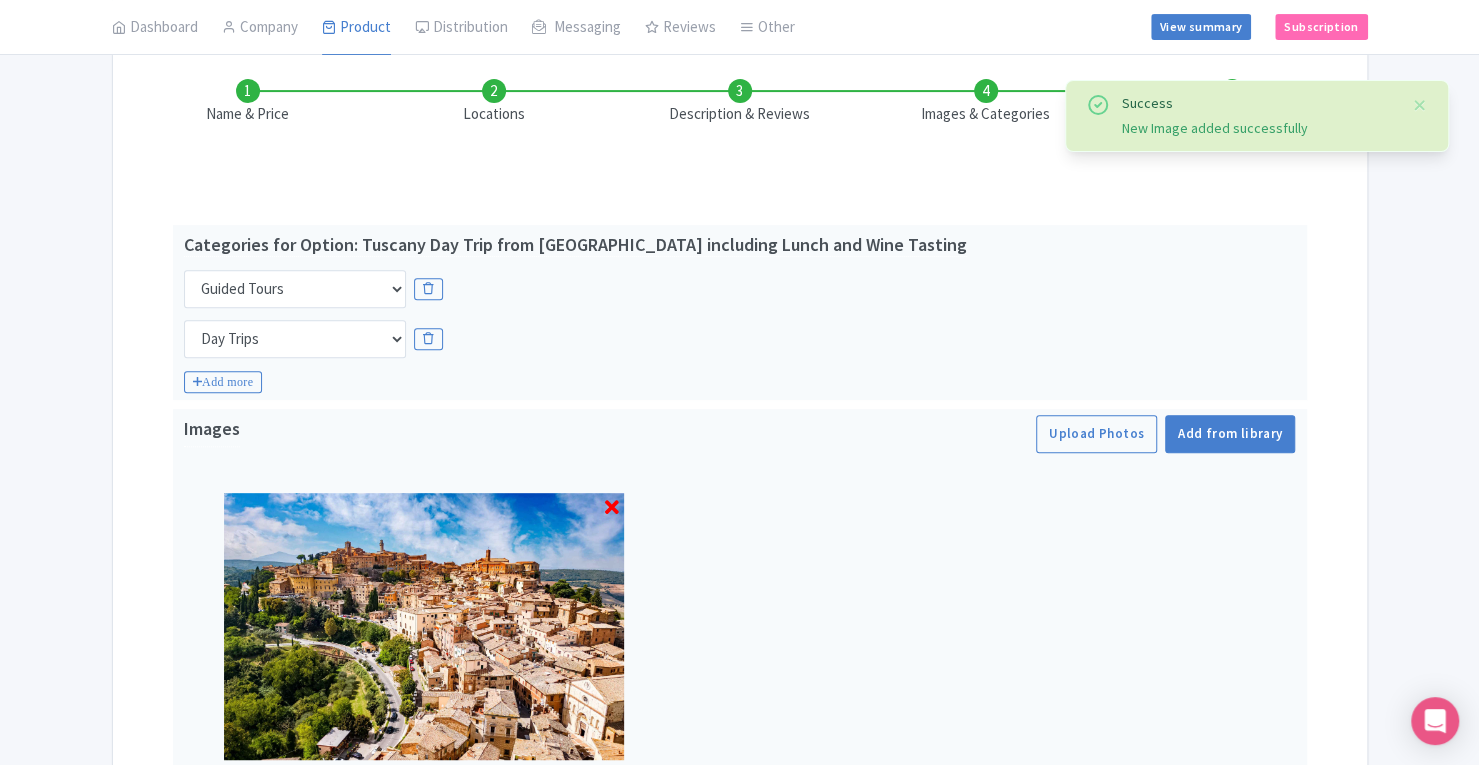 scroll, scrollTop: 645, scrollLeft: 0, axis: vertical 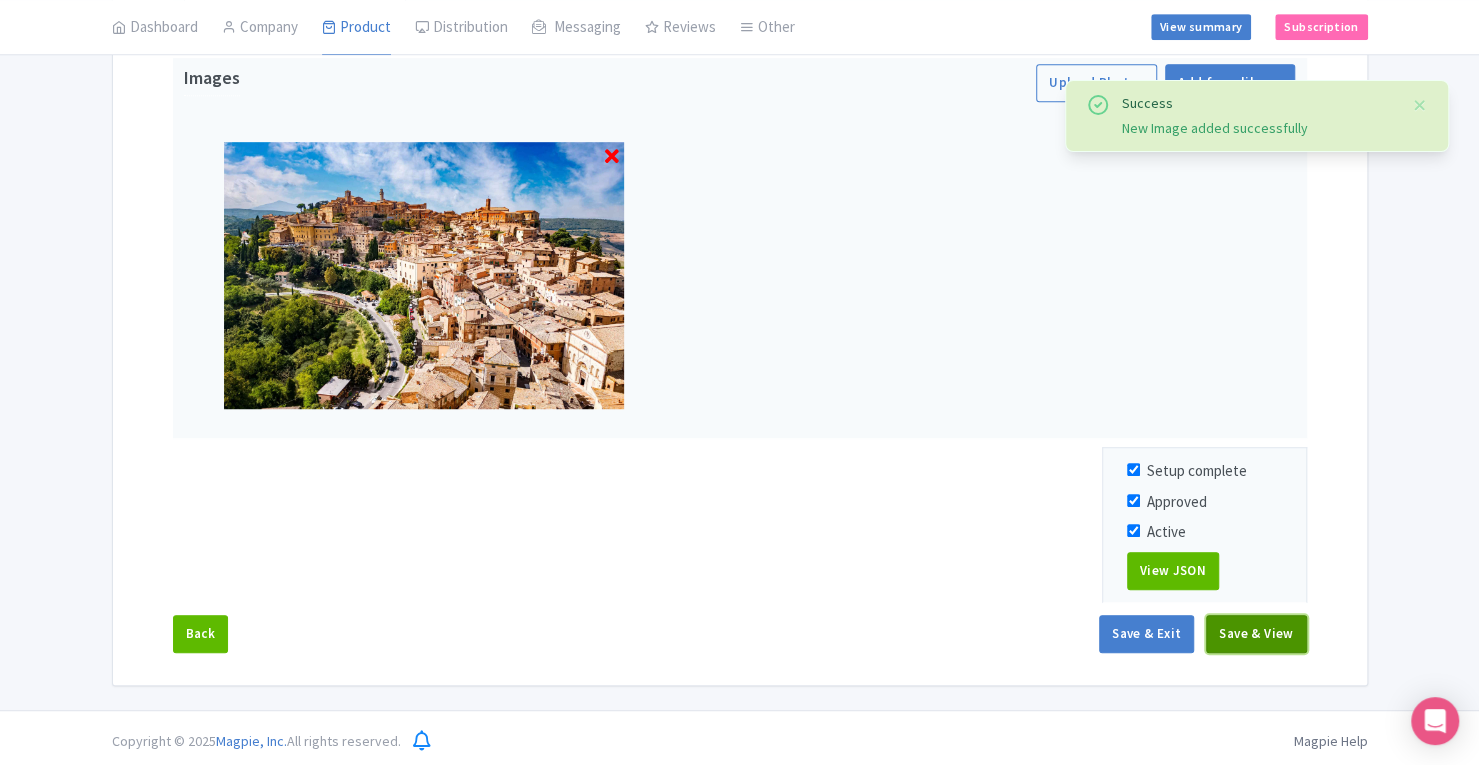 click on "Save & View" at bounding box center [1256, 634] 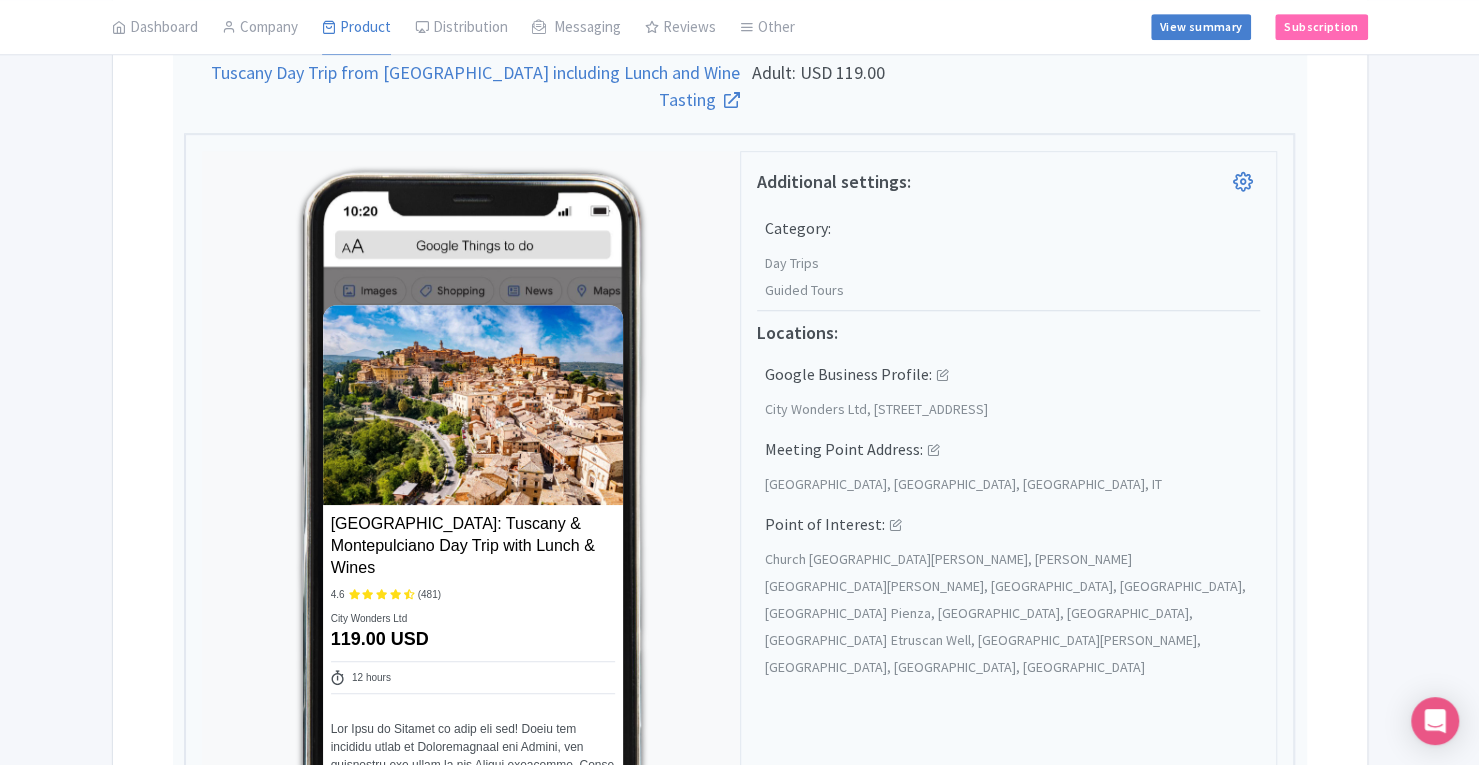 scroll, scrollTop: 0, scrollLeft: 0, axis: both 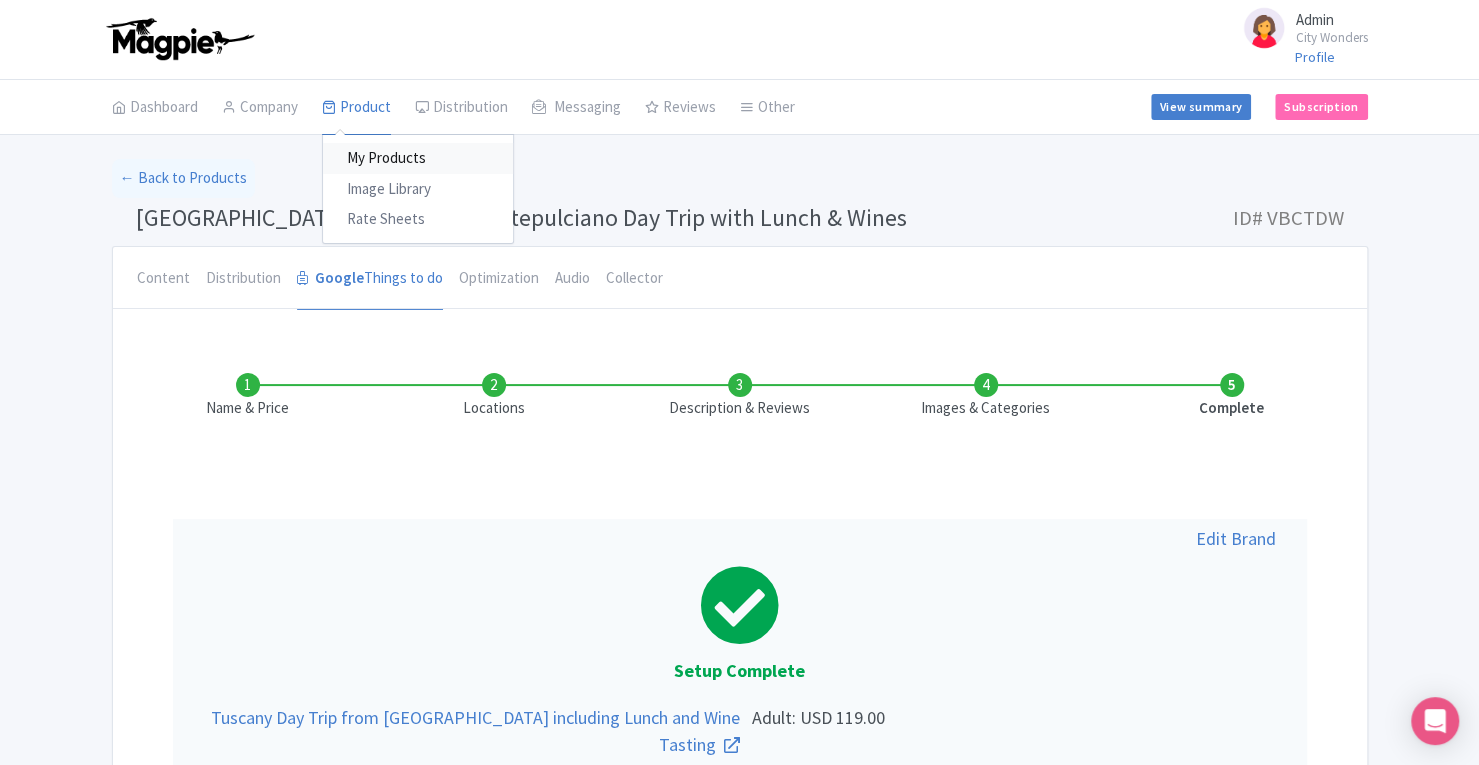 click on "My Products" at bounding box center (418, 158) 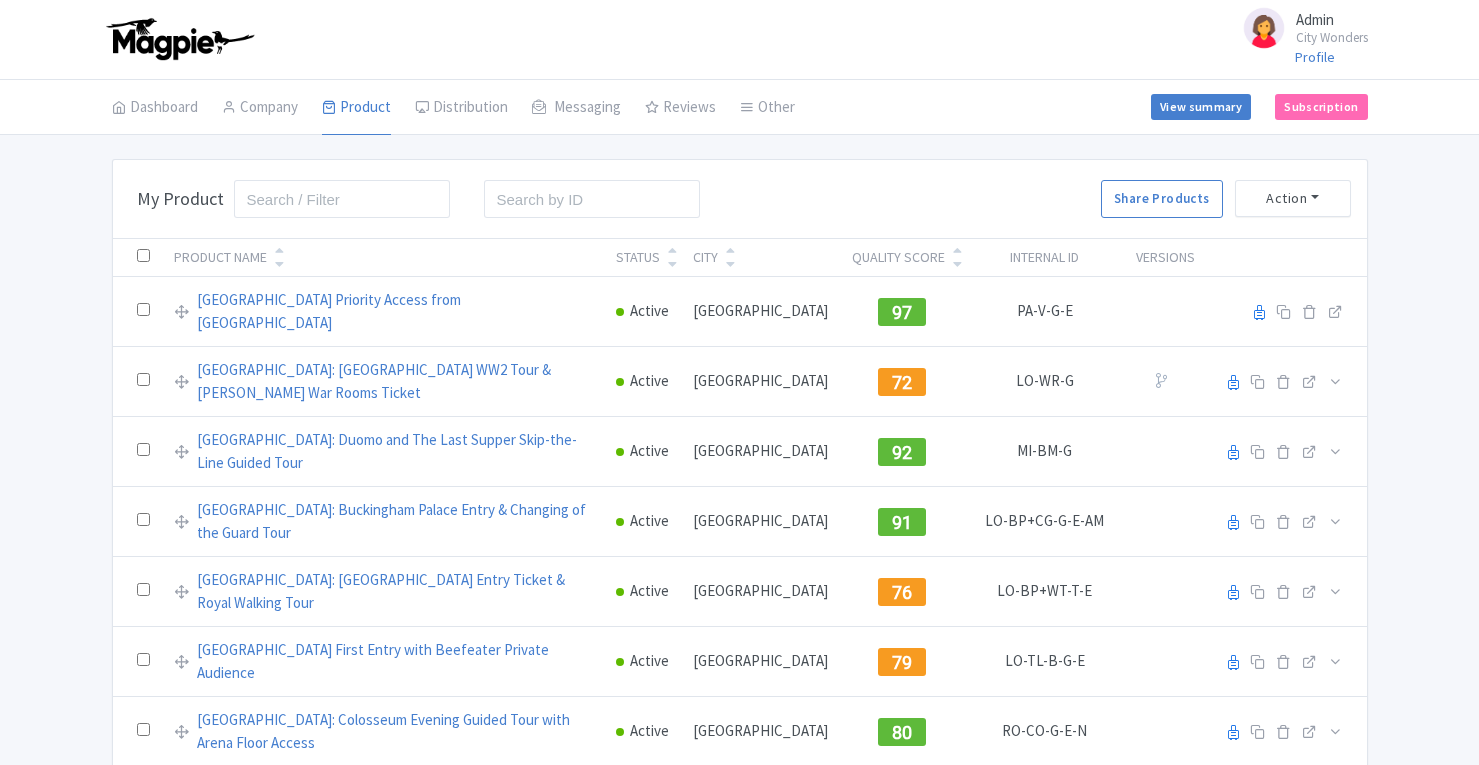 scroll, scrollTop: 0, scrollLeft: 0, axis: both 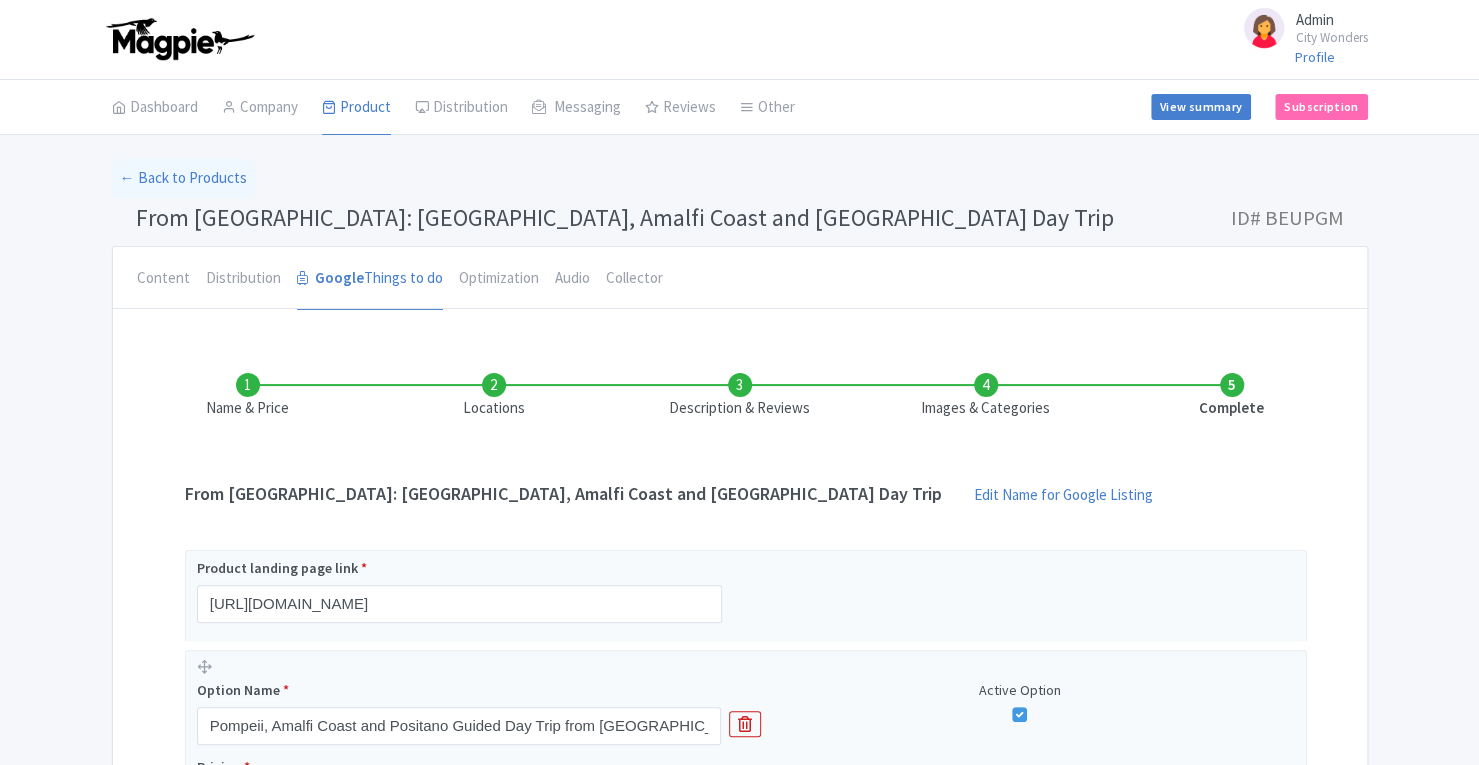 click on "Images & Categories" at bounding box center (986, 396) 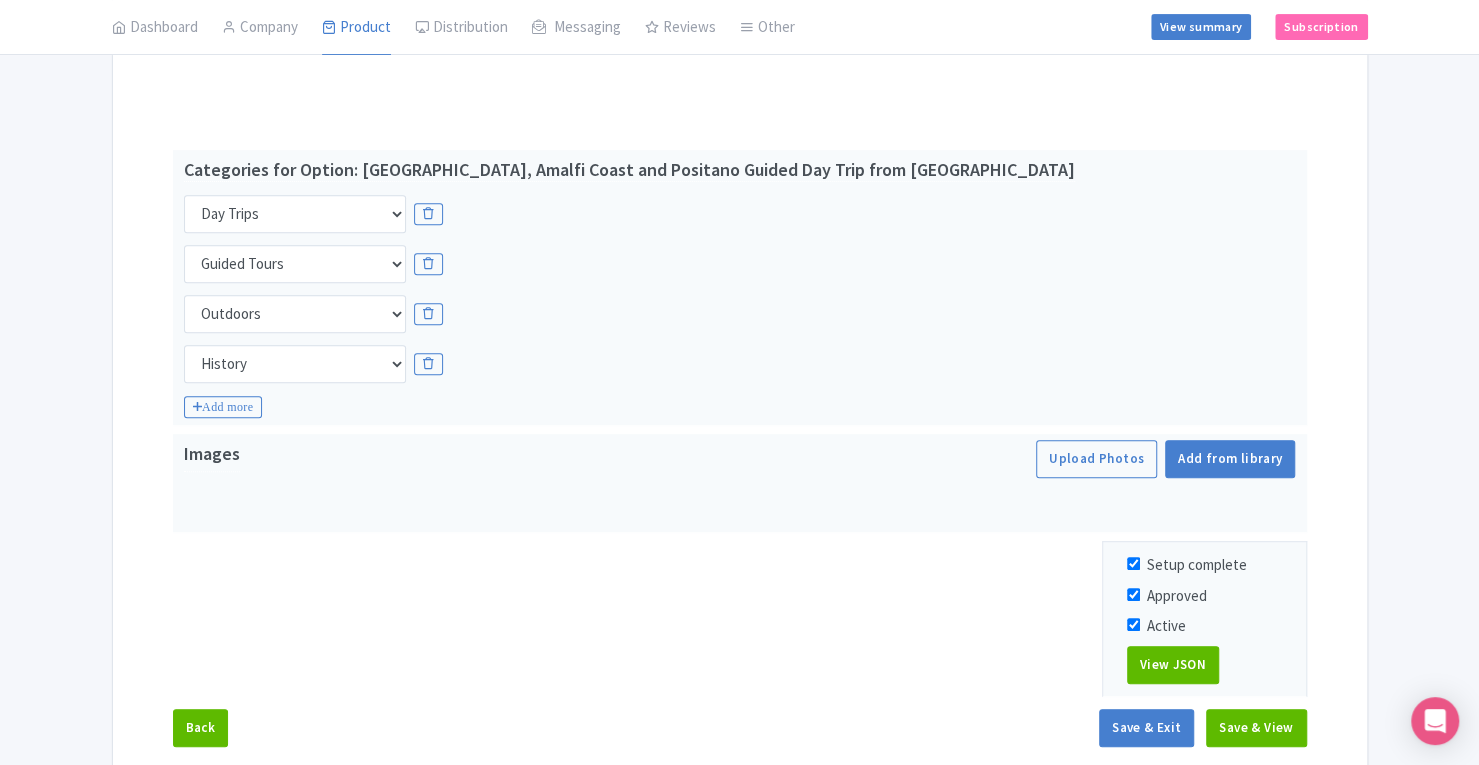 scroll, scrollTop: 370, scrollLeft: 0, axis: vertical 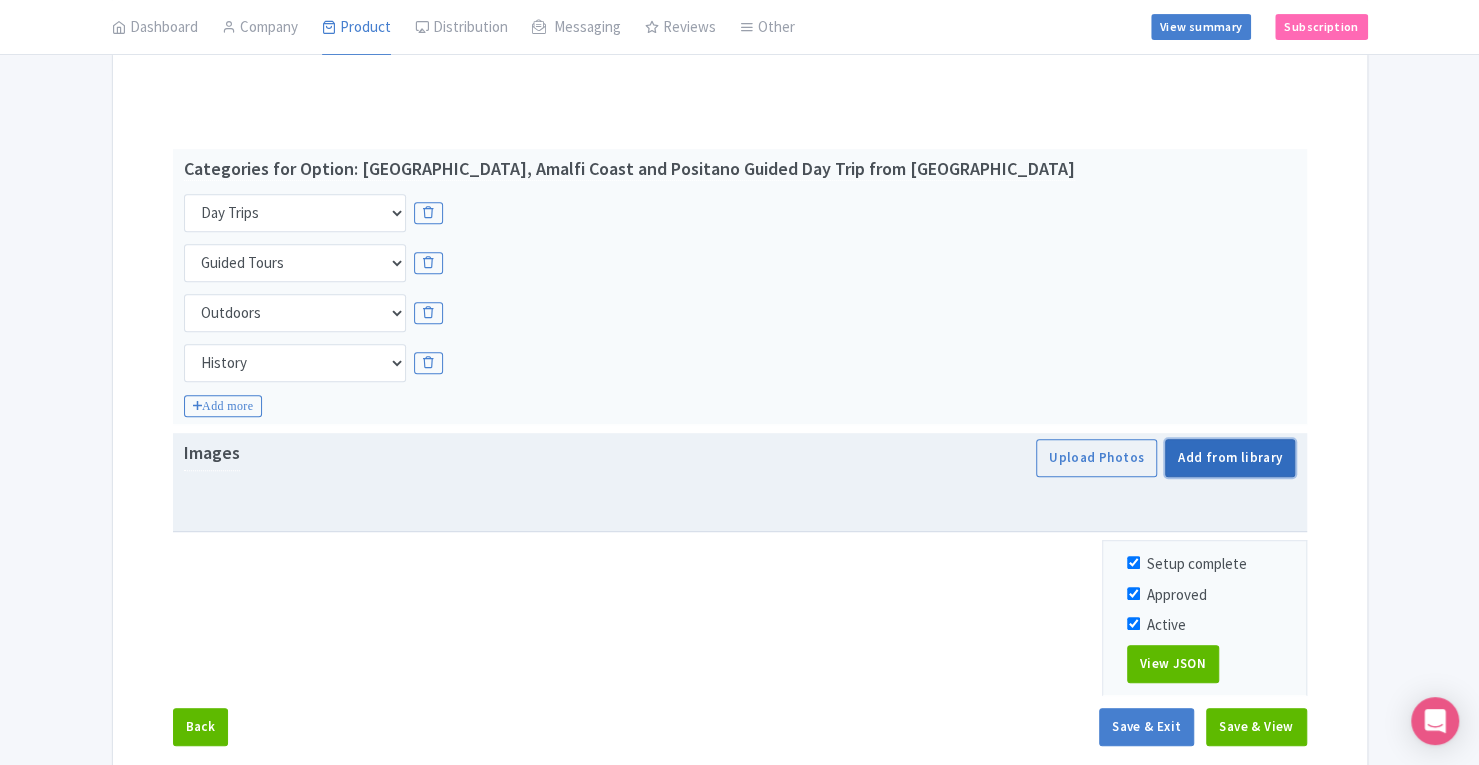 click on "Add from library" at bounding box center (1230, 458) 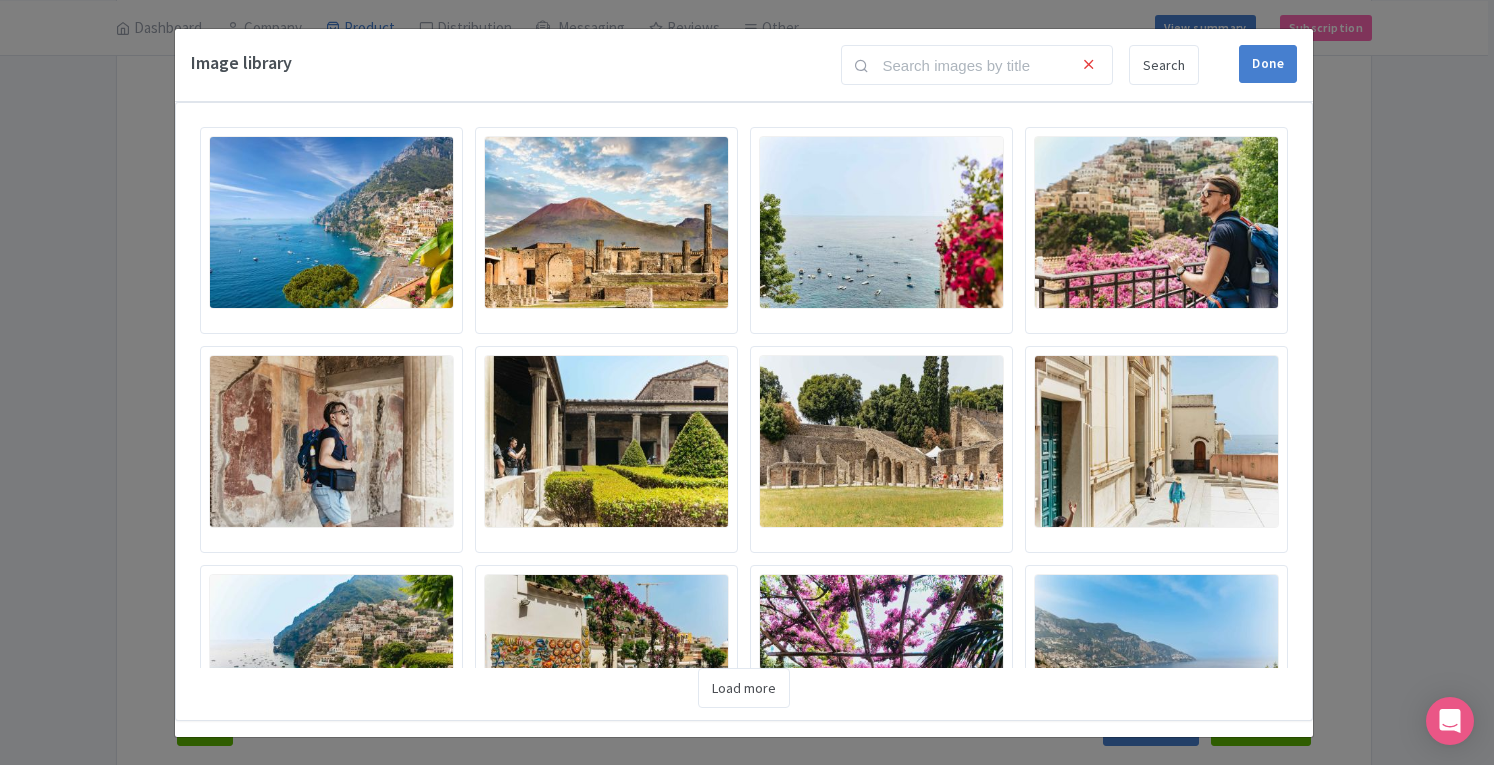 click on "Image library
Search
Done
Upload Photos
Upload Photos
Upload Photos
Upload Photos
Upload Photos
Upload Photos
Upload Photos
Upload Photos
Upload Photos
Upload Photos
Upload Photos
Upload Photos
Loading...
Load more" at bounding box center (747, 382) 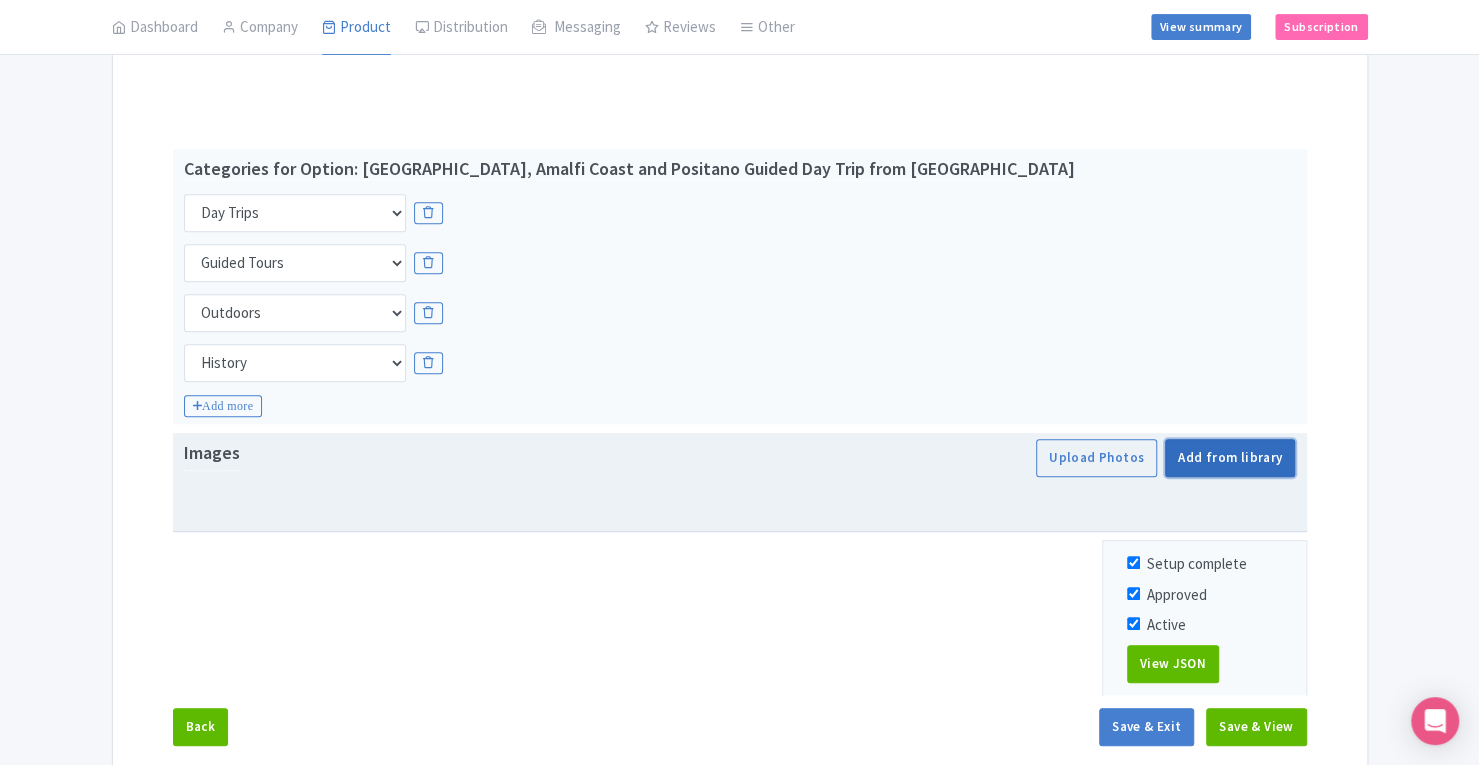 click on "Add from library" at bounding box center (1230, 458) 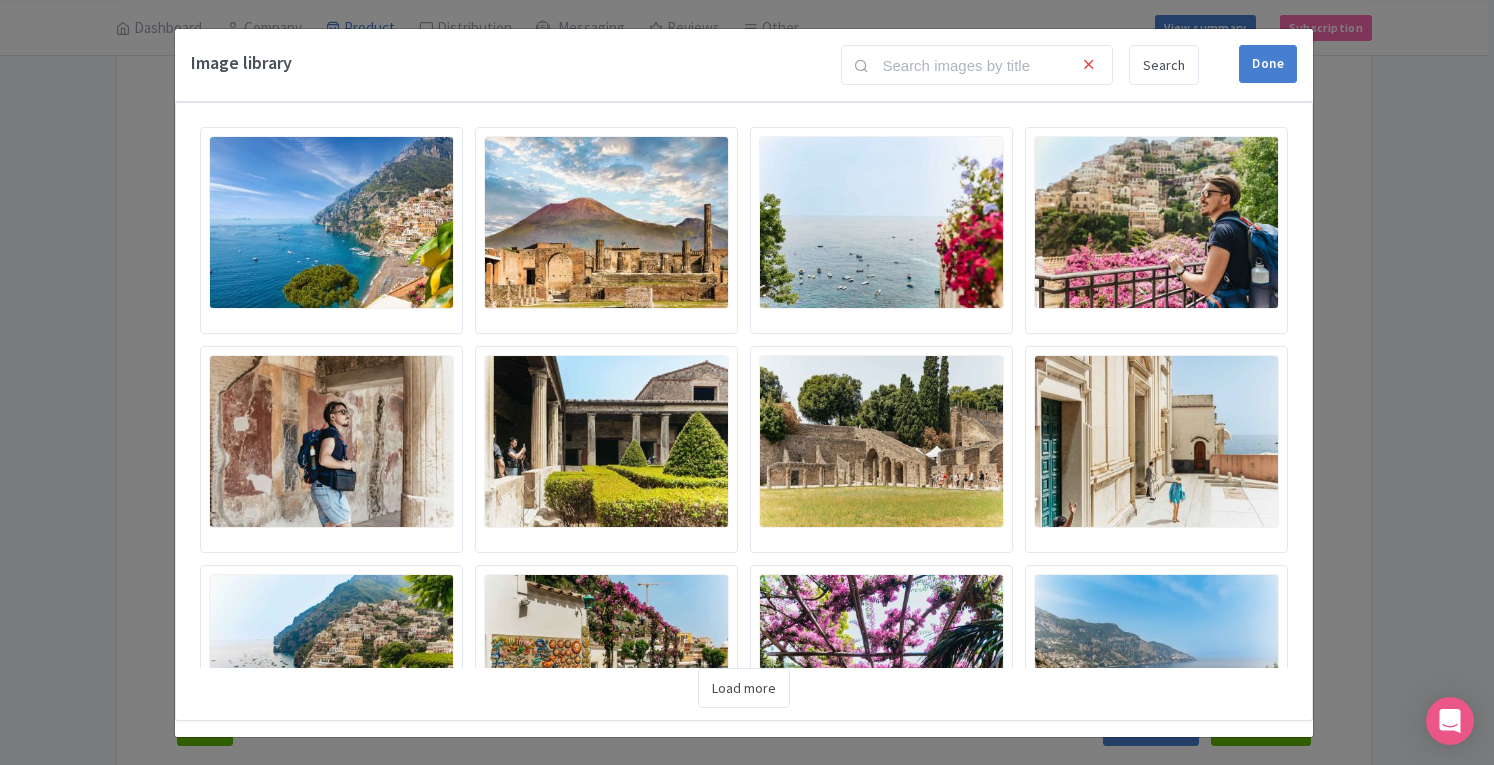 click at bounding box center [331, 222] 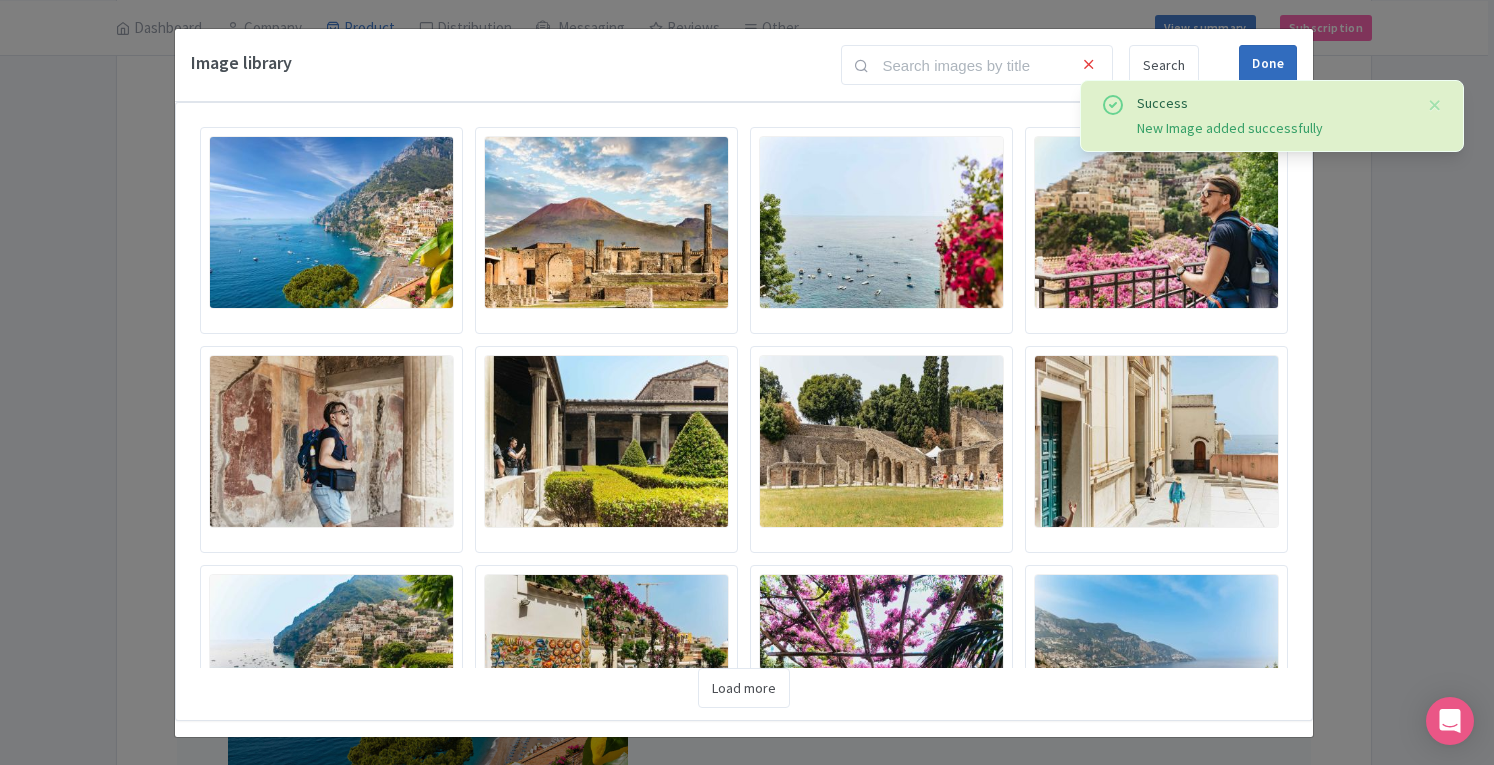 click on "Done" at bounding box center (1268, 64) 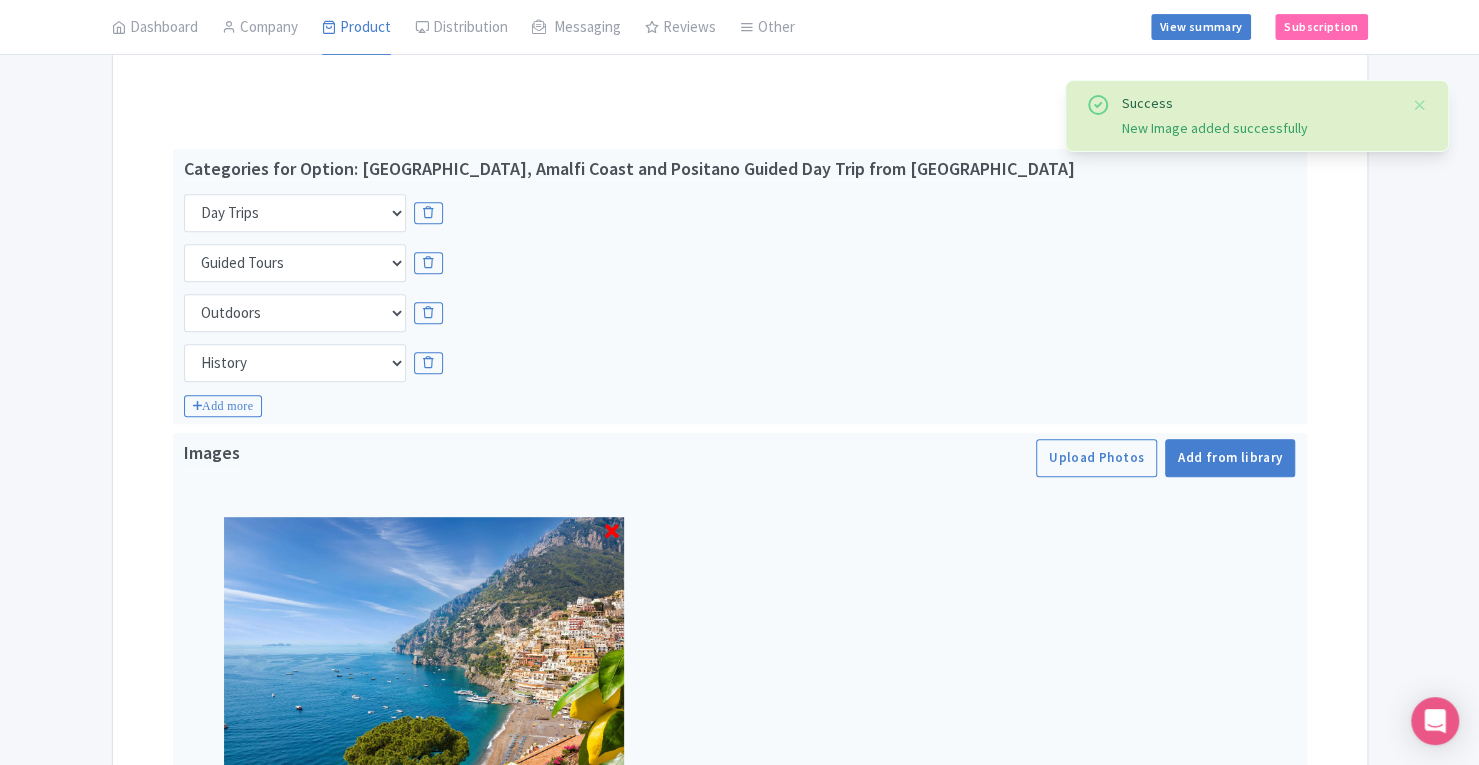 scroll, scrollTop: 745, scrollLeft: 0, axis: vertical 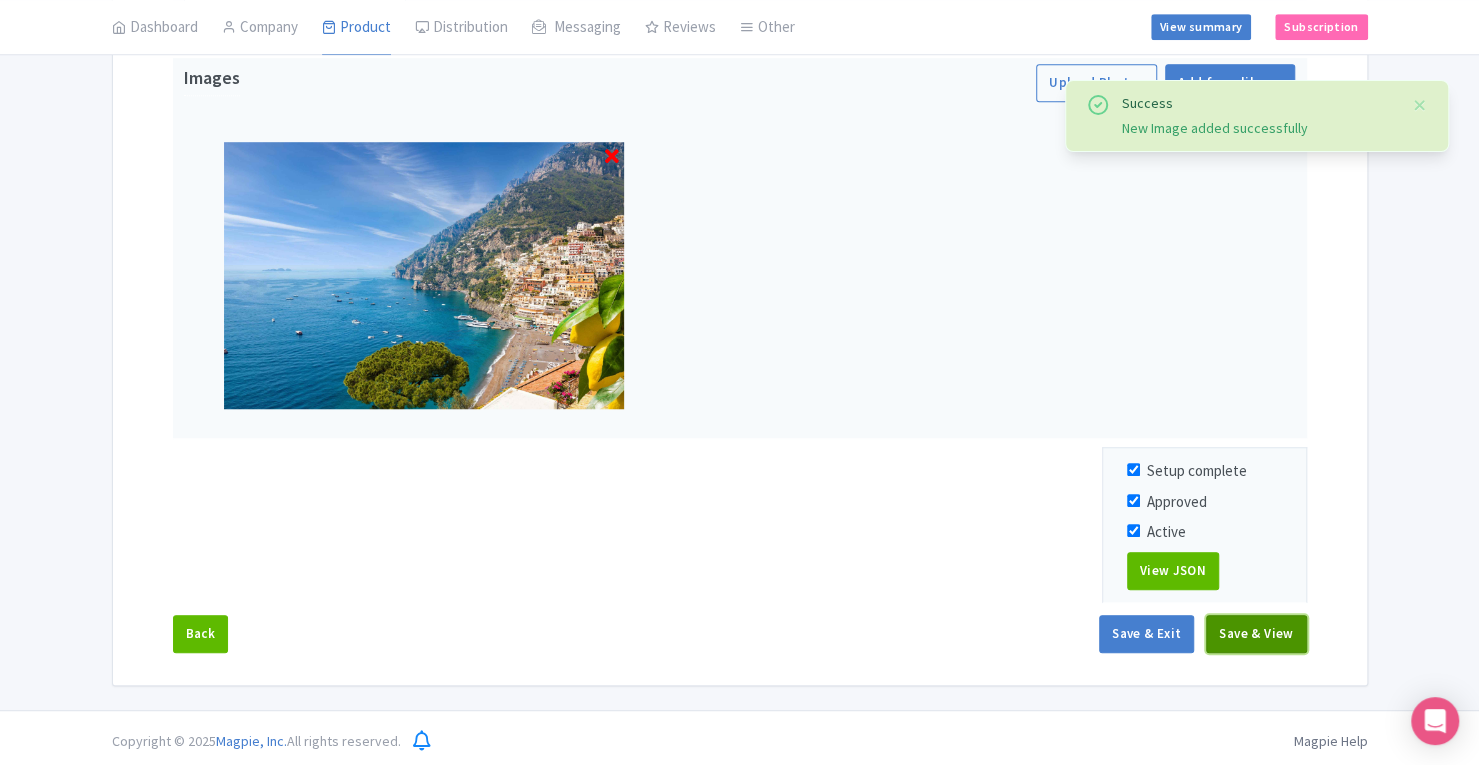 click on "Save & View" at bounding box center [1256, 634] 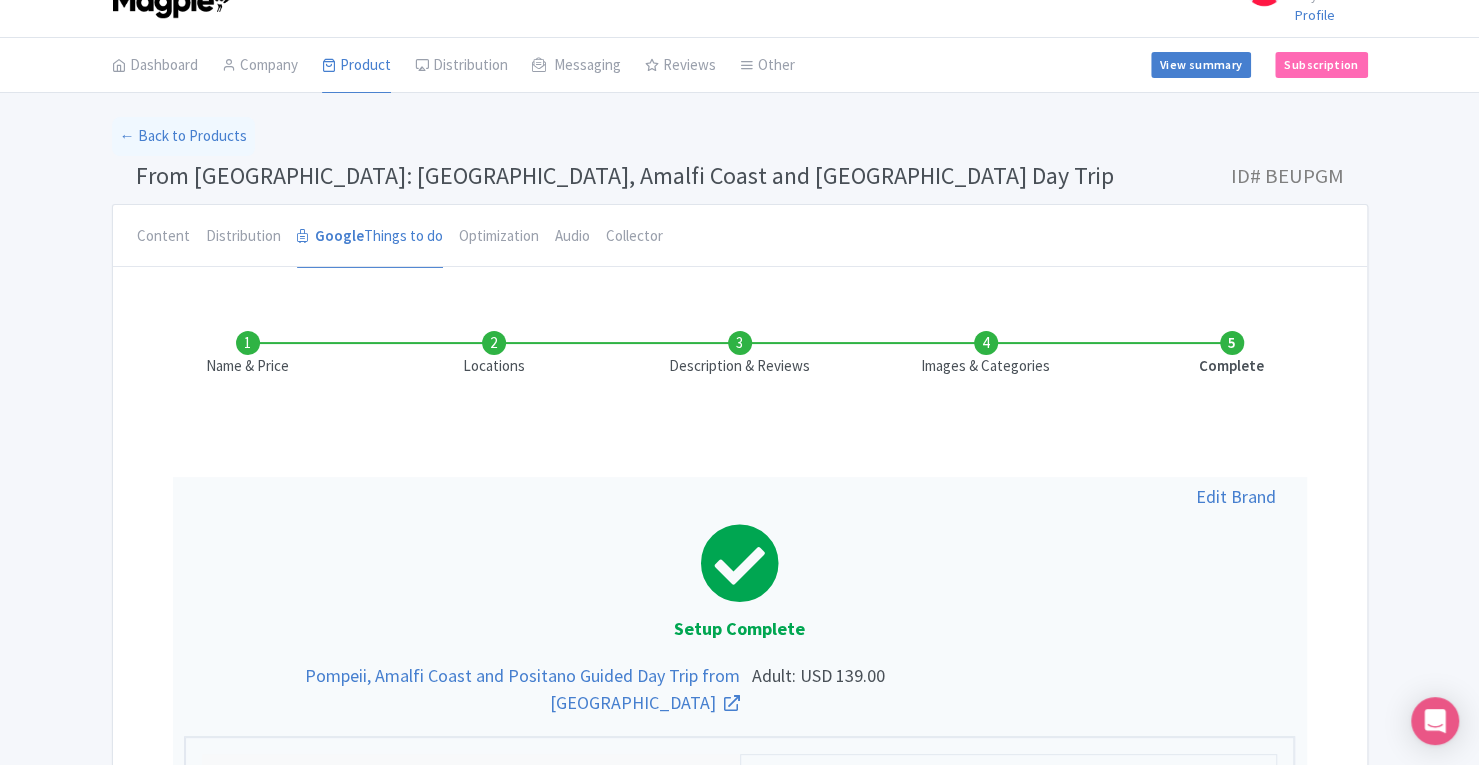 scroll, scrollTop: 14, scrollLeft: 0, axis: vertical 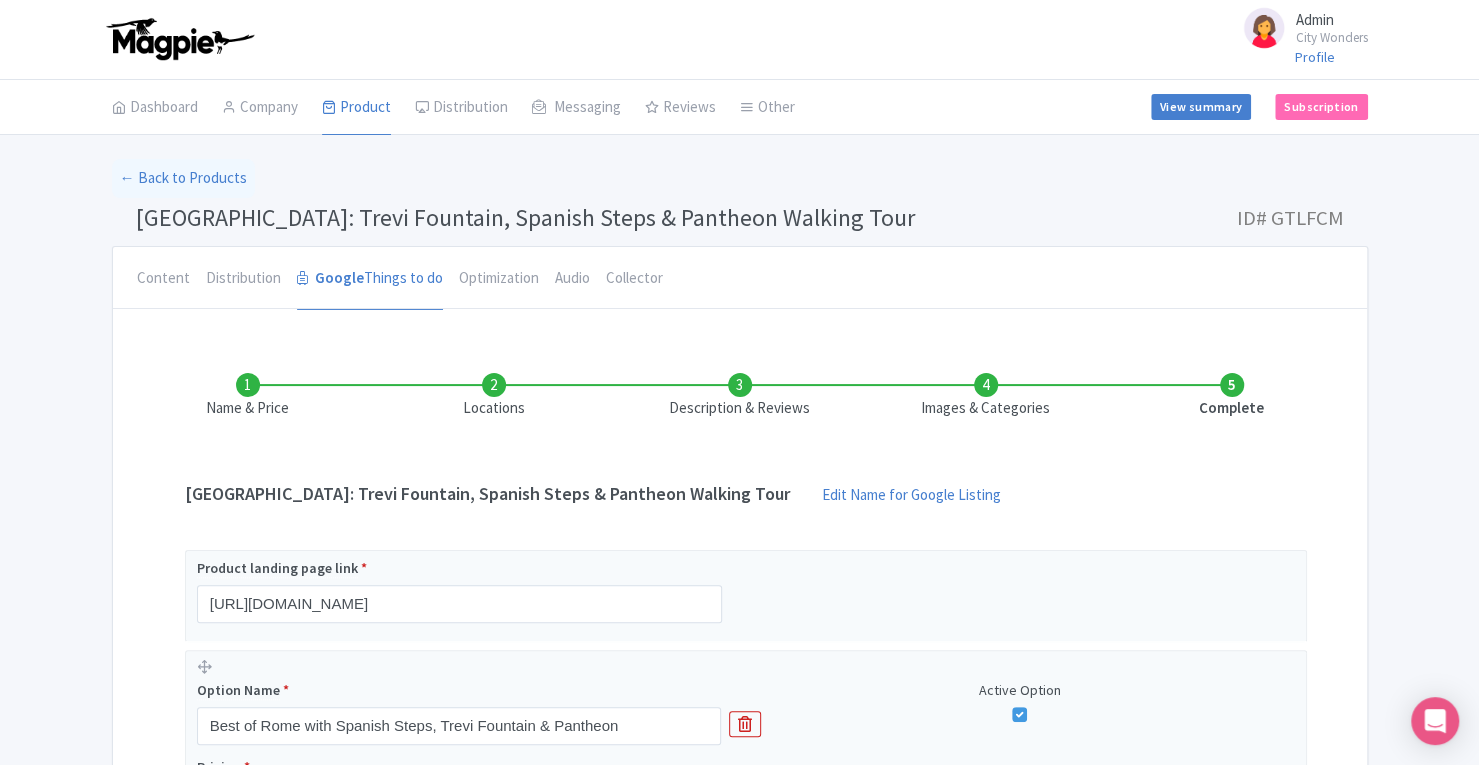 click on "Images & Categories" at bounding box center (986, 396) 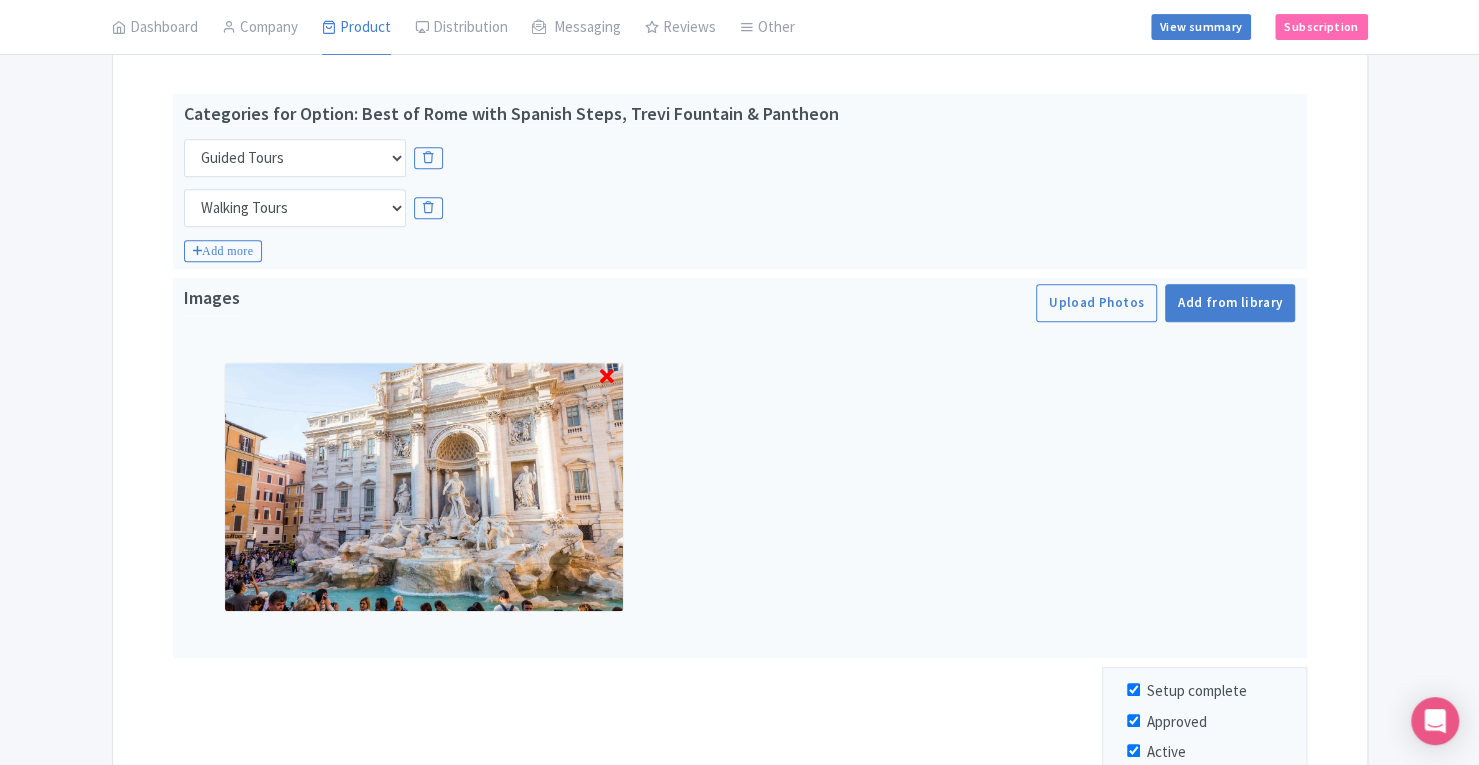 scroll, scrollTop: 429, scrollLeft: 0, axis: vertical 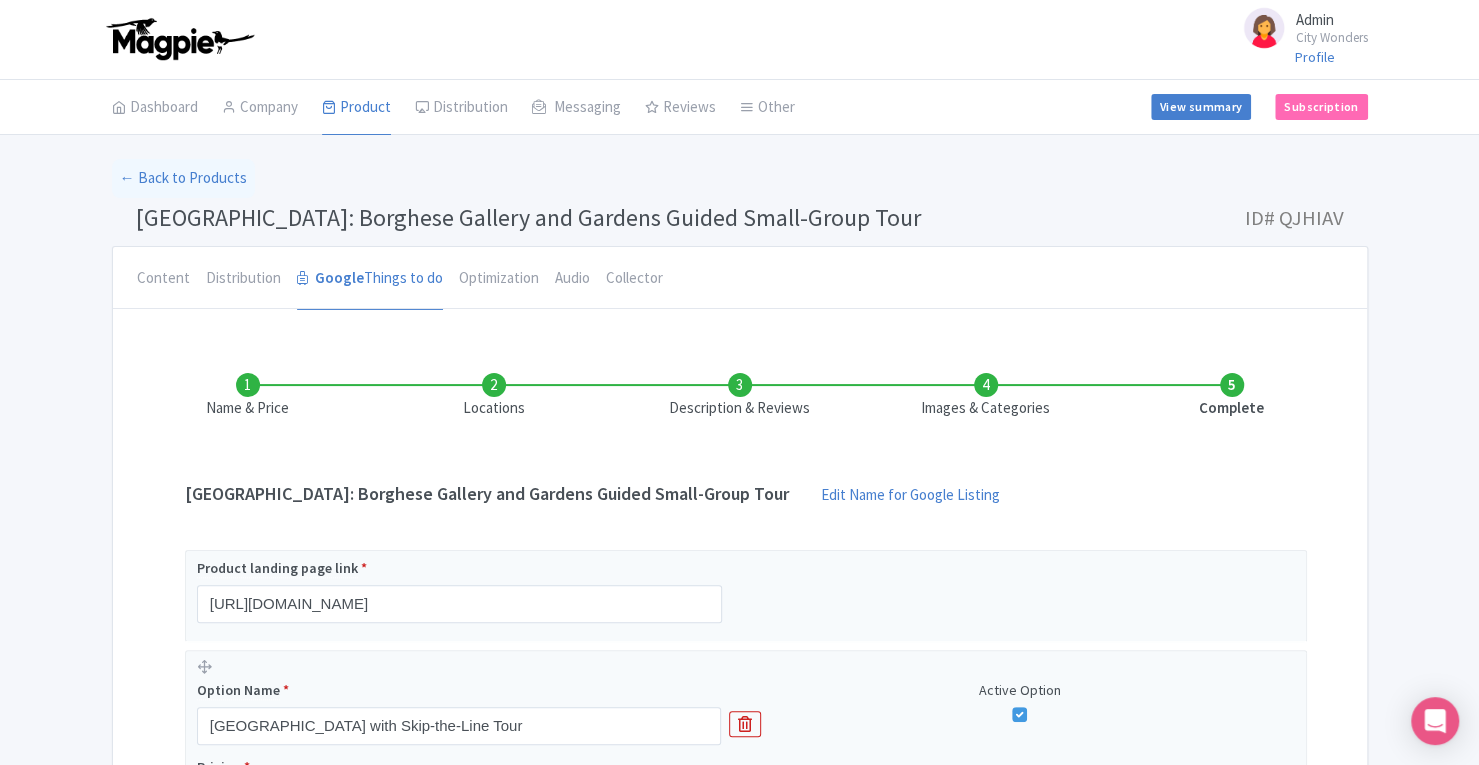 click on "Images & Categories" at bounding box center [986, 396] 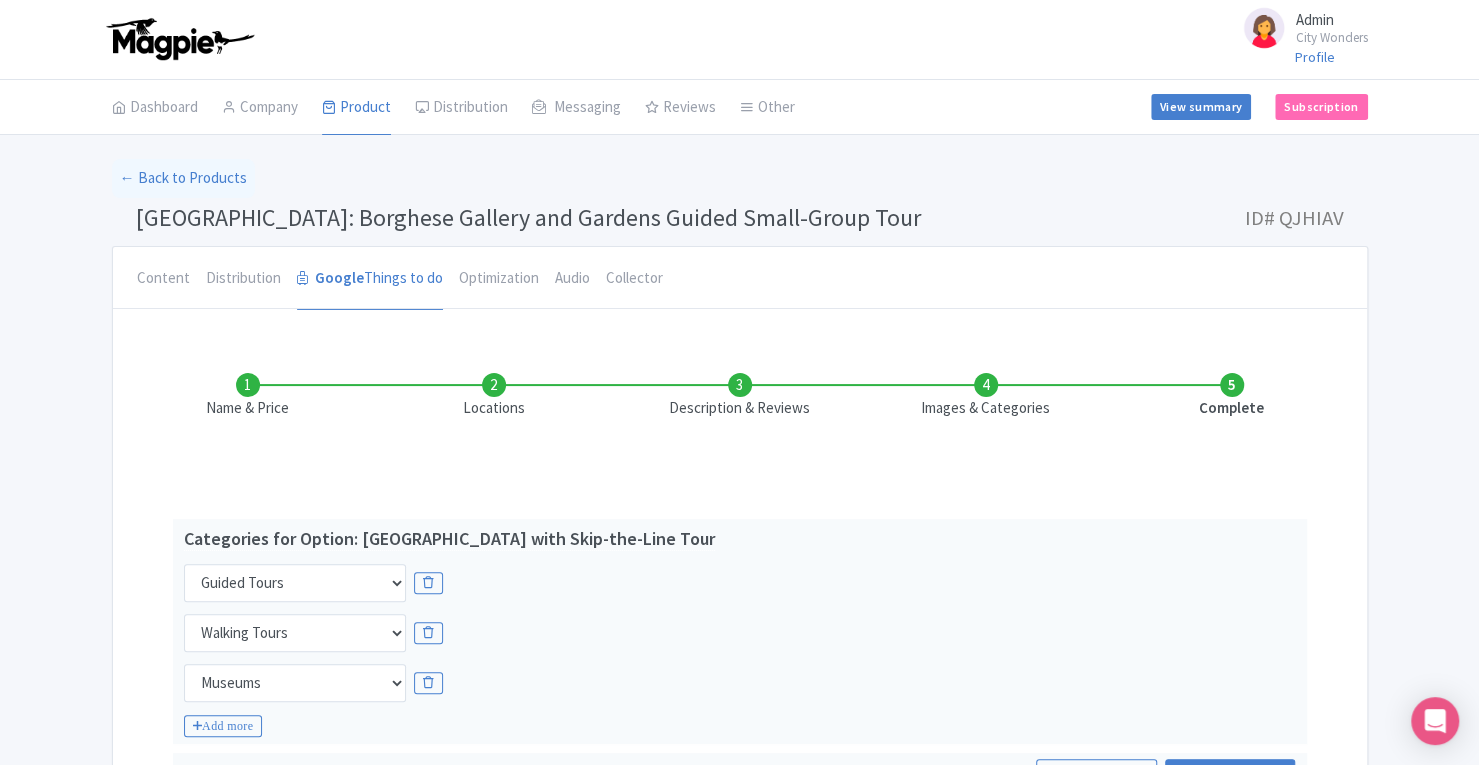 scroll, scrollTop: 413, scrollLeft: 0, axis: vertical 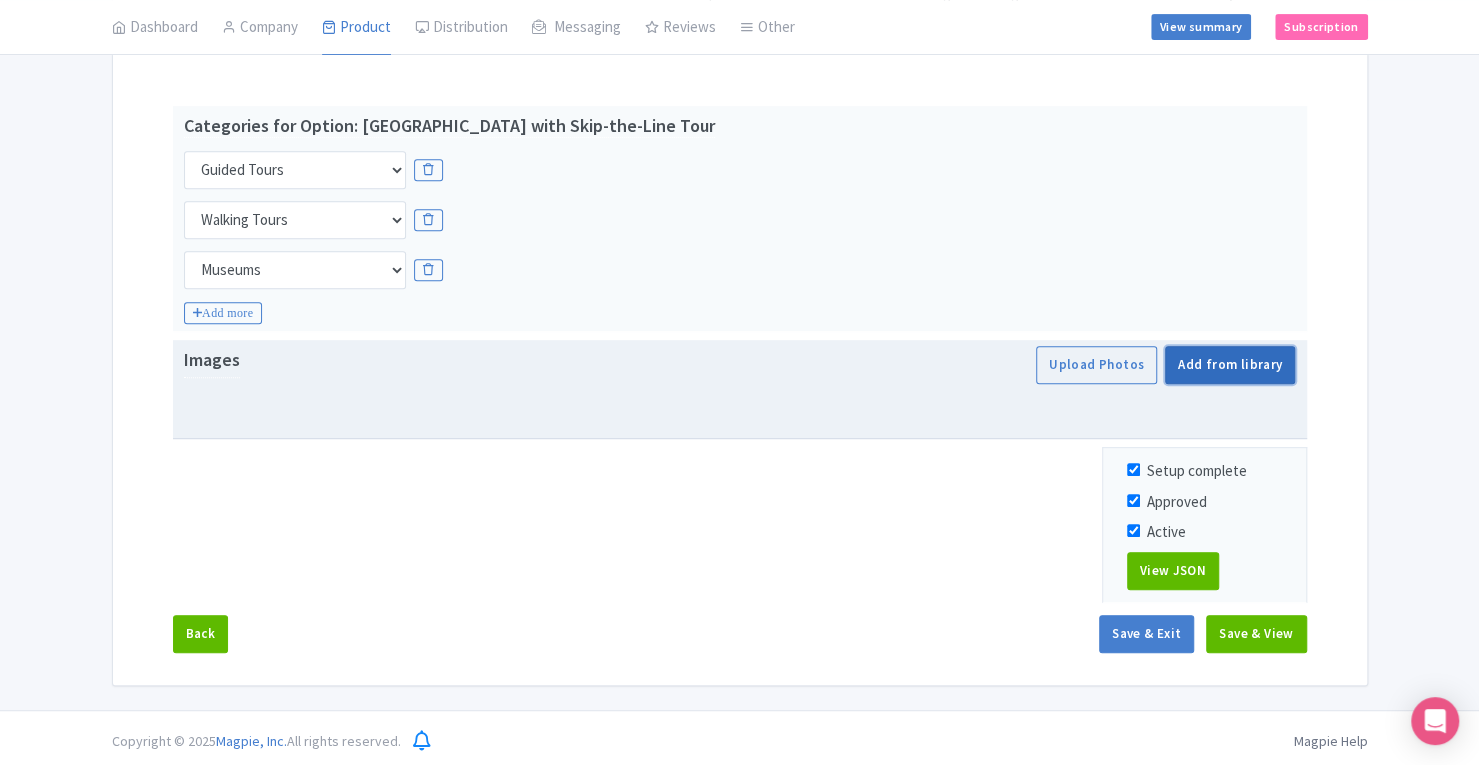 click on "Add from library" at bounding box center [1230, 365] 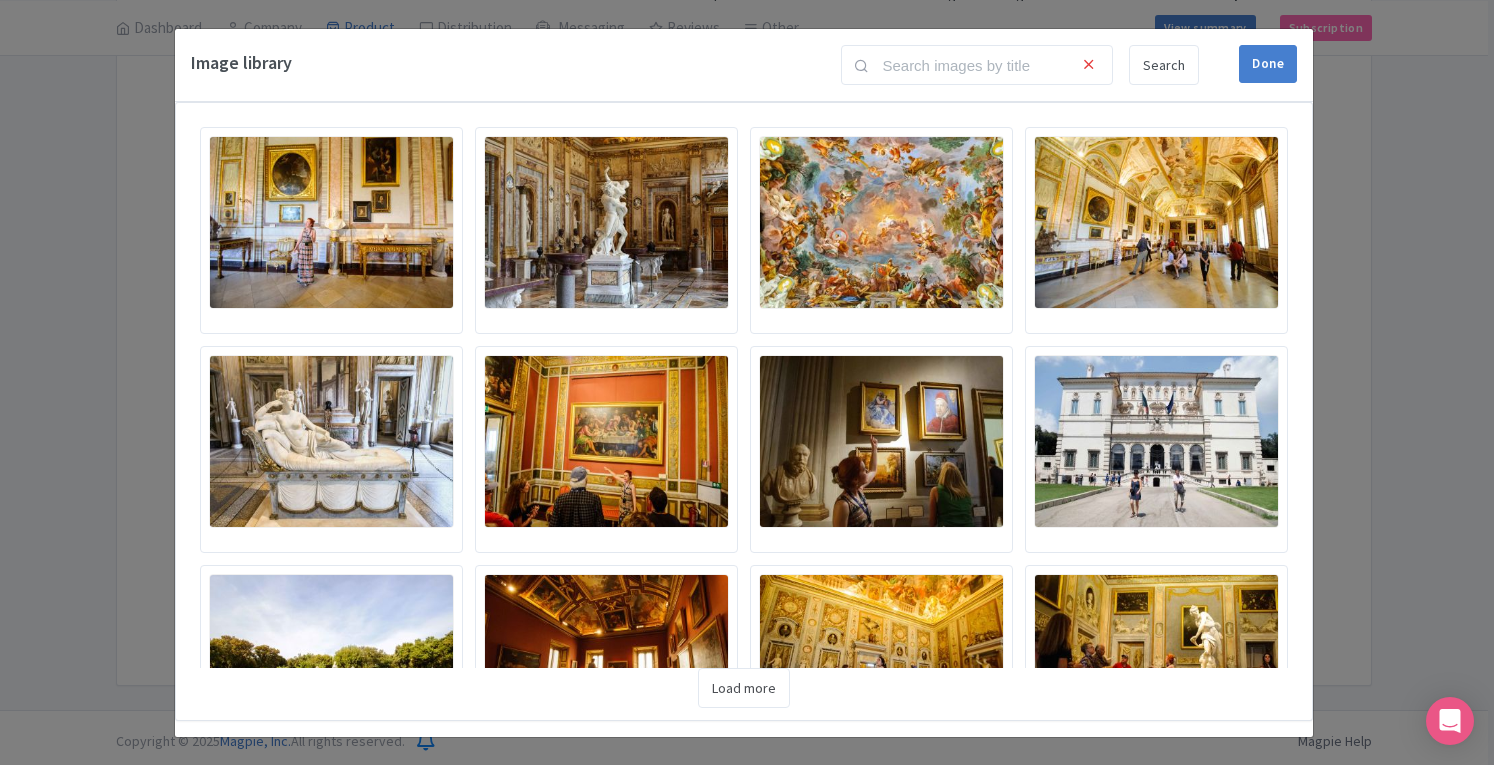 click at bounding box center (331, 222) 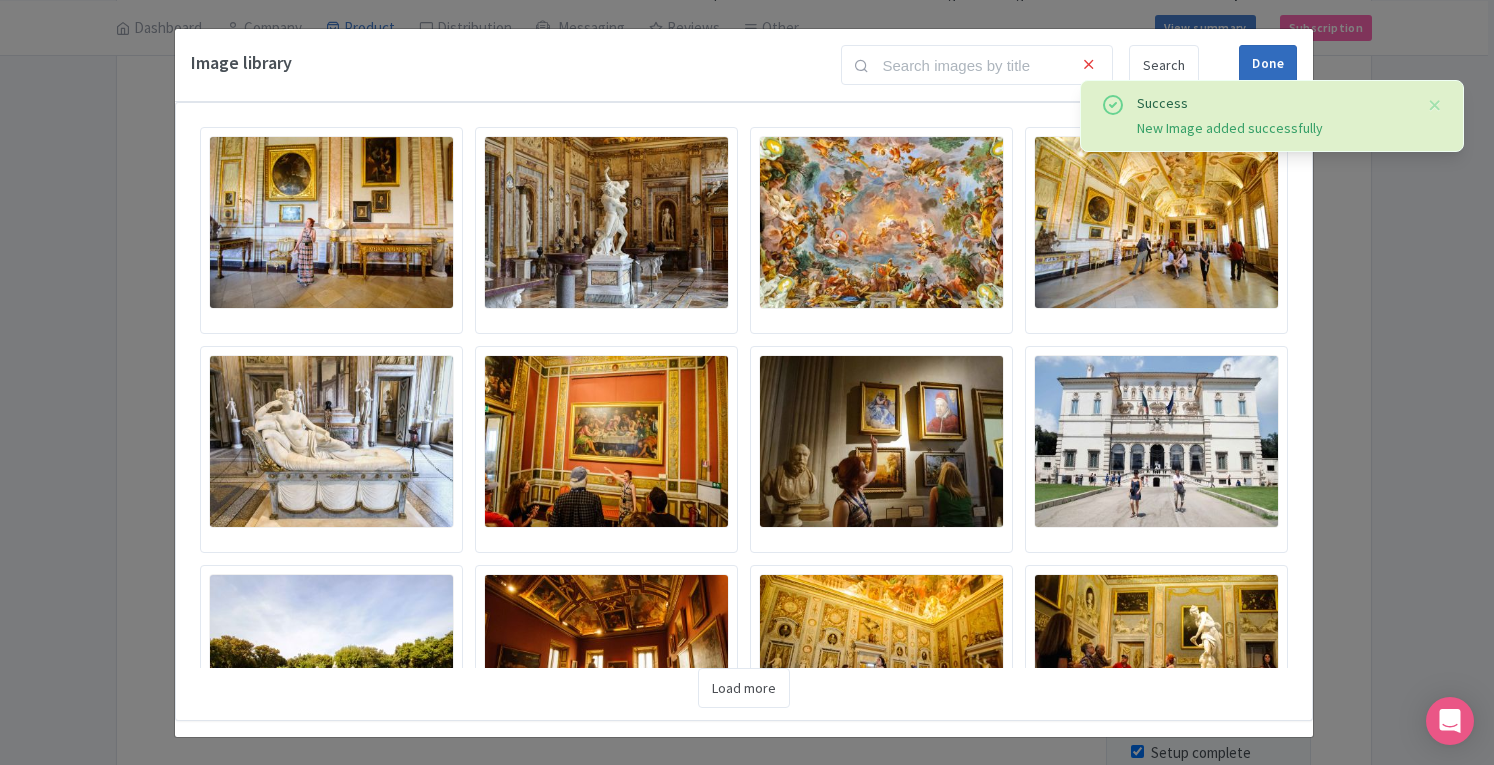 click on "Done" at bounding box center [1268, 64] 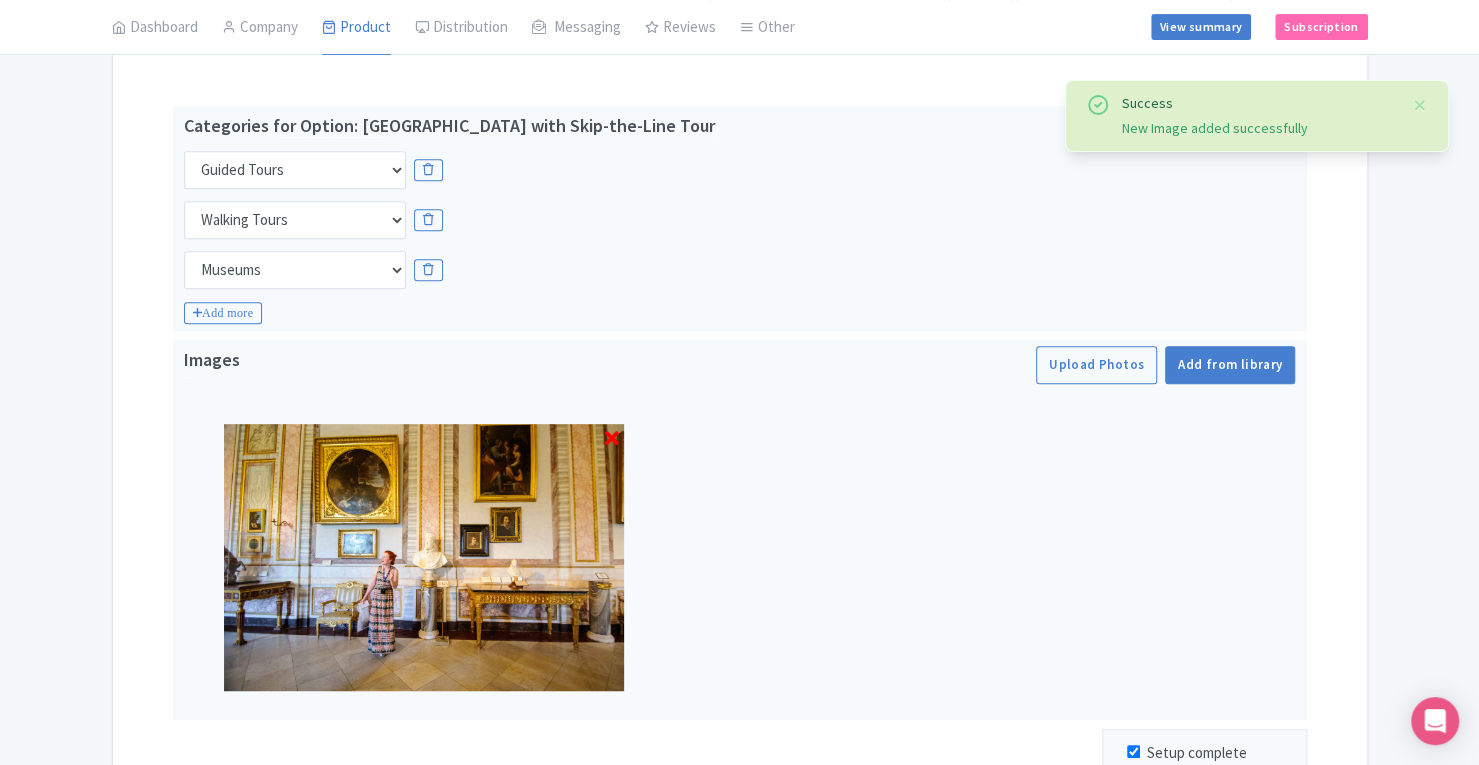scroll, scrollTop: 695, scrollLeft: 0, axis: vertical 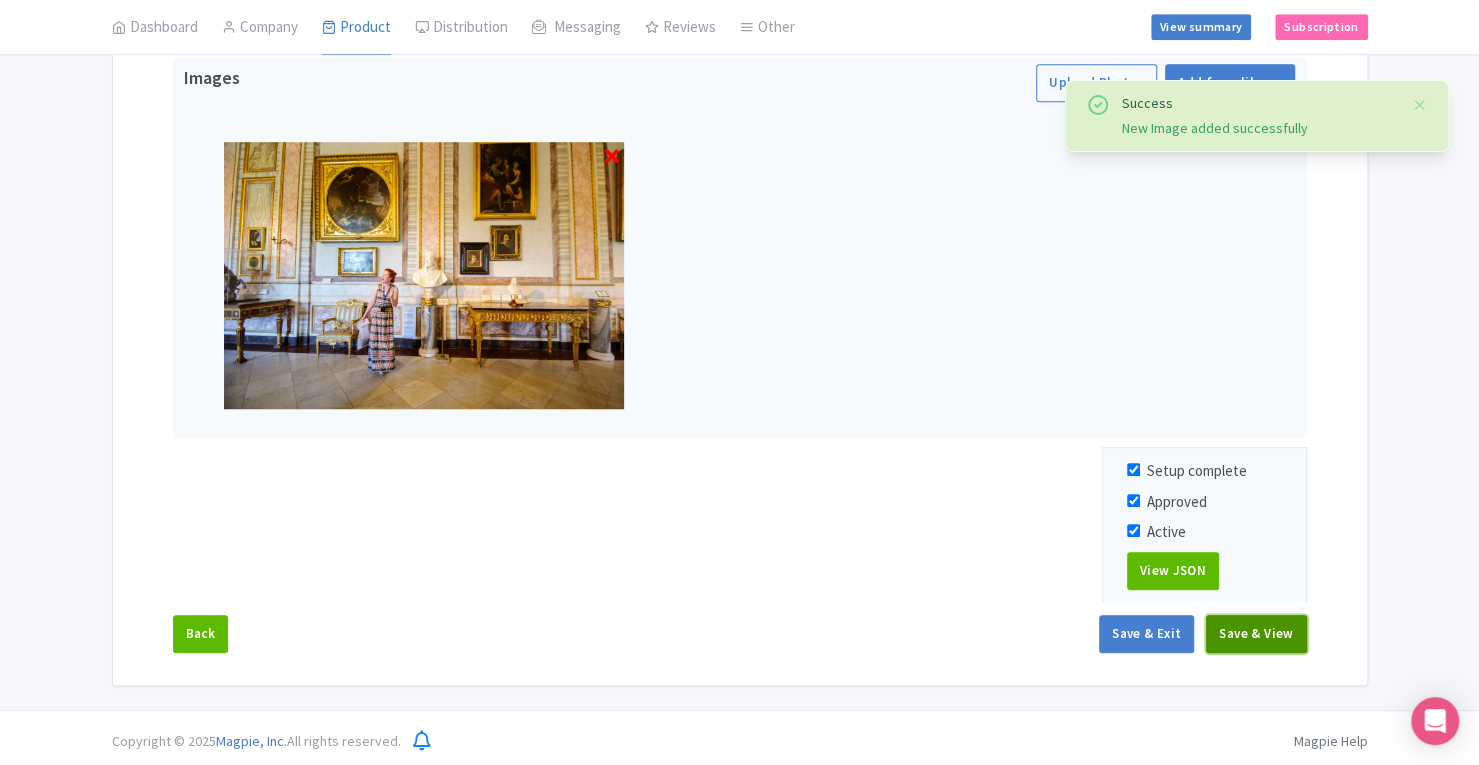 click on "Save & View" at bounding box center [1256, 634] 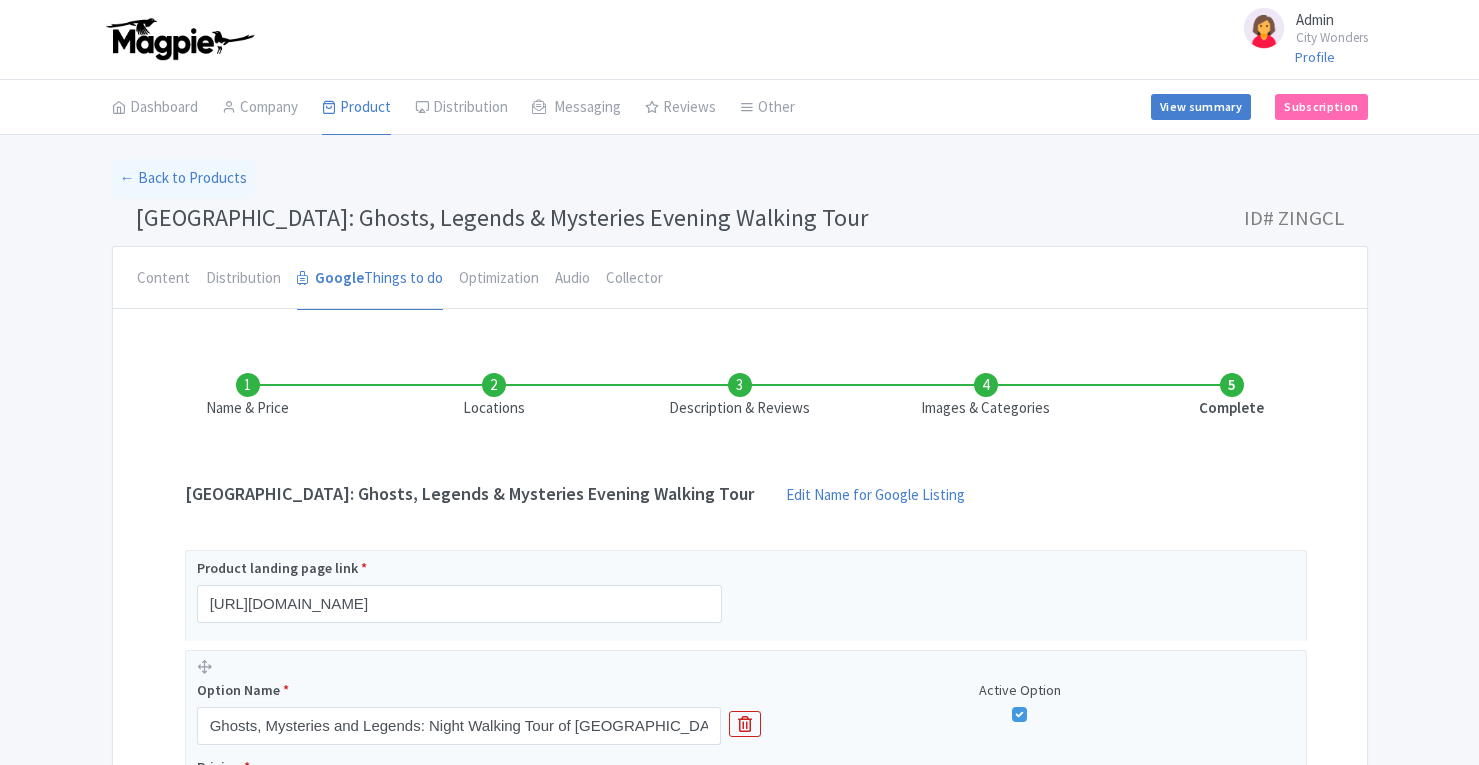 scroll, scrollTop: 0, scrollLeft: 0, axis: both 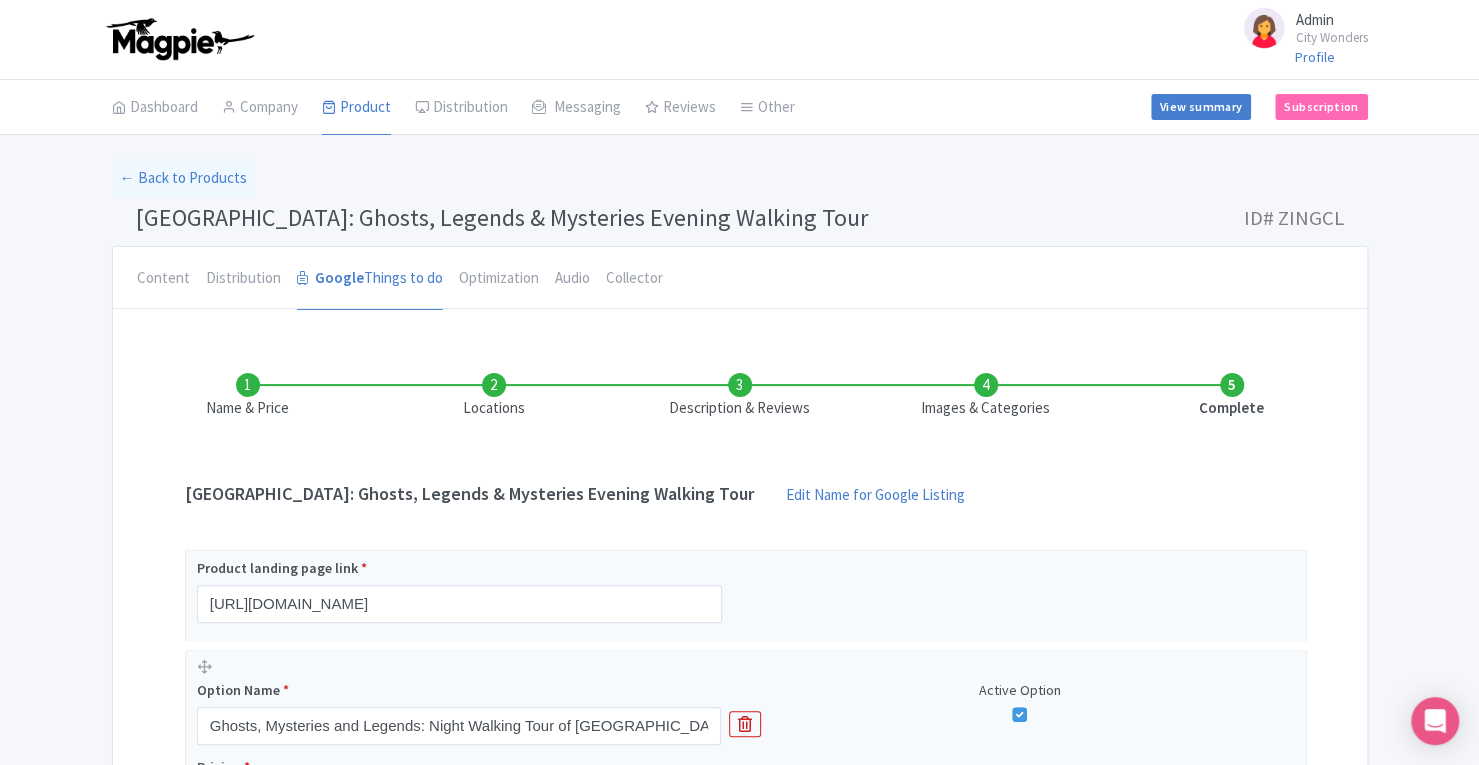 click on "Images & Categories" at bounding box center [986, 396] 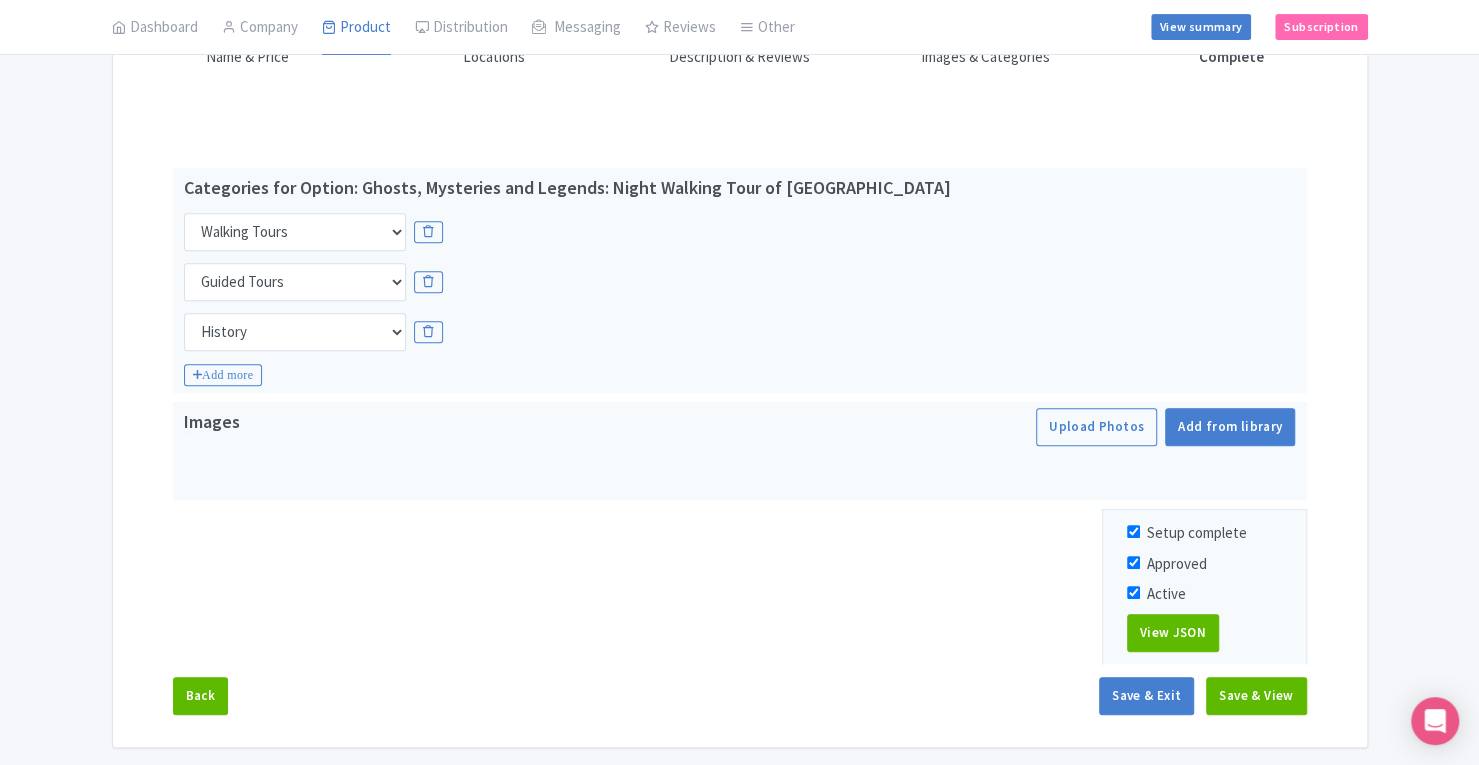 scroll, scrollTop: 413, scrollLeft: 0, axis: vertical 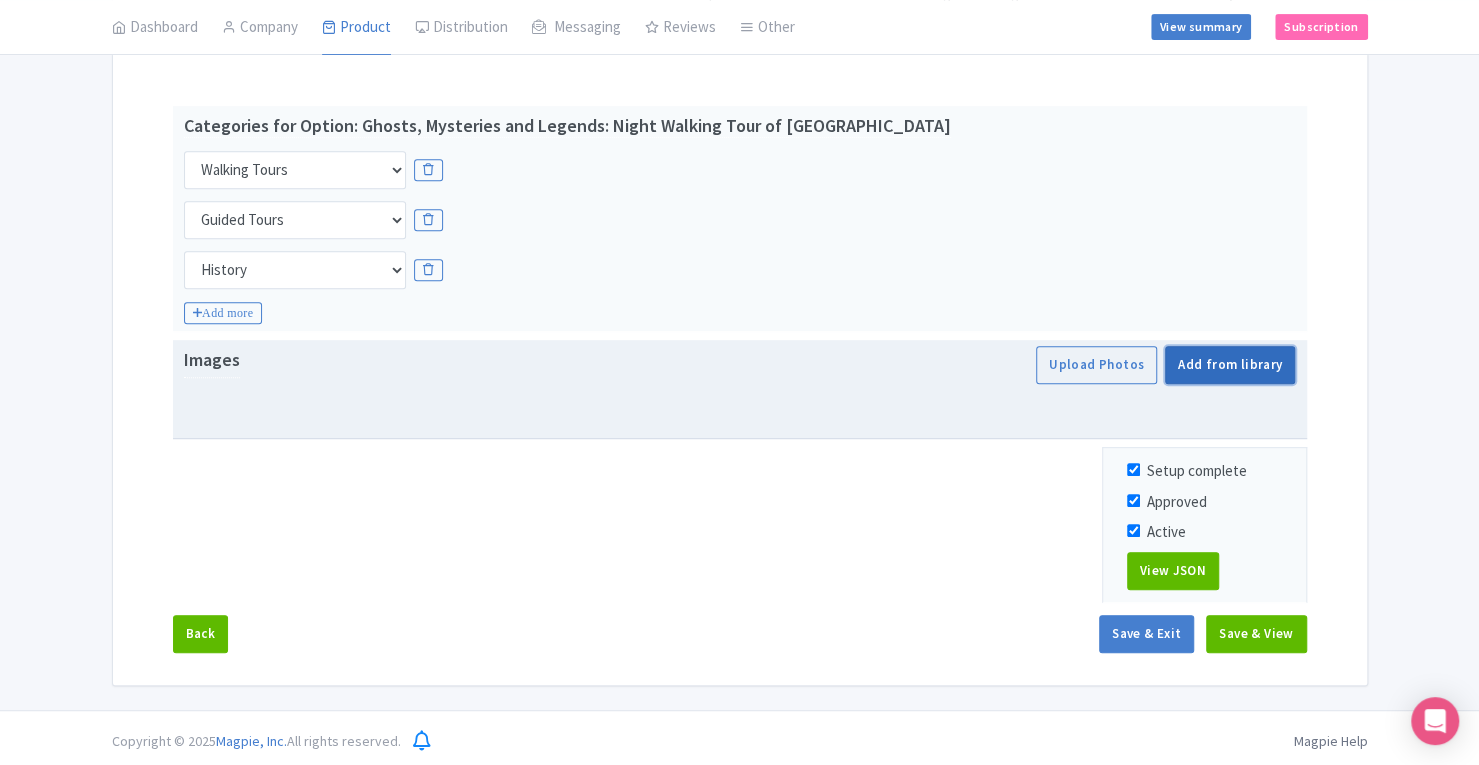 click on "Add from library" at bounding box center (1230, 365) 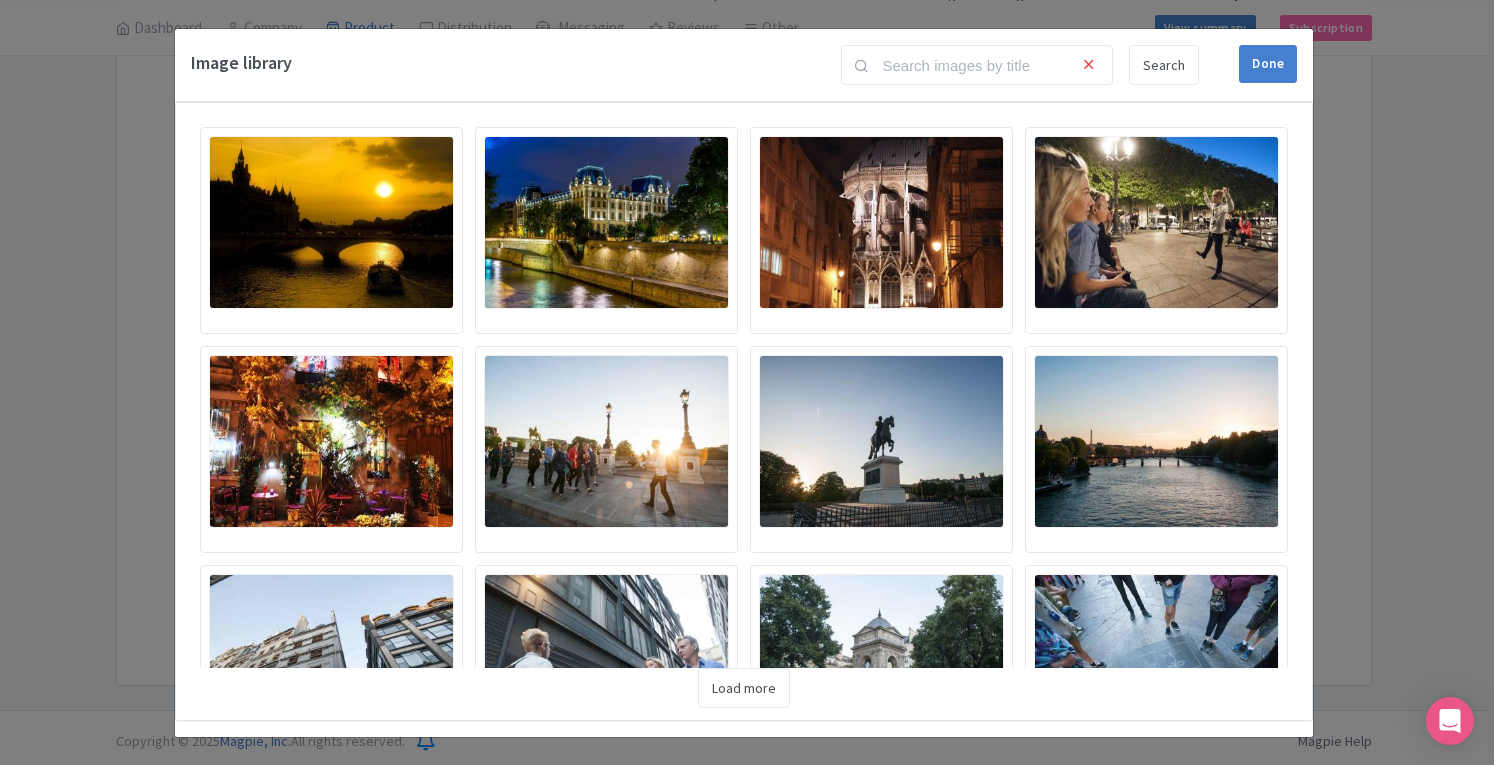 click on "Image library
Search
Done
Upload Photos
Upload Photos
Upload Photos
Upload Photos
Upload Photos
Upload Photos
Upload Photos
Upload Photos
Upload Photos
Upload Photos
Upload Photos
Upload Photos
Loading...
Load more" at bounding box center (747, 382) 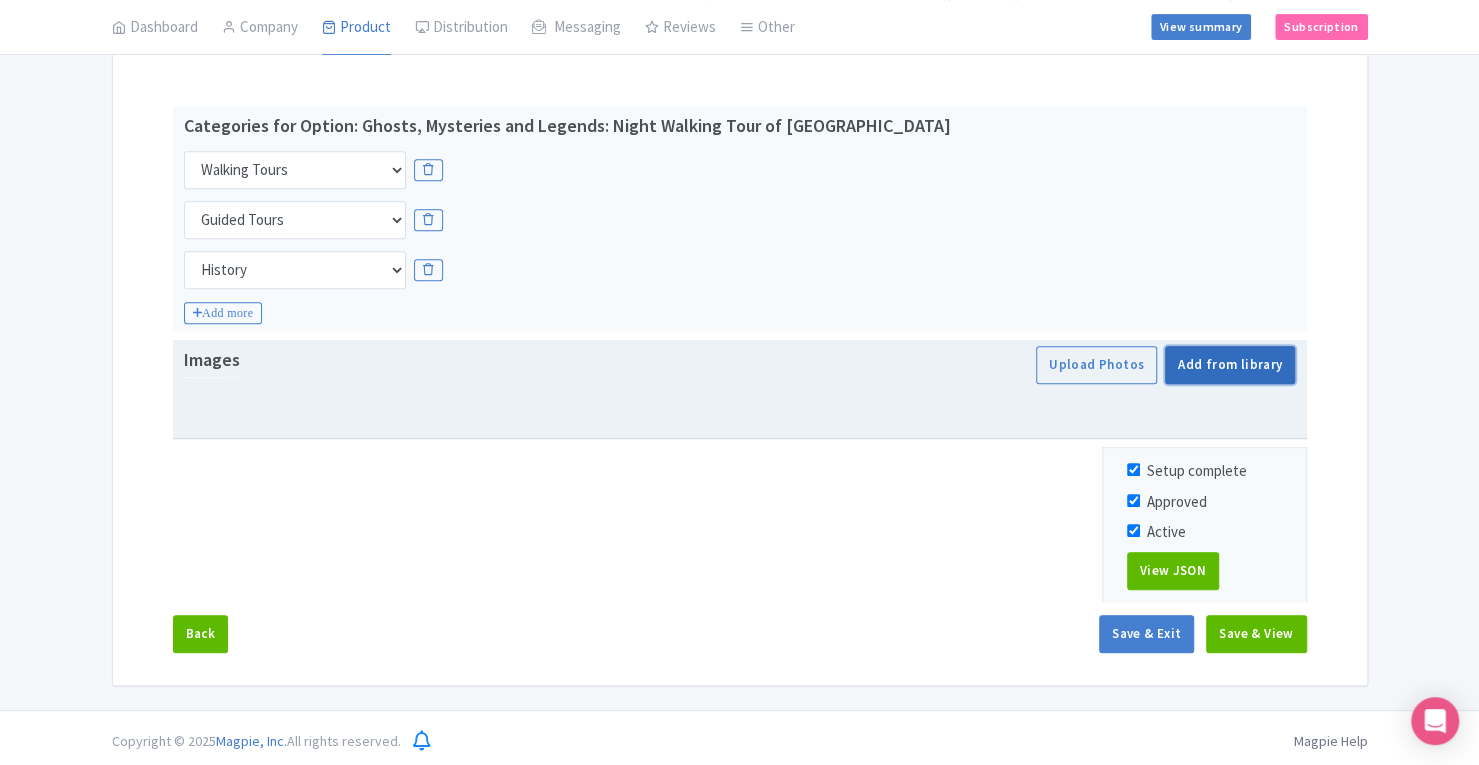 click on "Add from library" at bounding box center (1230, 365) 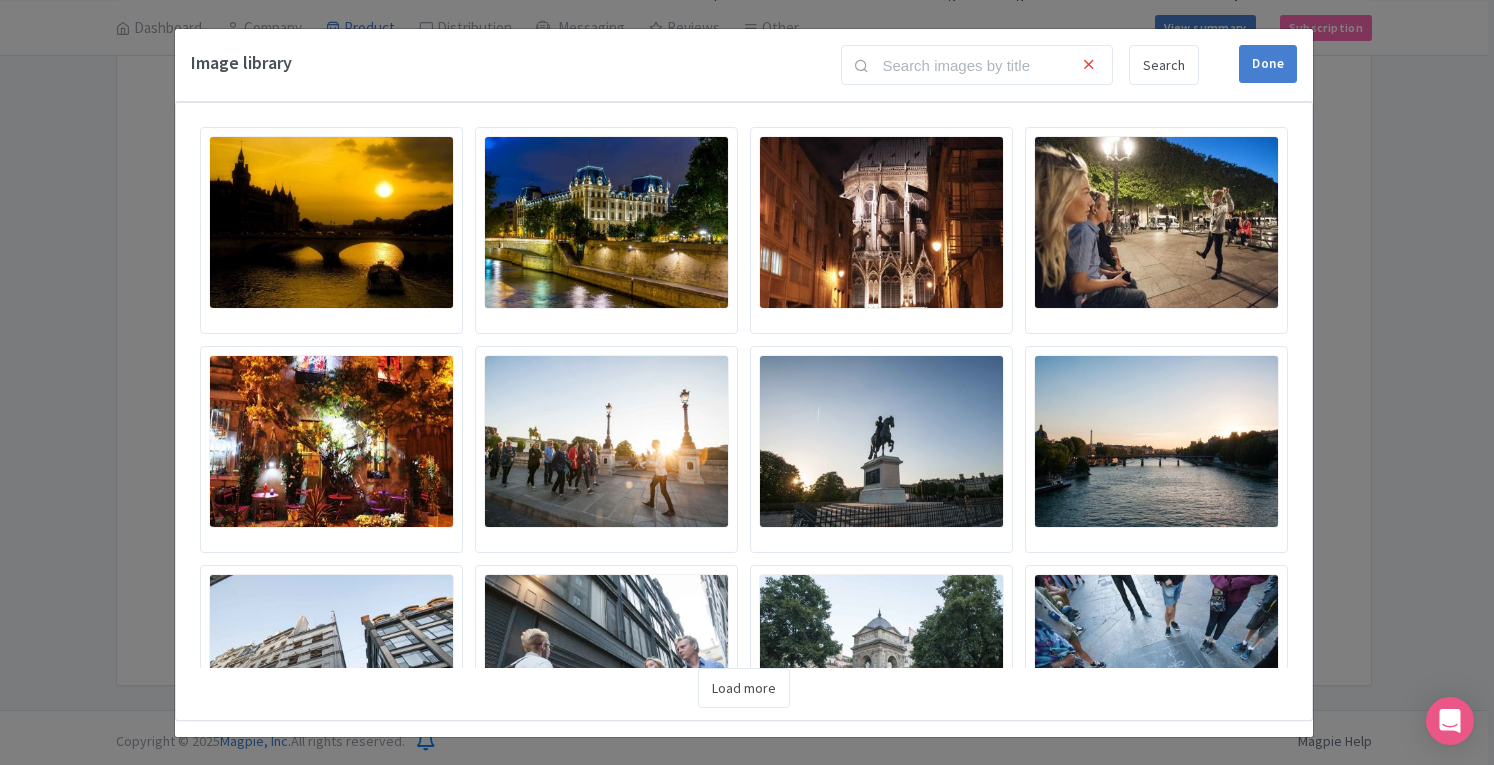 click at bounding box center [331, 222] 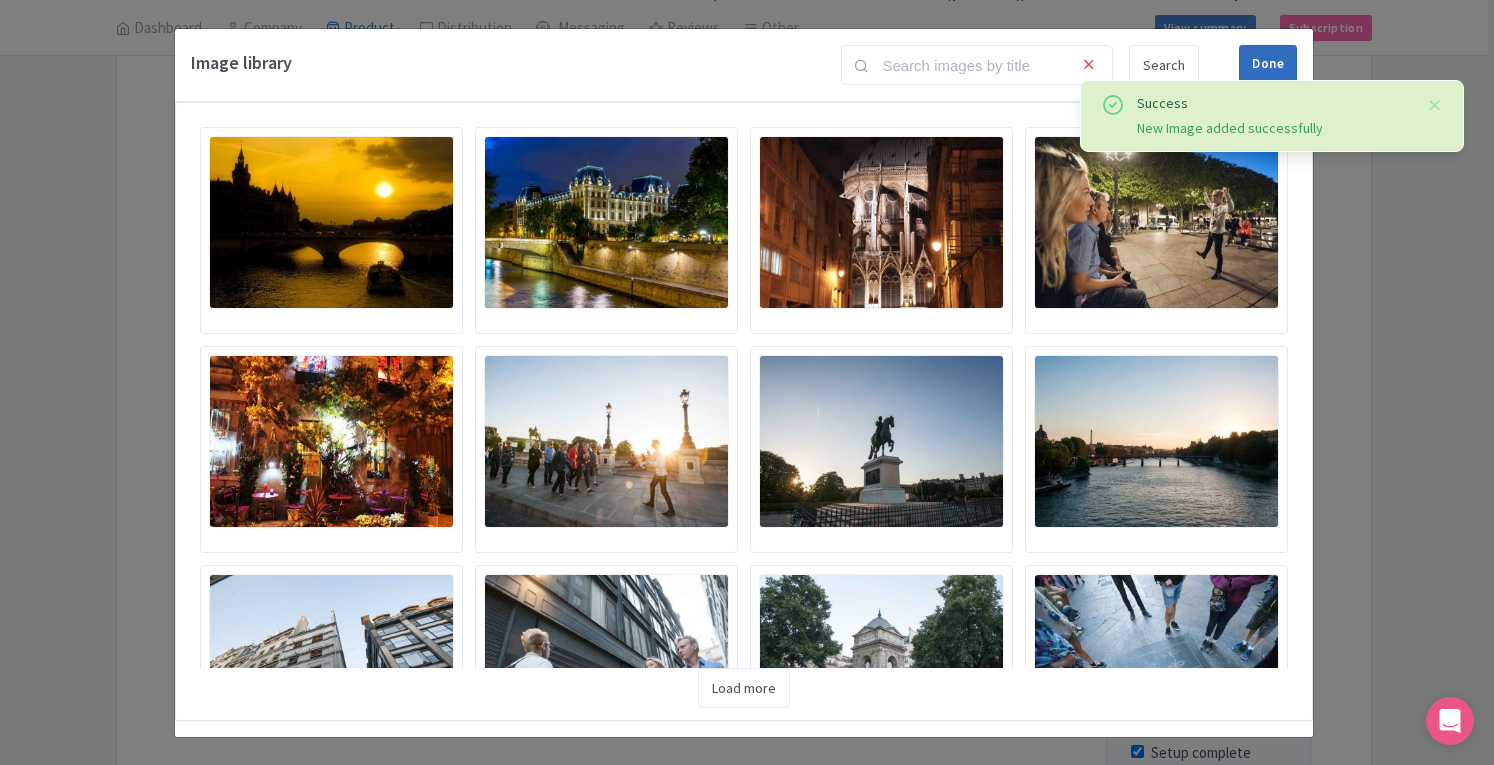 click on "Done" at bounding box center (1268, 64) 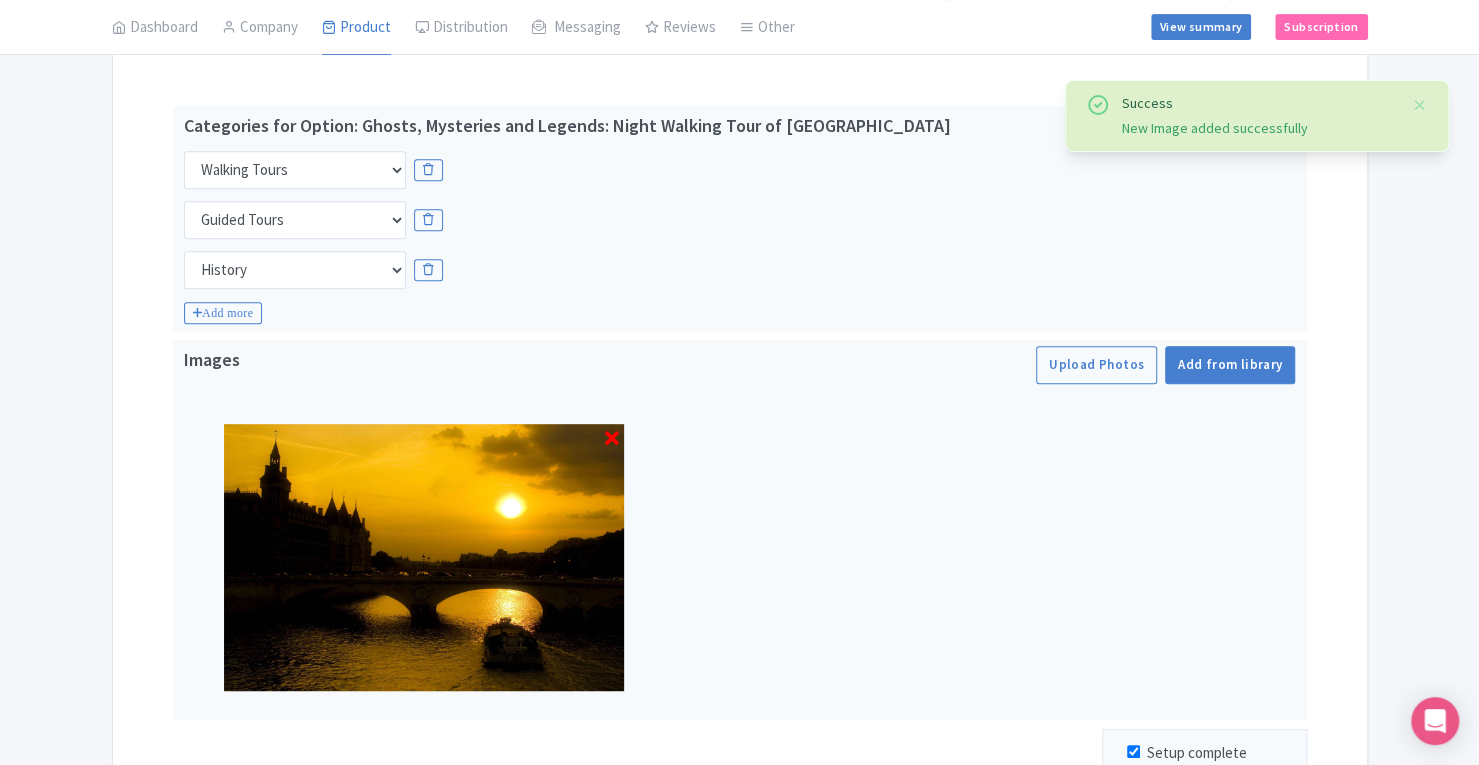 scroll, scrollTop: 695, scrollLeft: 0, axis: vertical 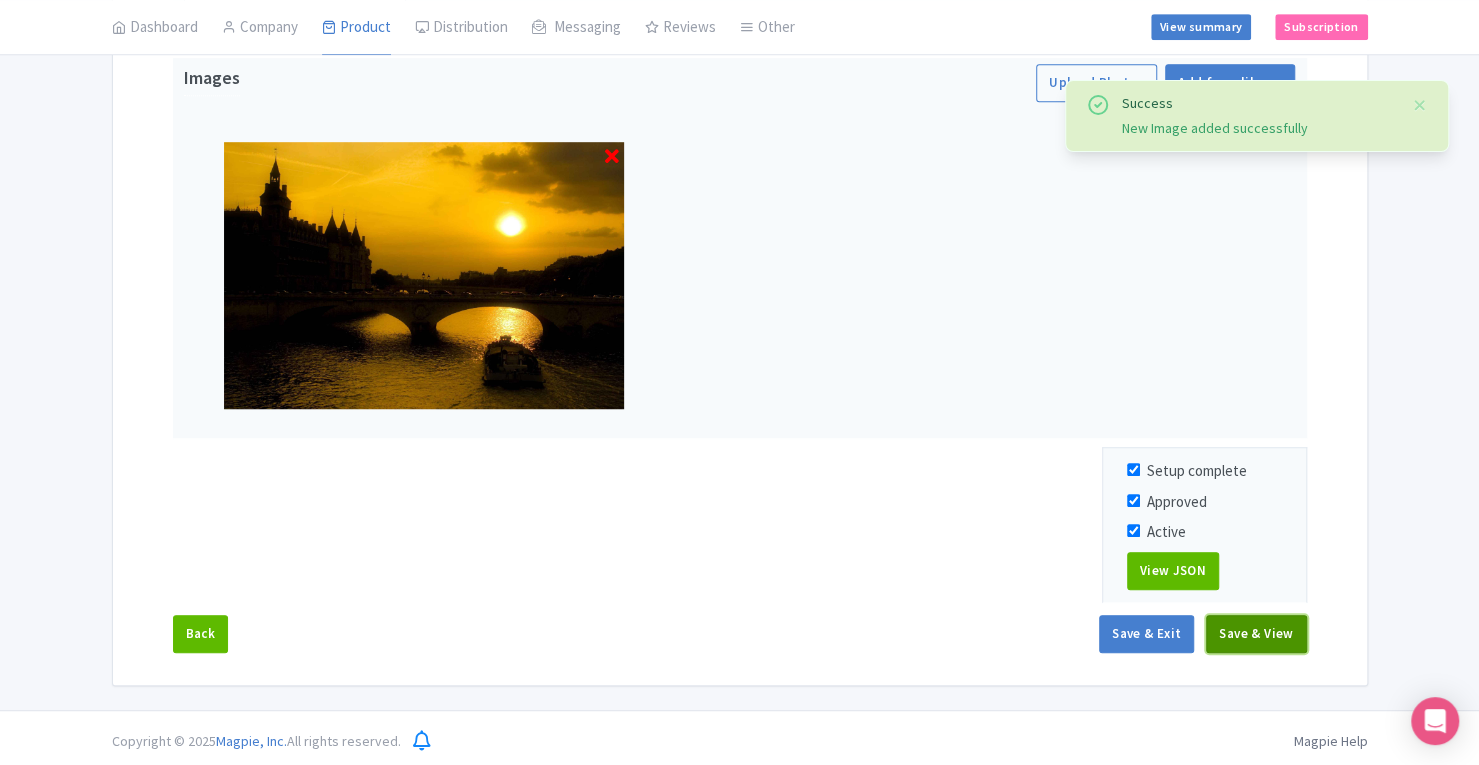 click on "Save & View" at bounding box center (1256, 634) 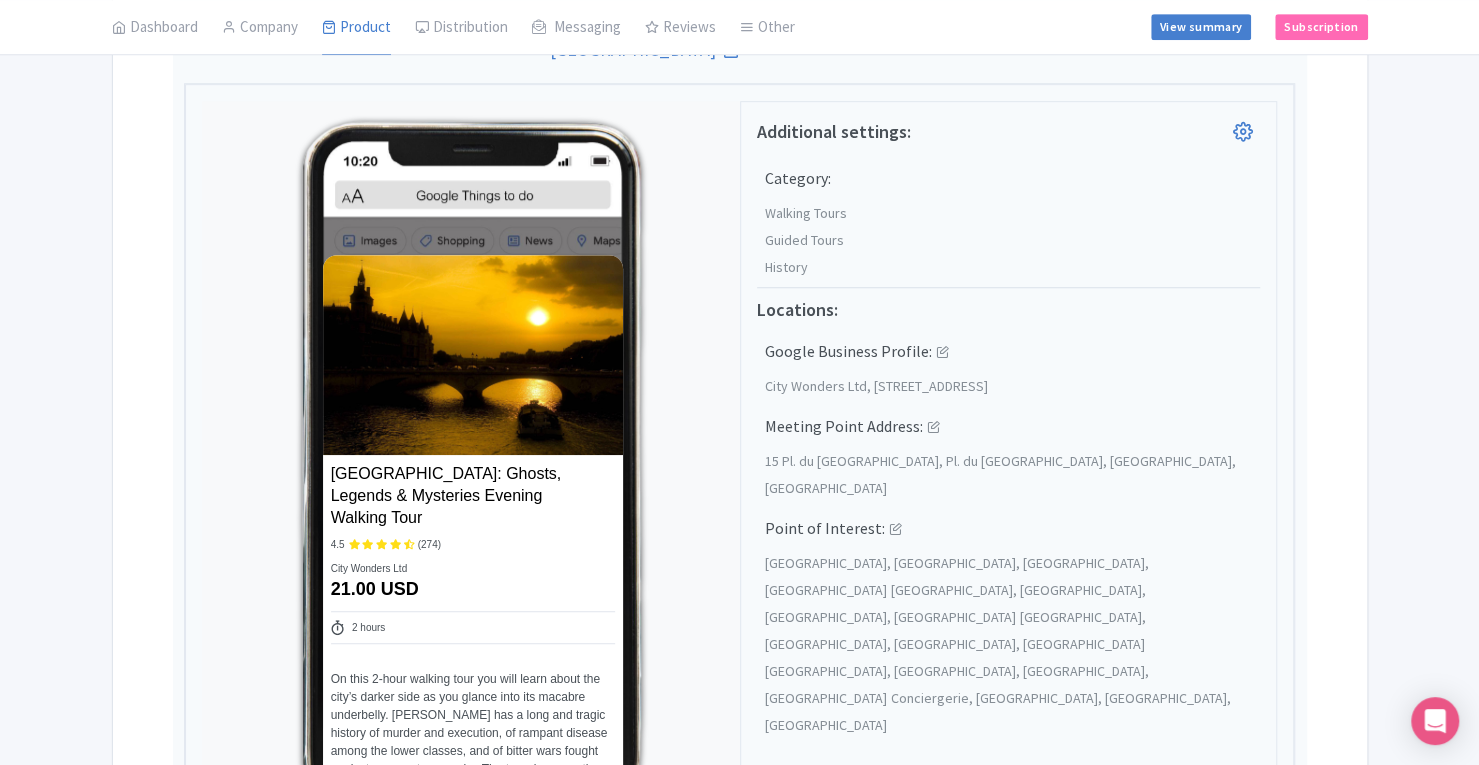 scroll, scrollTop: 0, scrollLeft: 0, axis: both 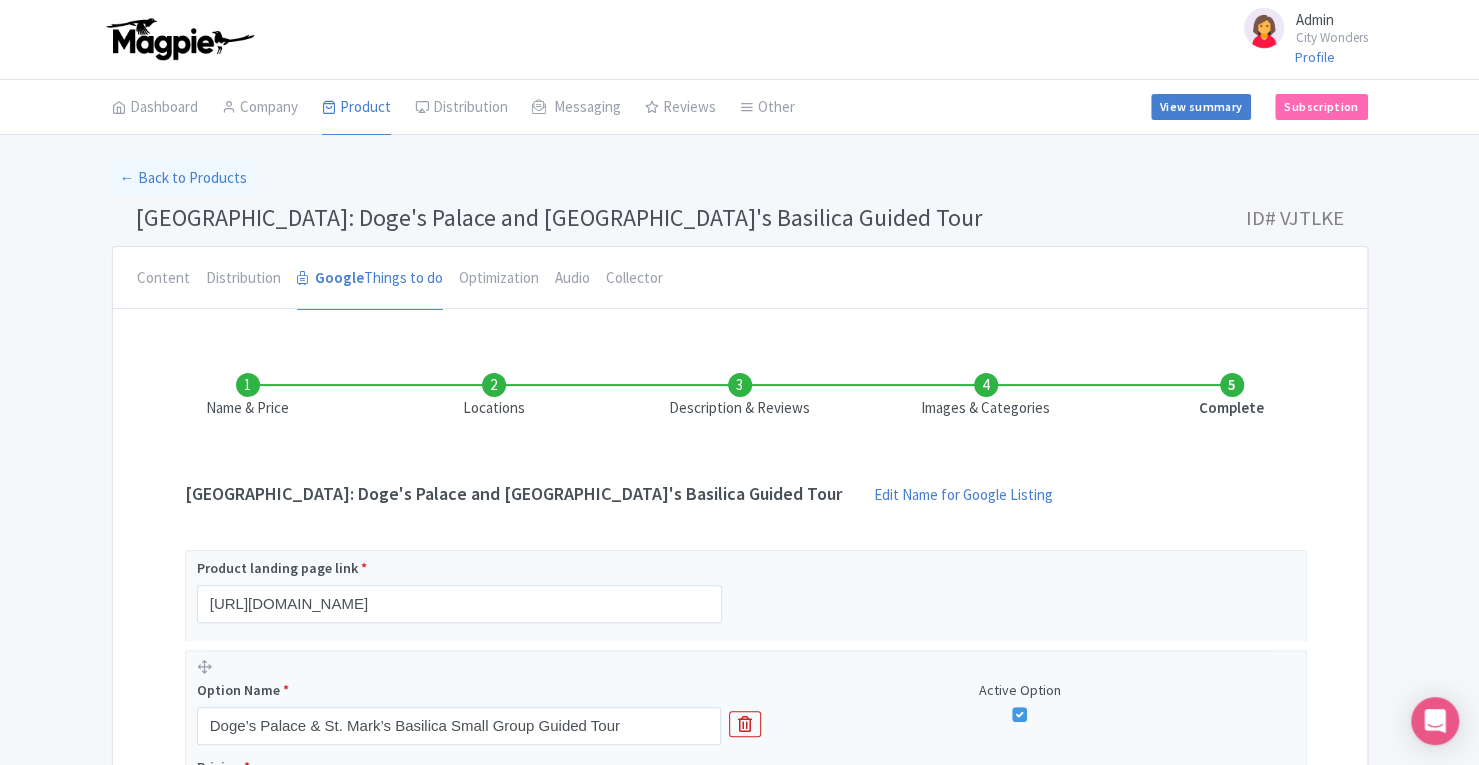 click on "Images & Categories" at bounding box center [986, 396] 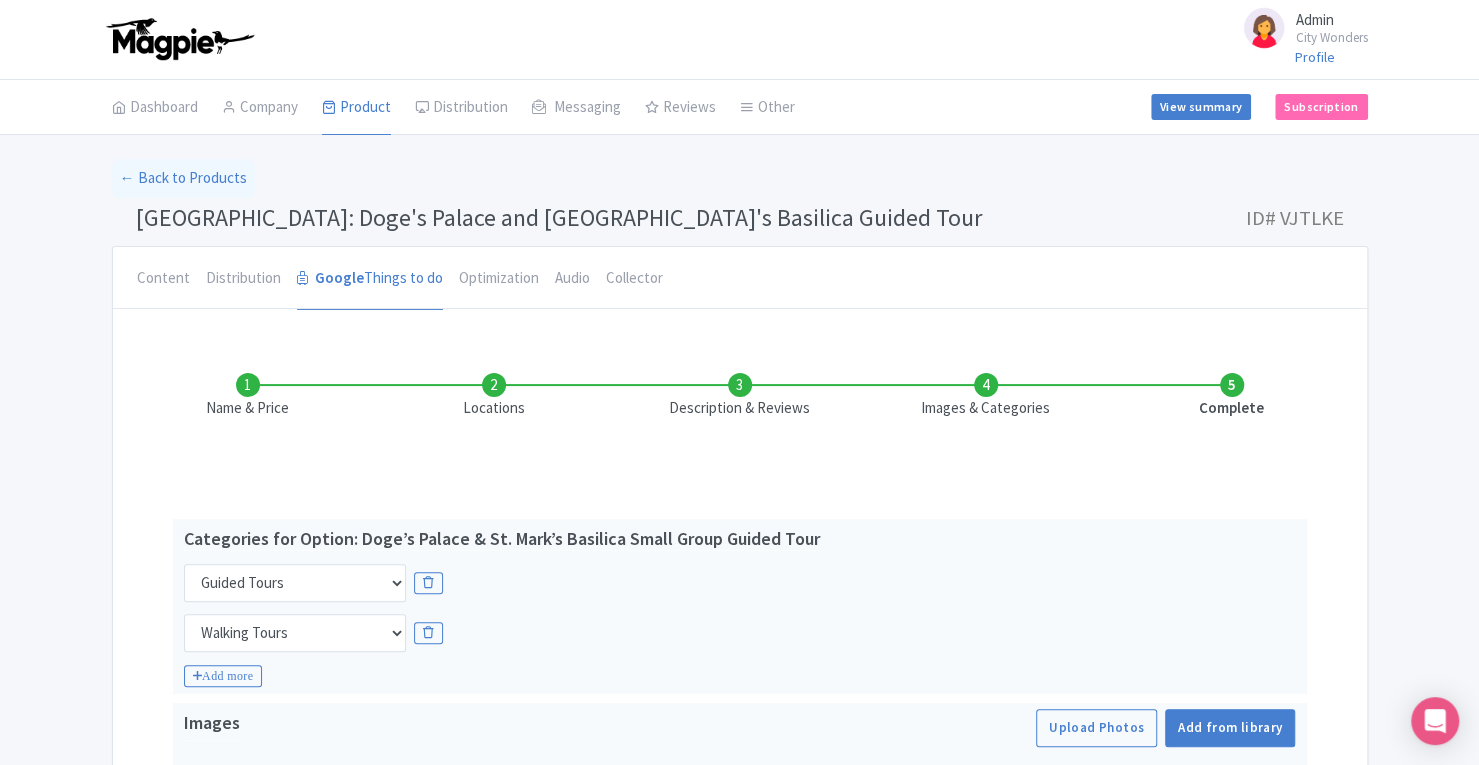 scroll, scrollTop: 363, scrollLeft: 0, axis: vertical 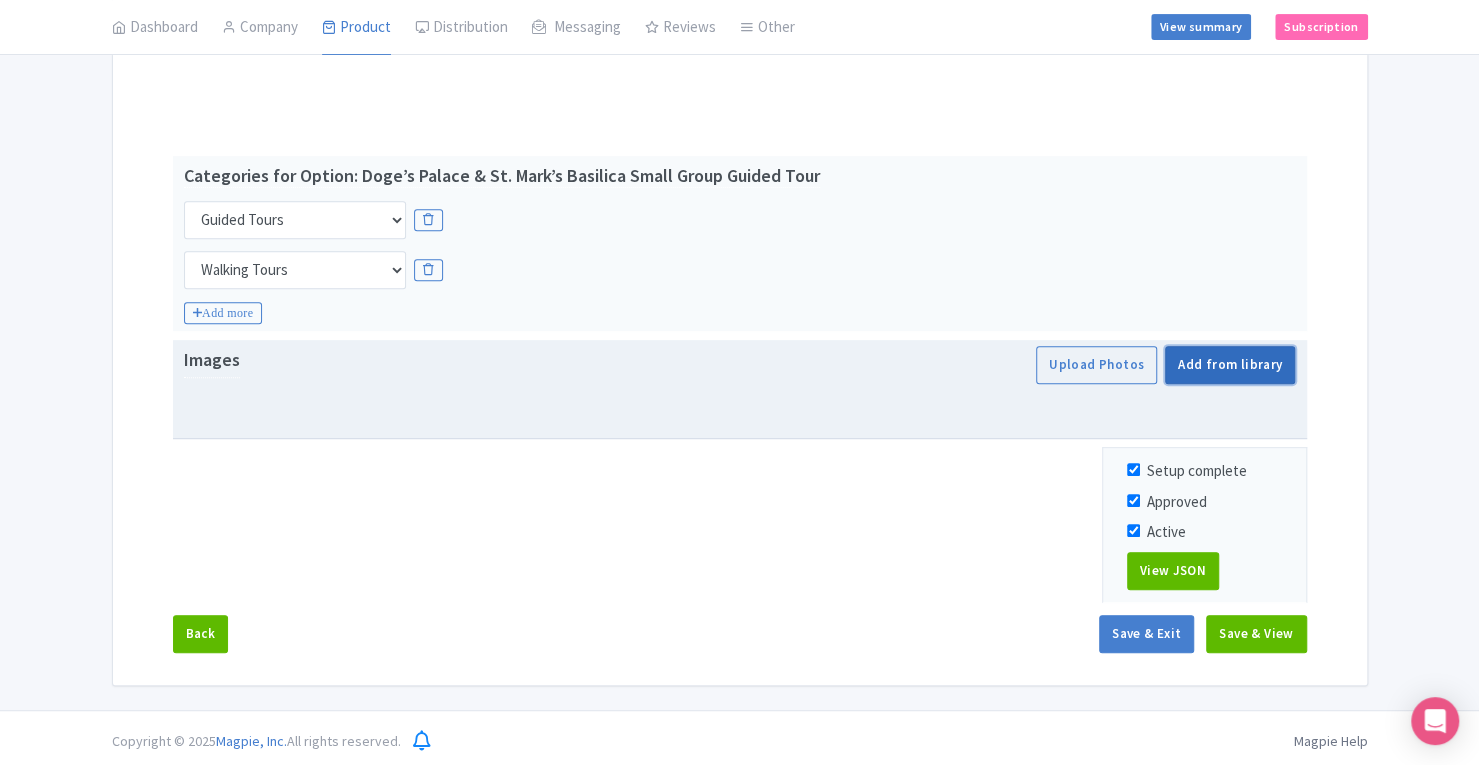click on "Add from library" at bounding box center [1230, 365] 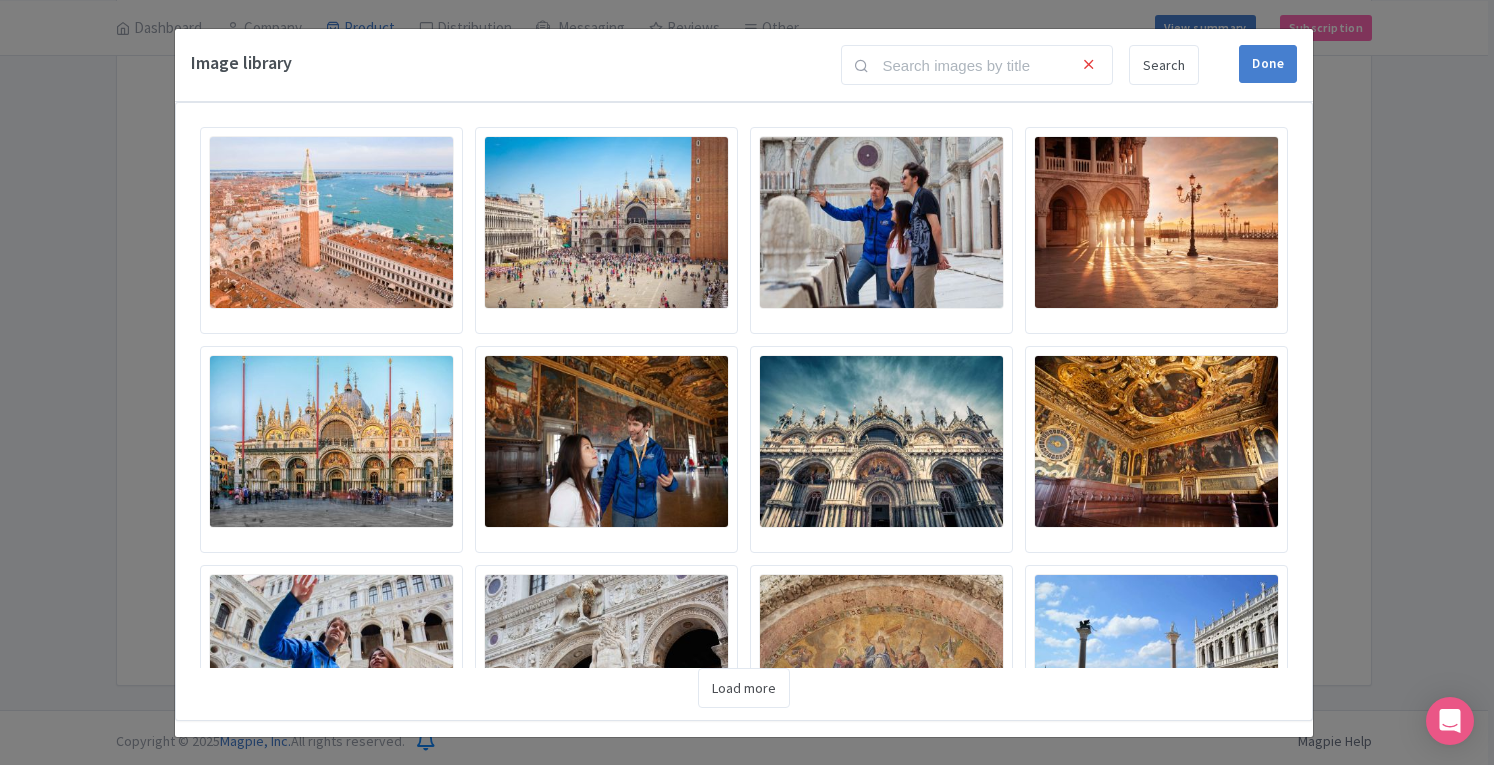 click at bounding box center [331, 222] 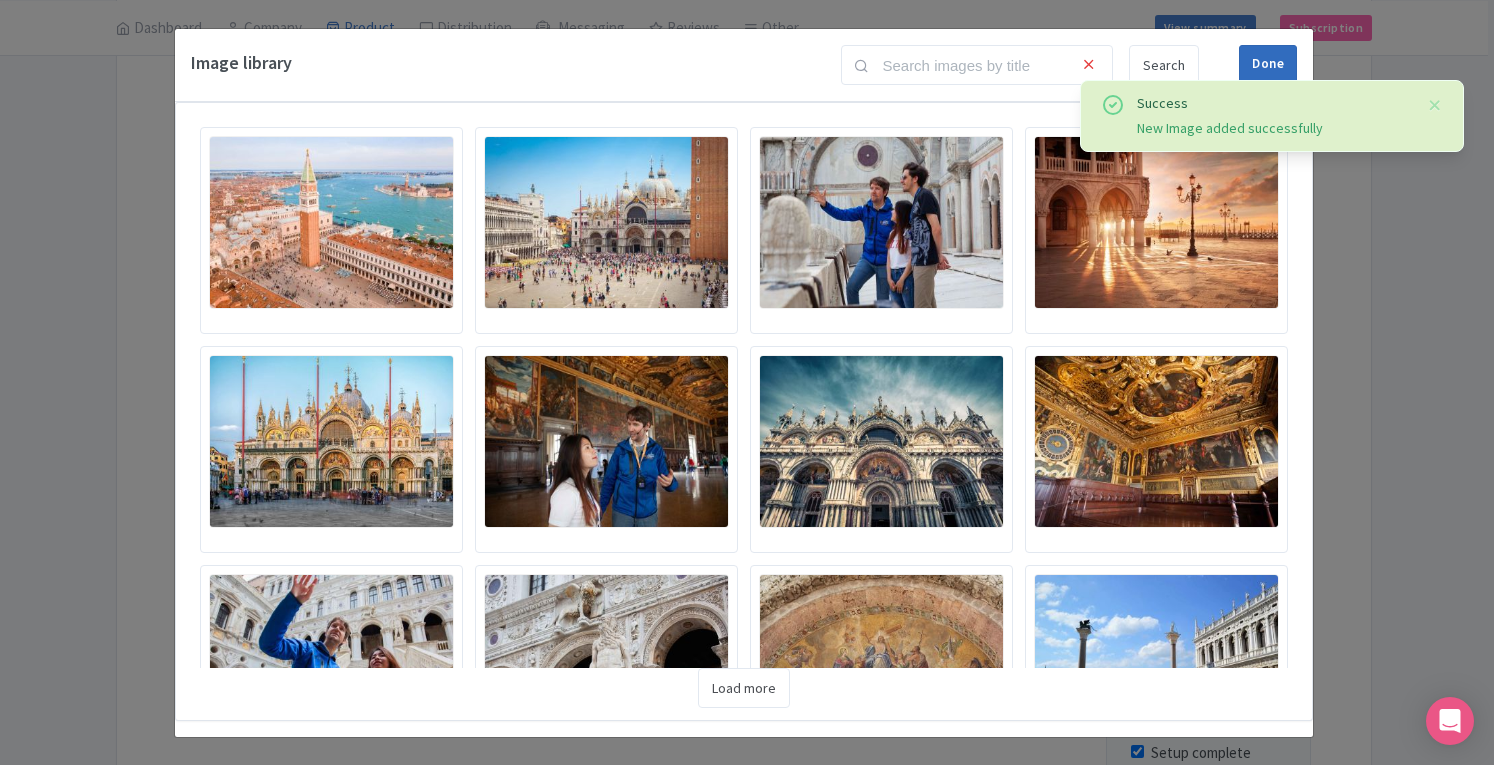 click on "Done" at bounding box center [1268, 64] 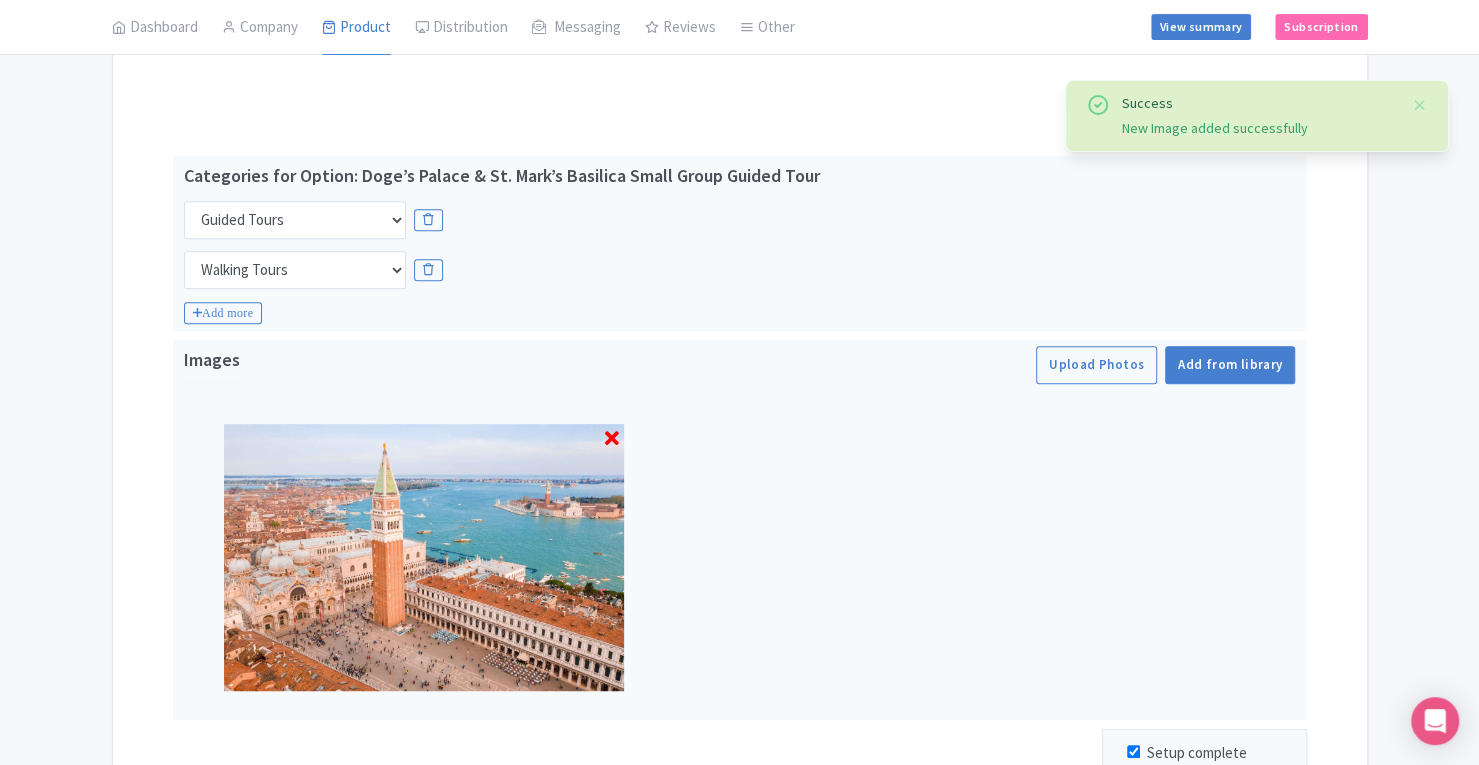 scroll, scrollTop: 636, scrollLeft: 0, axis: vertical 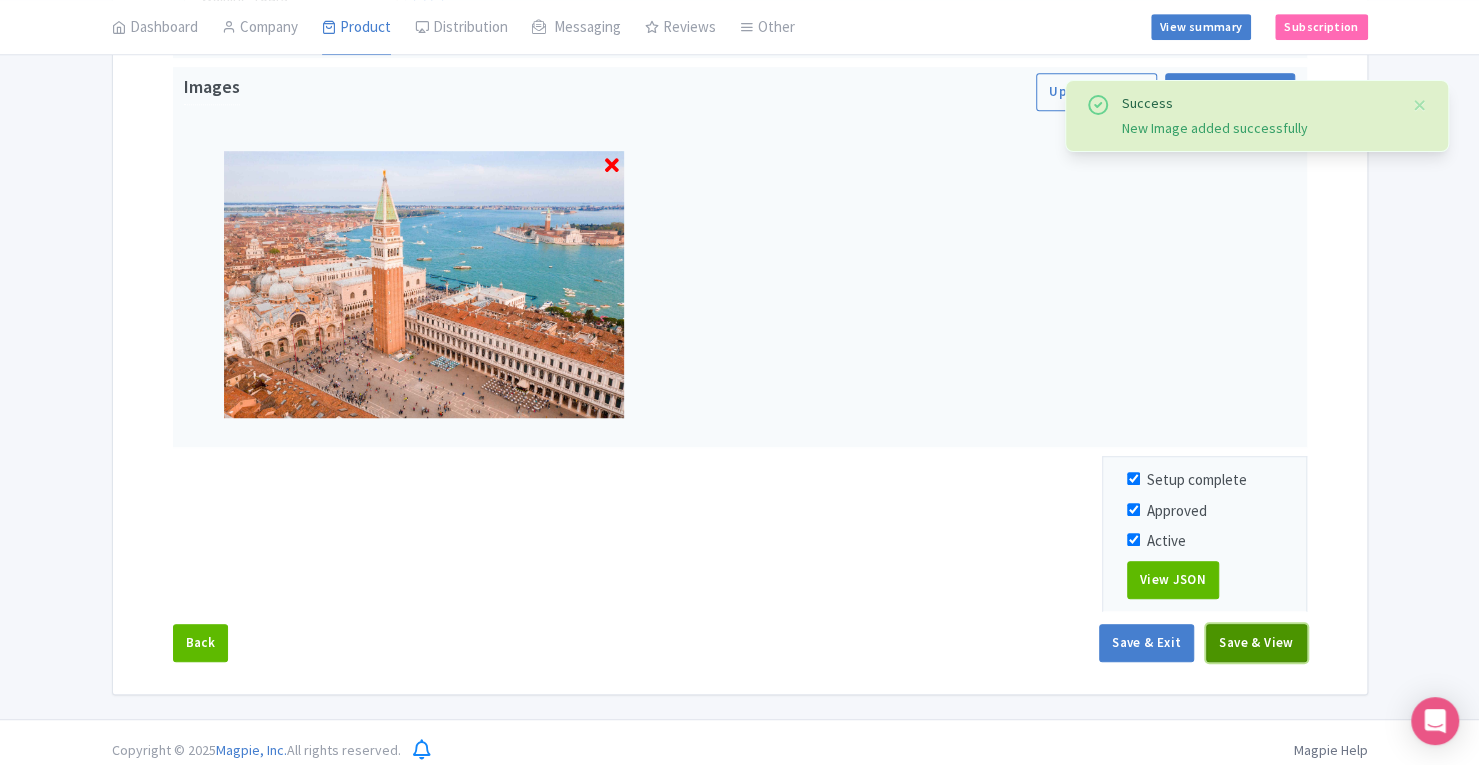 click on "Save & View" at bounding box center (1256, 643) 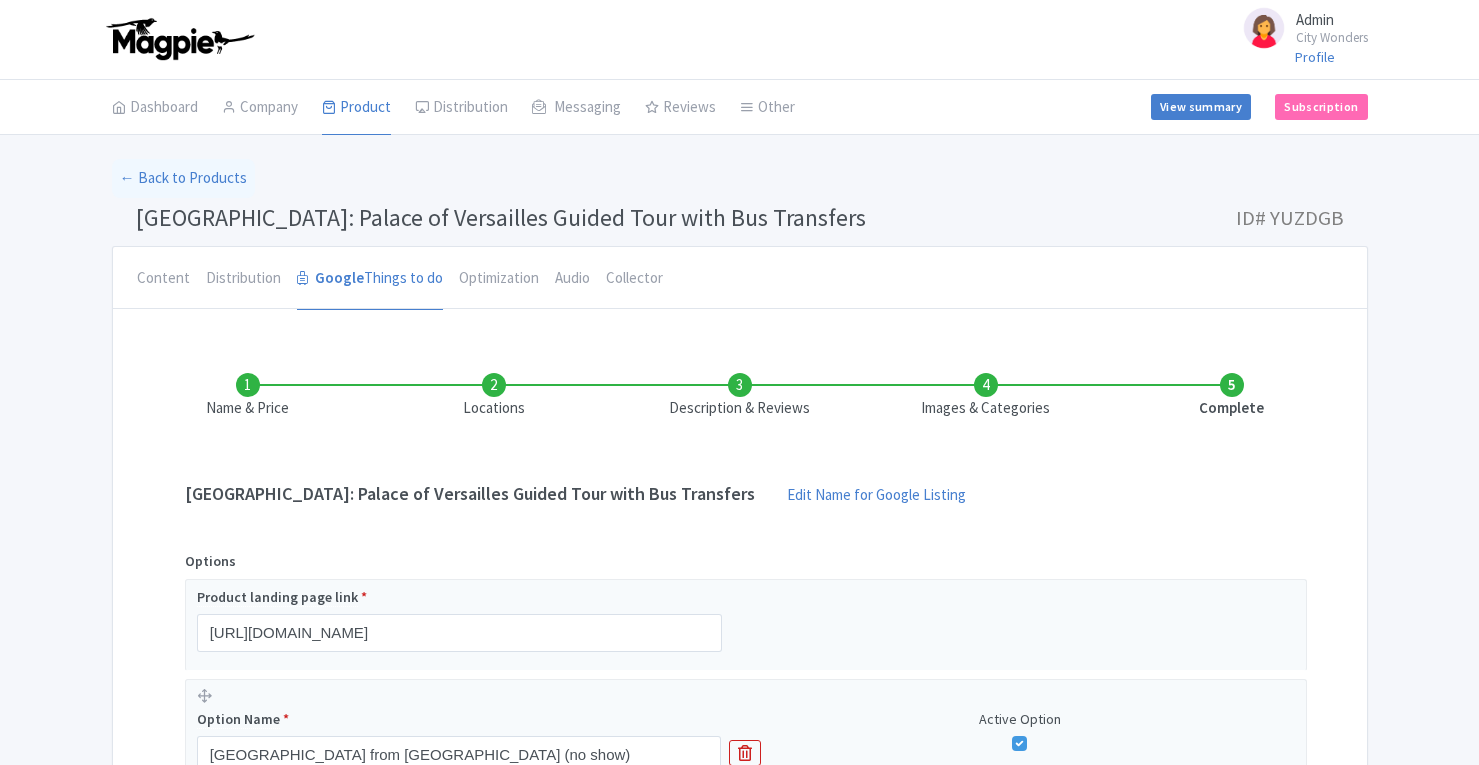 scroll, scrollTop: 0, scrollLeft: 0, axis: both 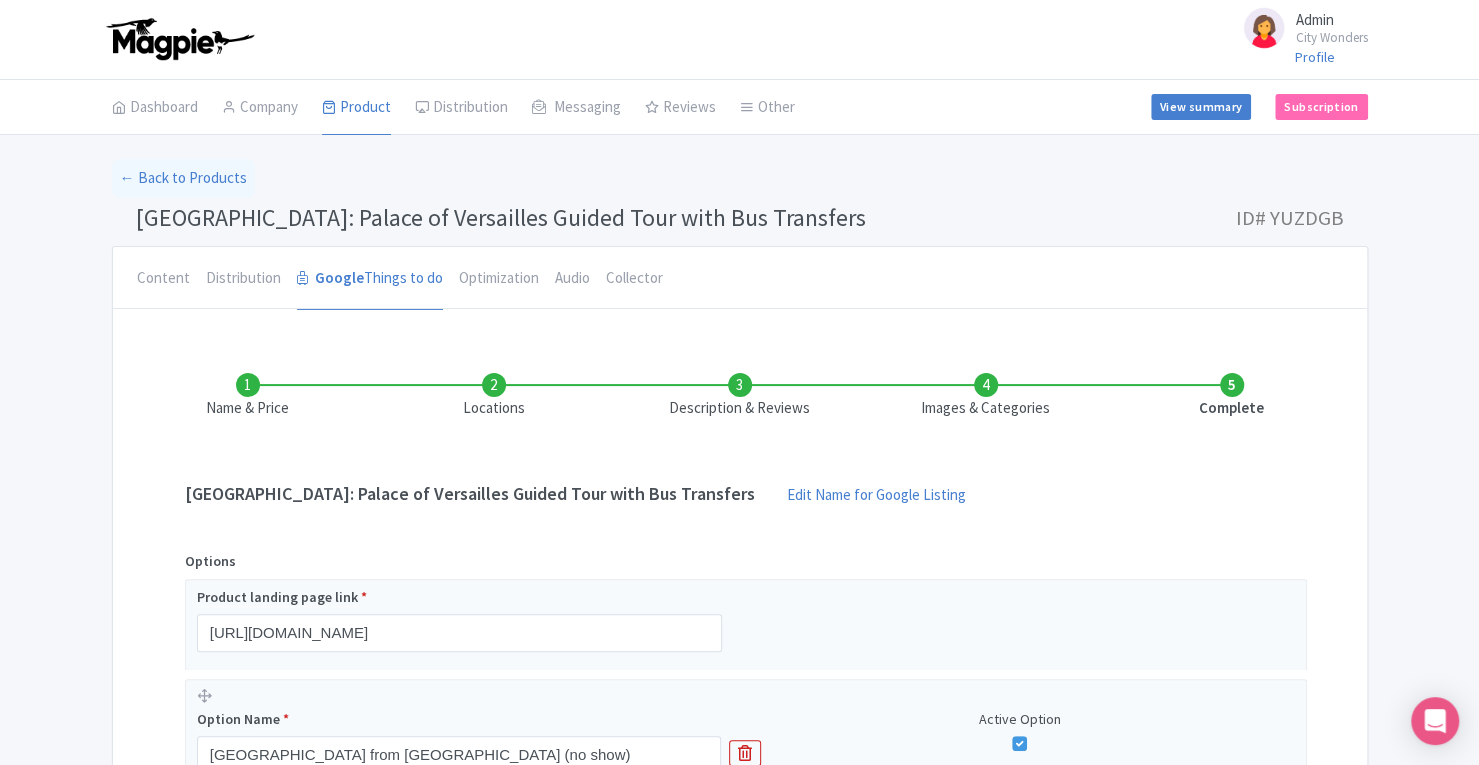 drag, startPoint x: 1467, startPoint y: 194, endPoint x: 1492, endPoint y: 168, distance: 36.069378 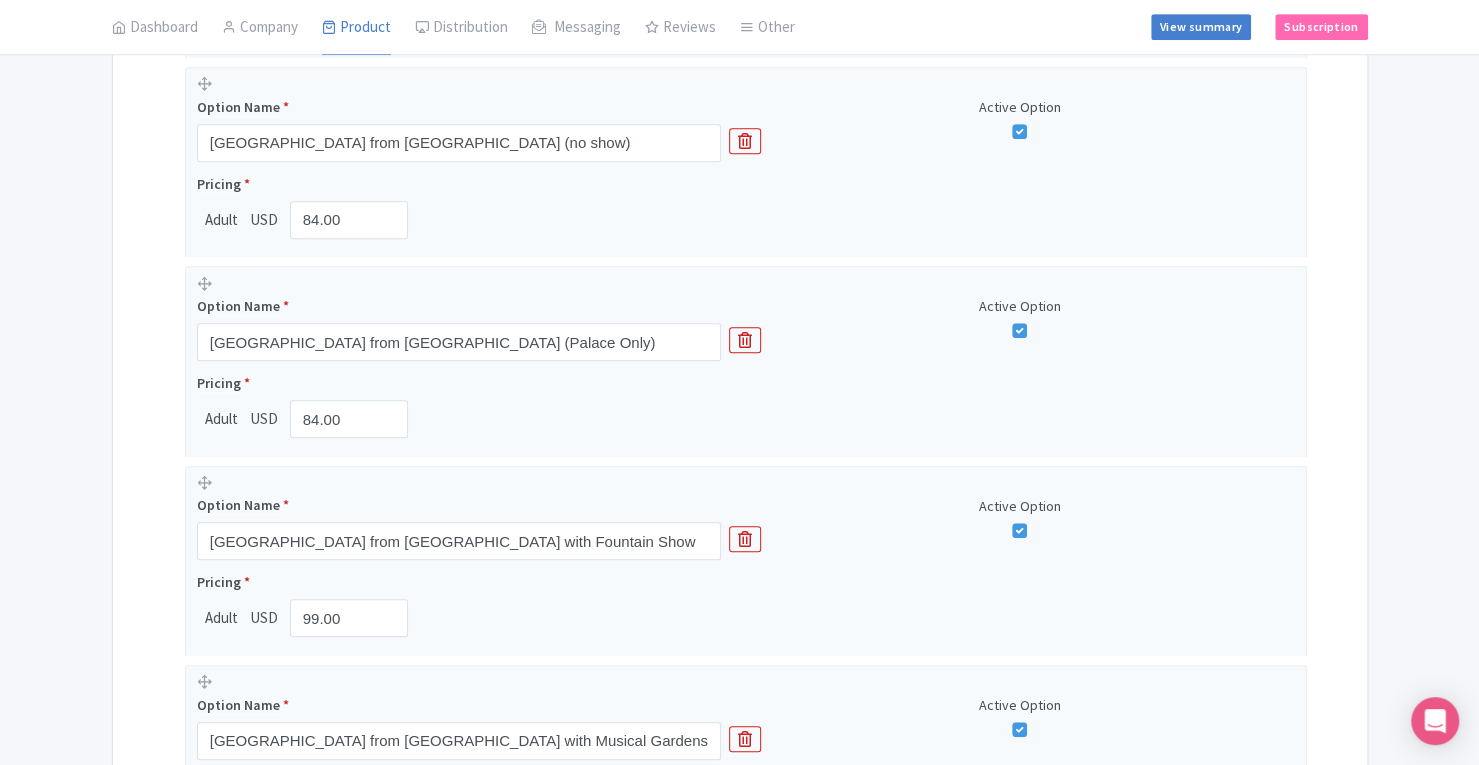scroll, scrollTop: 614, scrollLeft: 0, axis: vertical 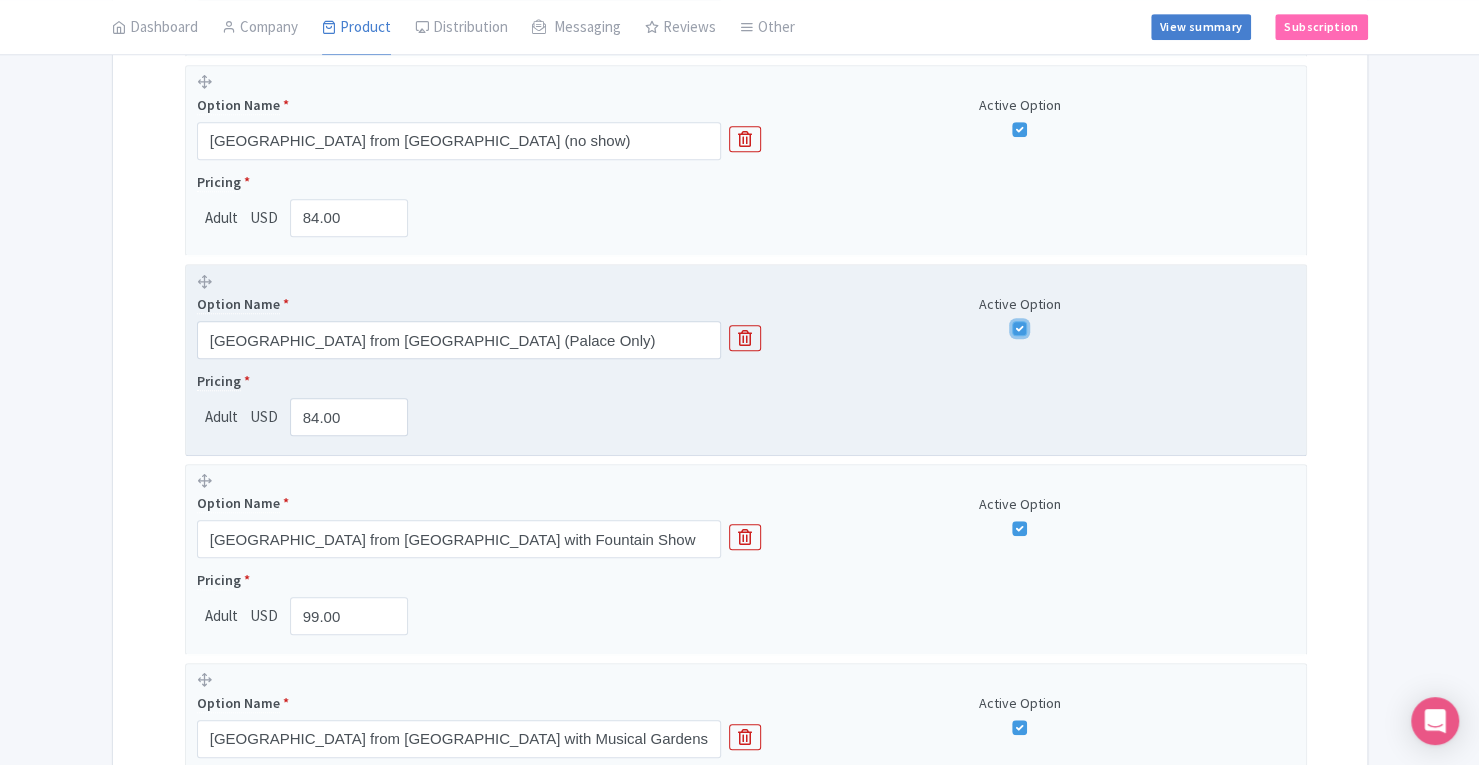 click at bounding box center (1019, 328) 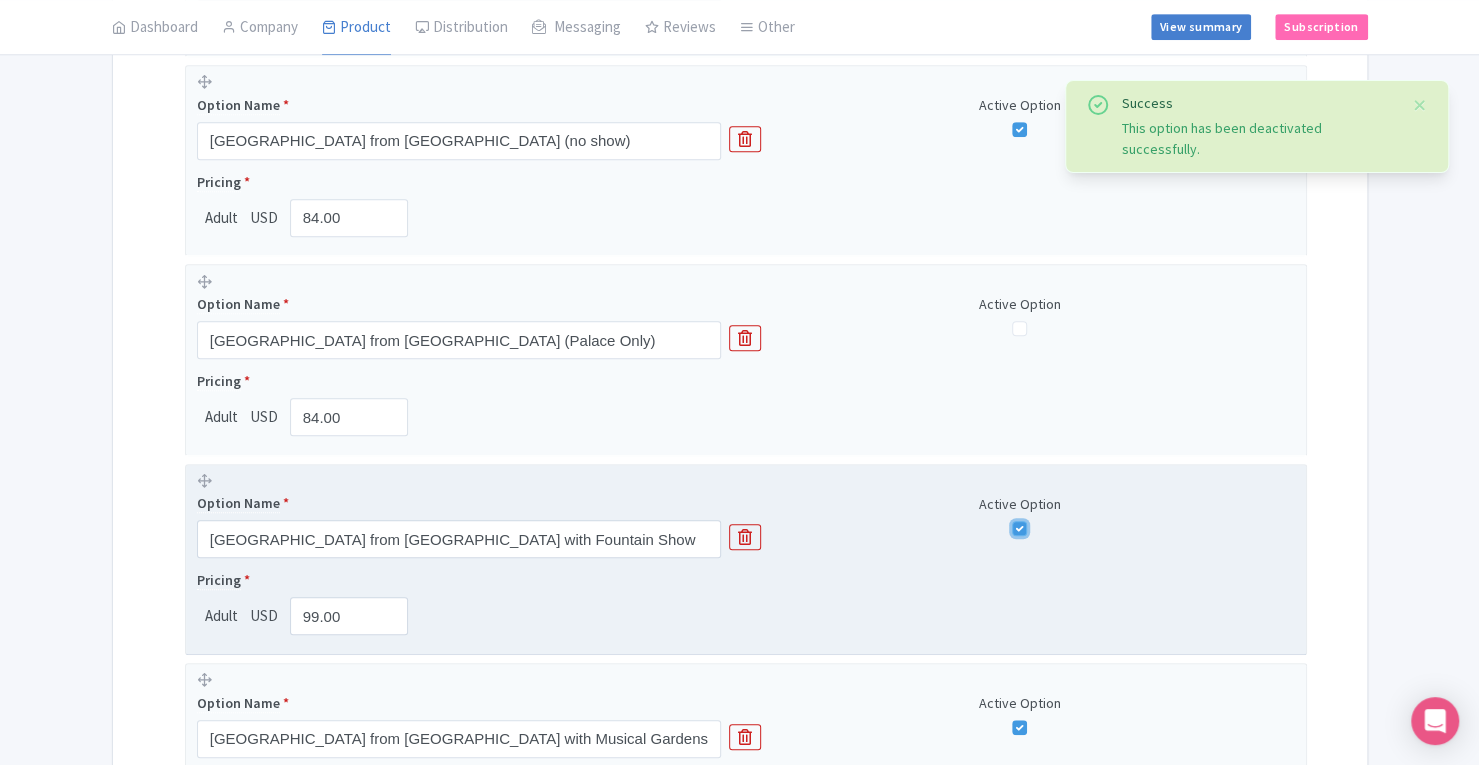 click at bounding box center (1019, 528) 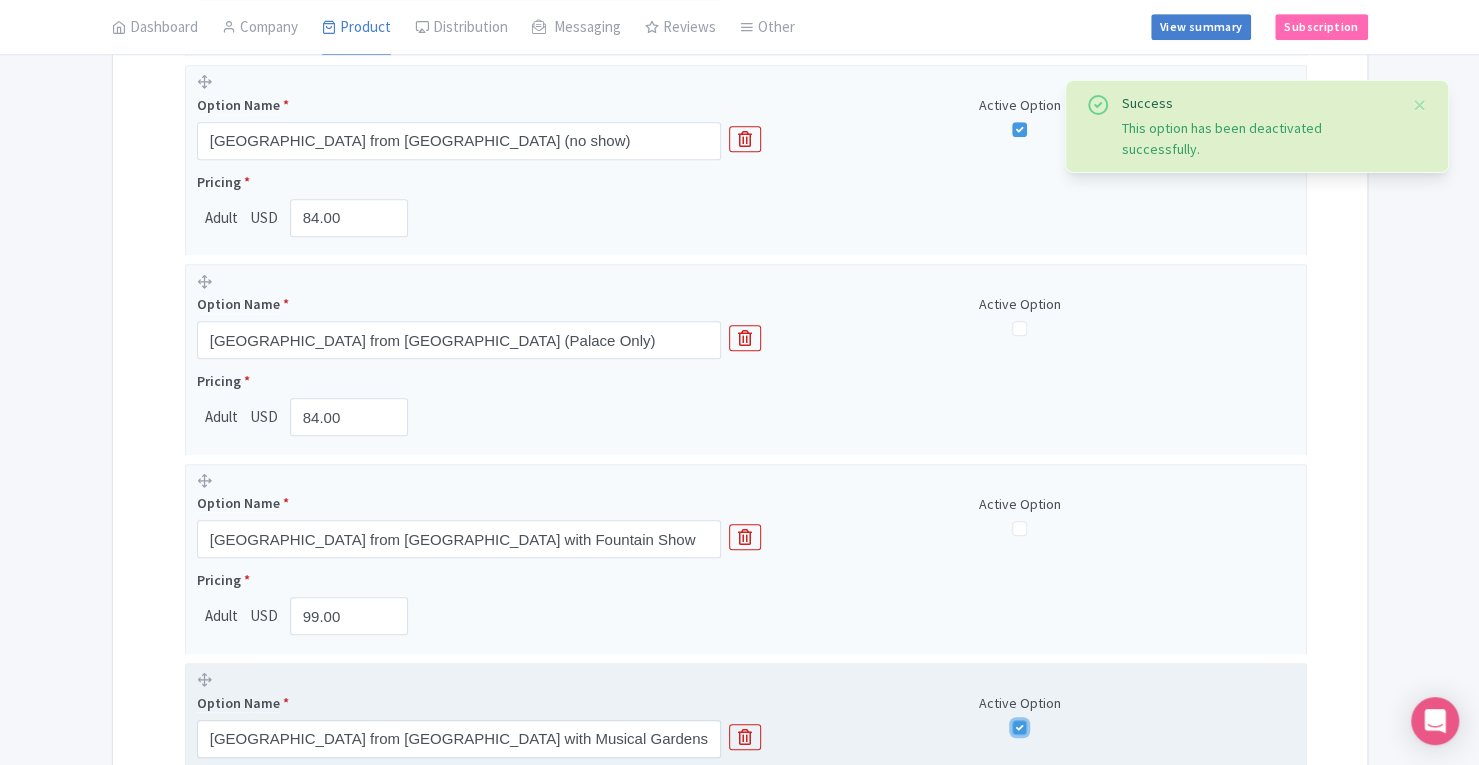 click at bounding box center [1019, 727] 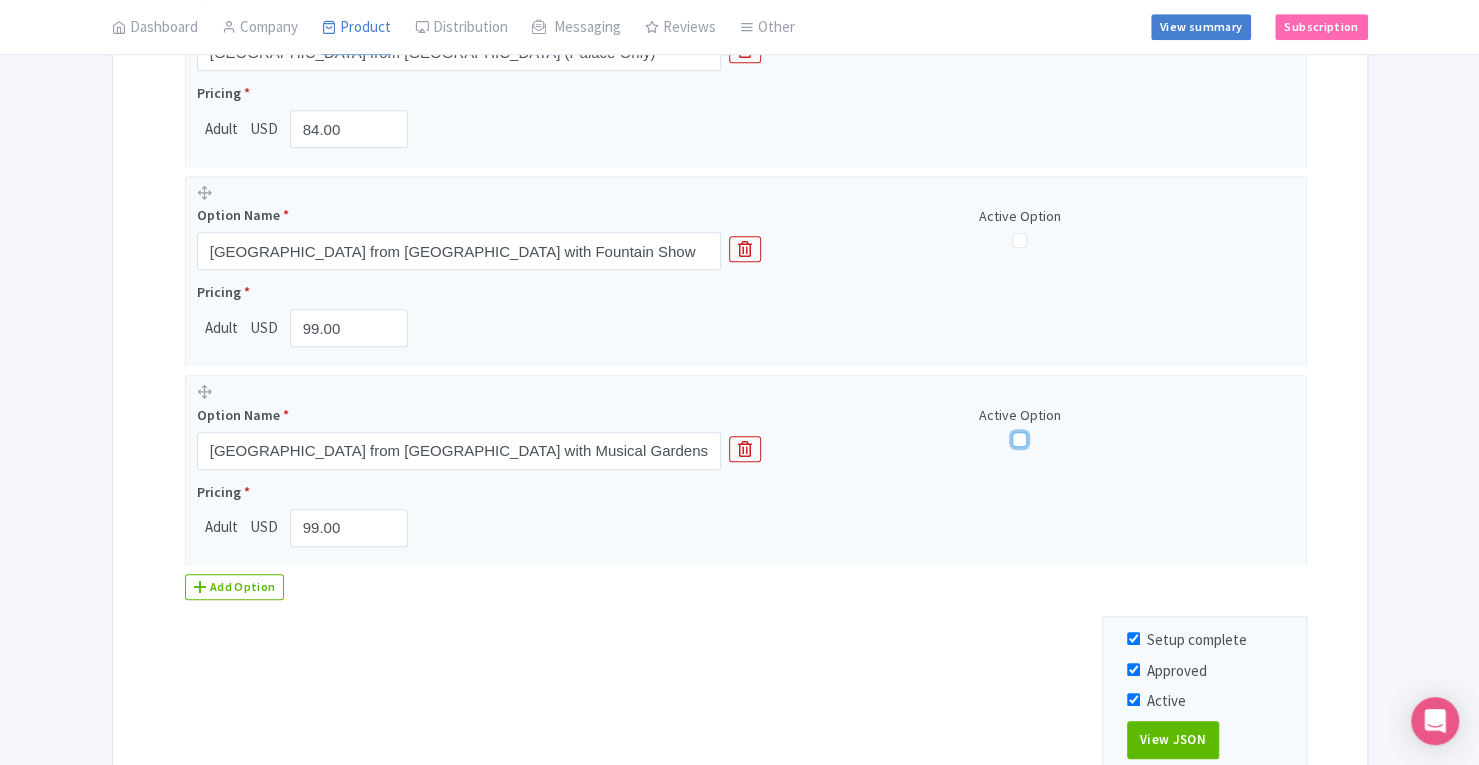 scroll, scrollTop: 1068, scrollLeft: 0, axis: vertical 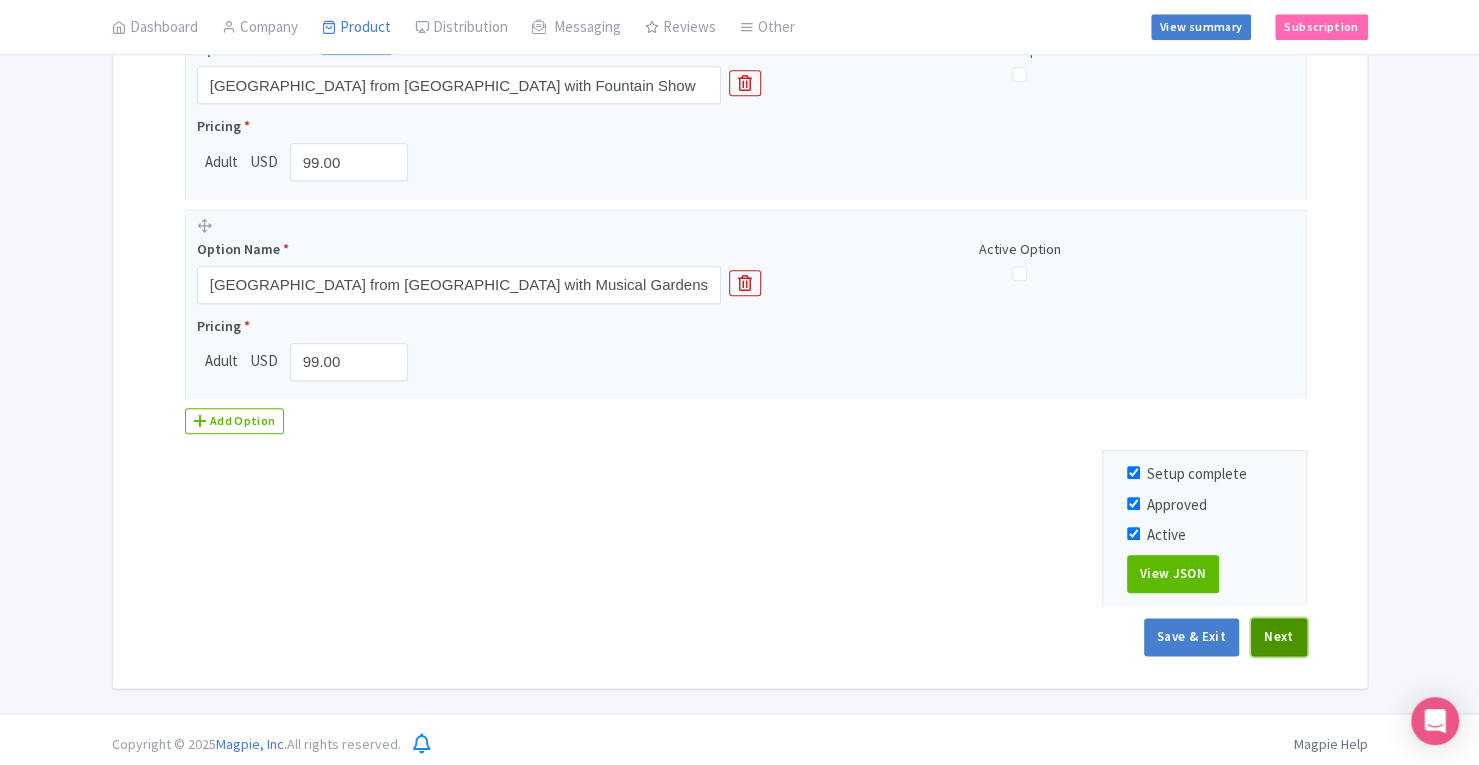 click on "Next" at bounding box center [1279, 637] 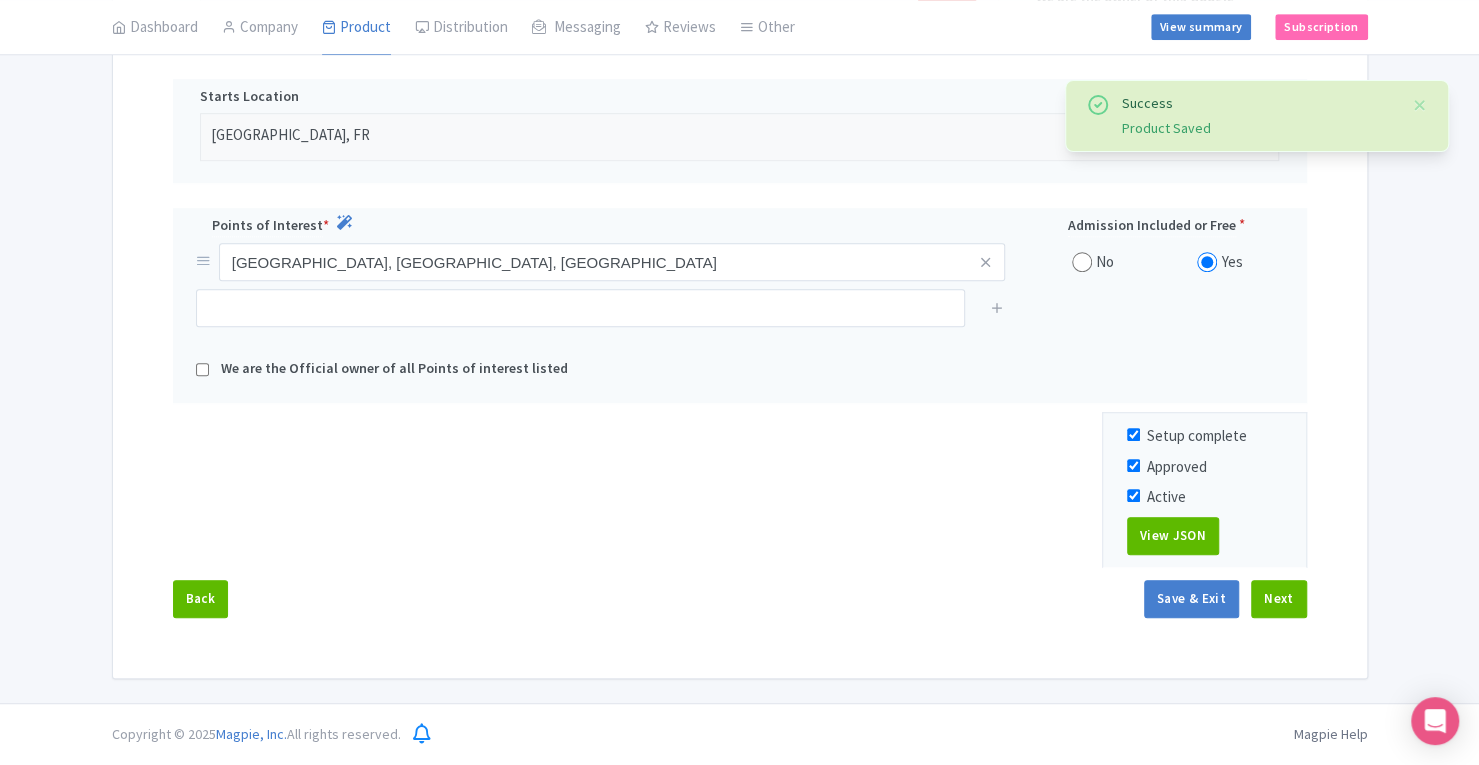 scroll, scrollTop: 646, scrollLeft: 0, axis: vertical 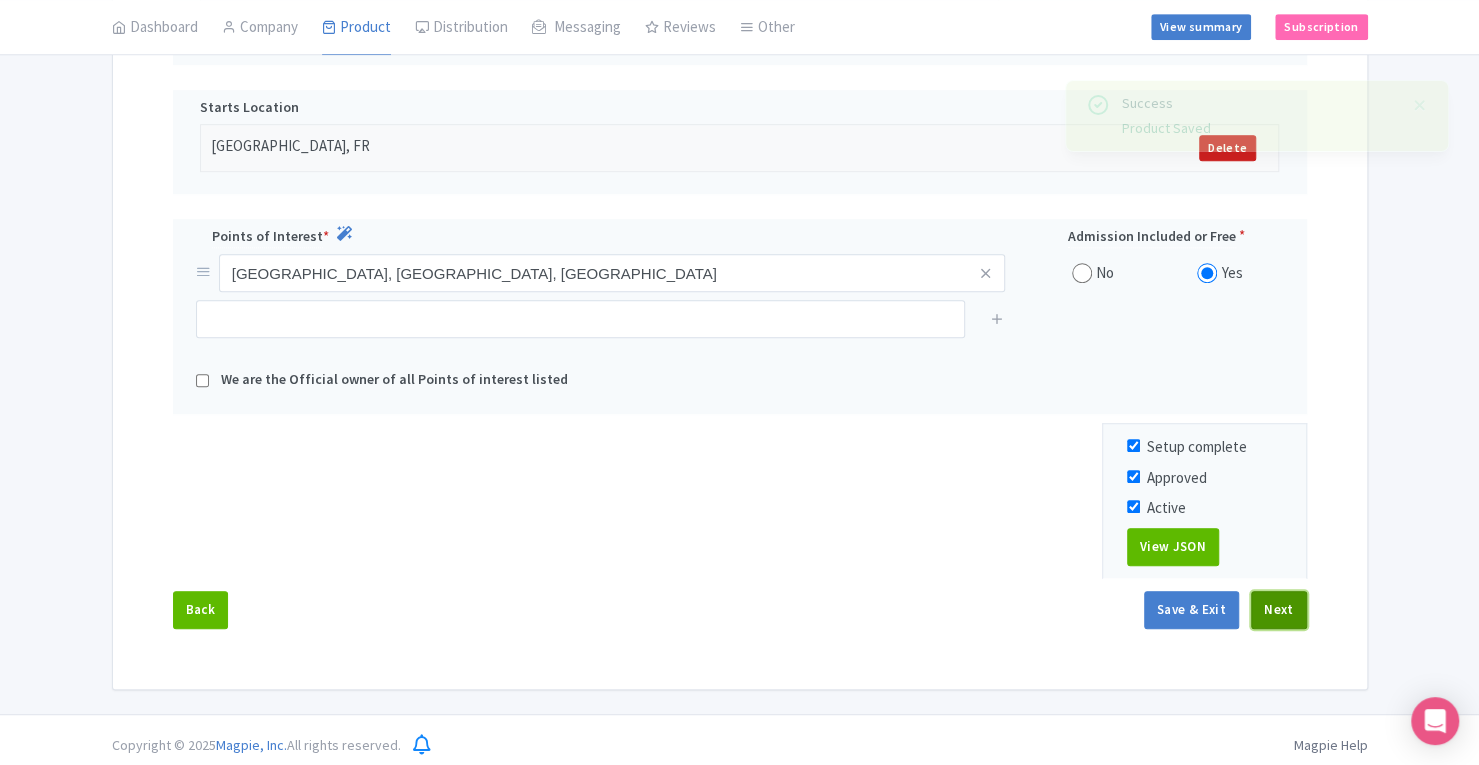 click on "Next" at bounding box center (1279, 610) 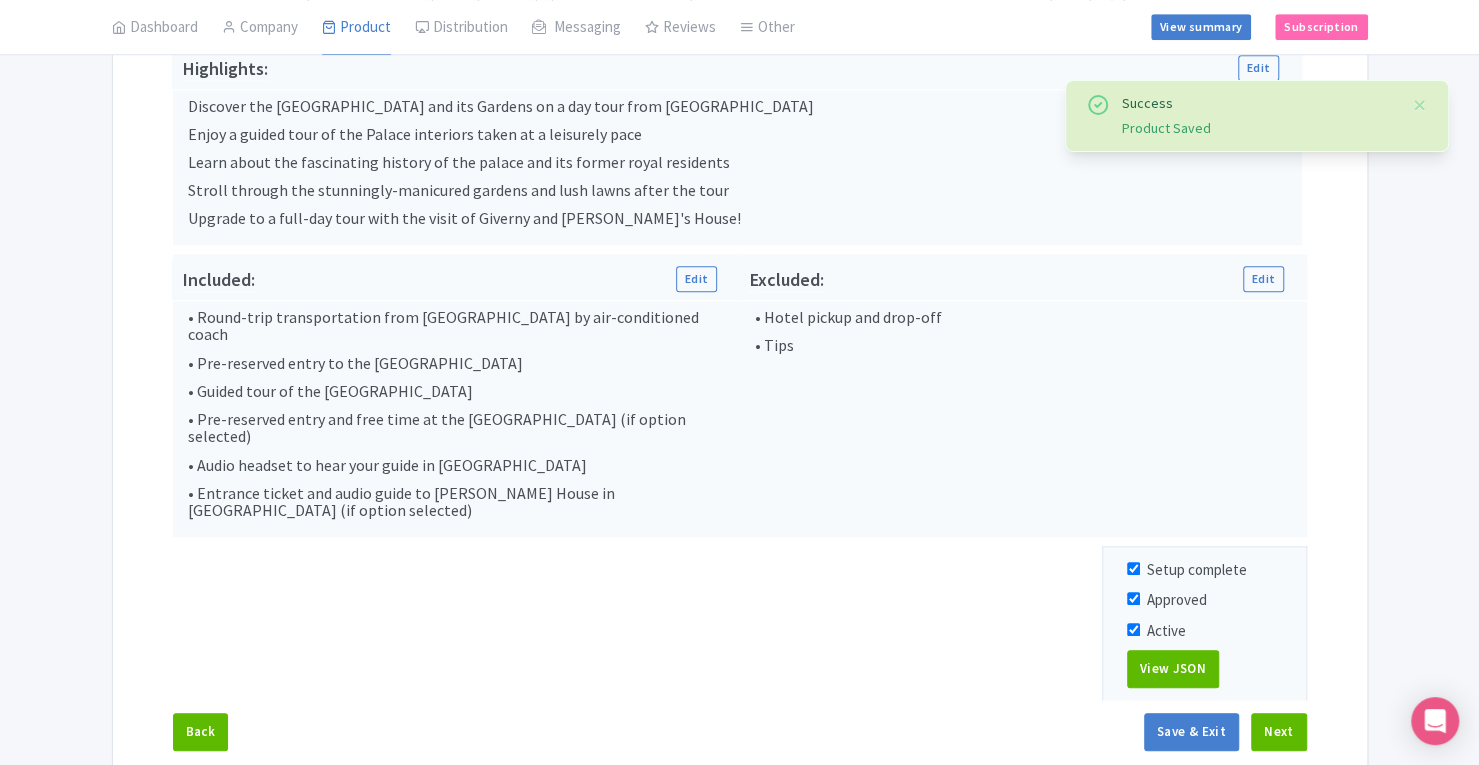 scroll, scrollTop: 832, scrollLeft: 0, axis: vertical 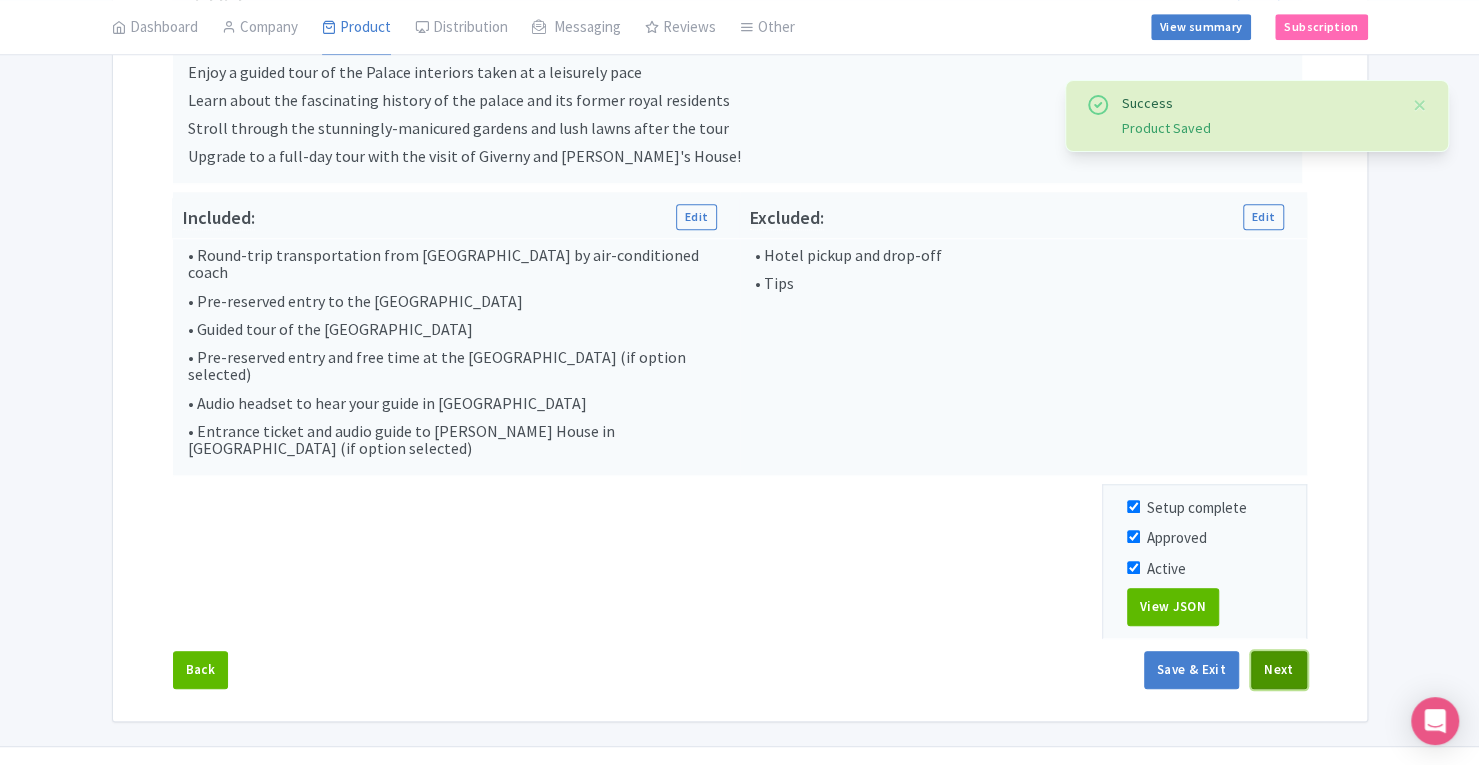 click on "Next" at bounding box center [1279, 670] 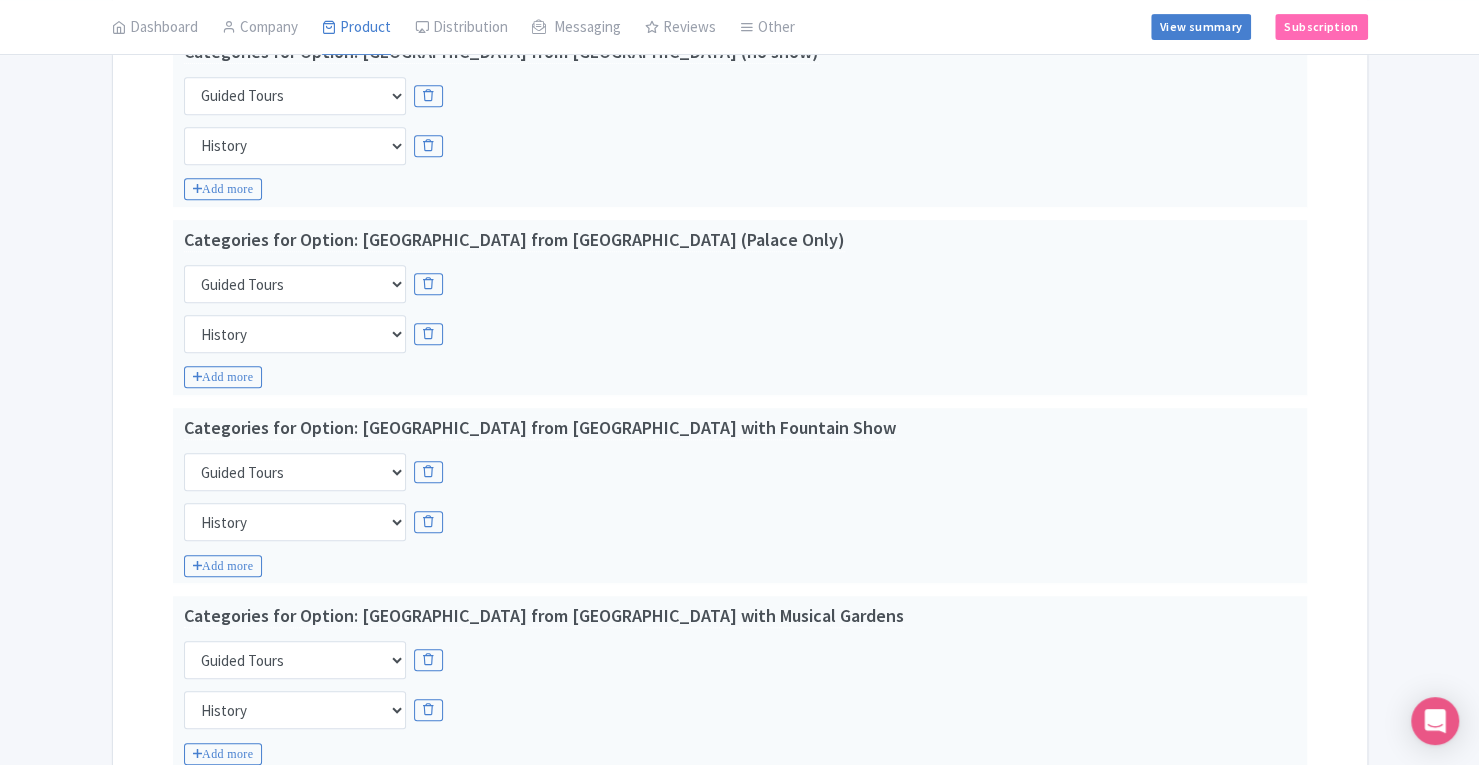 scroll, scrollTop: 926, scrollLeft: 0, axis: vertical 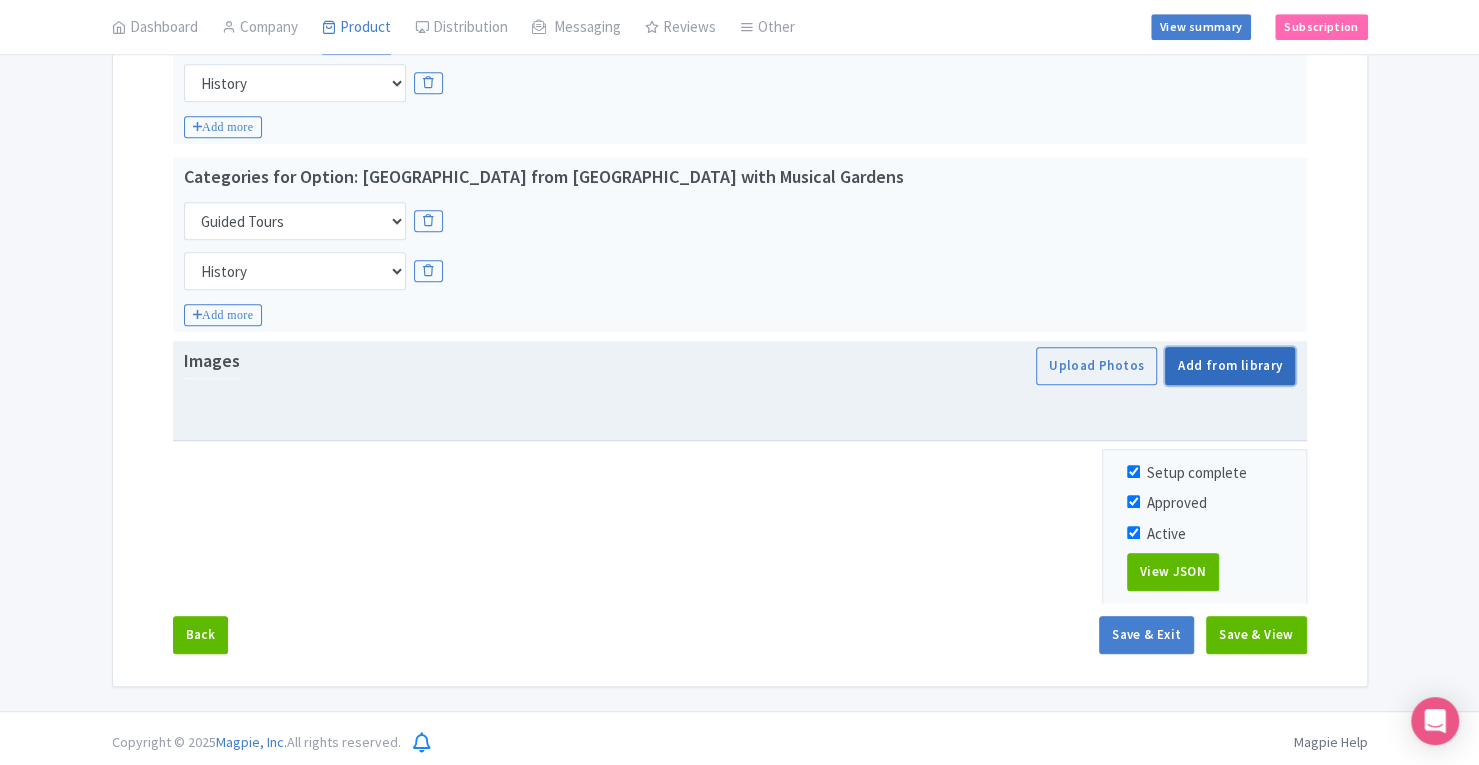click on "Add from library" at bounding box center [1230, 366] 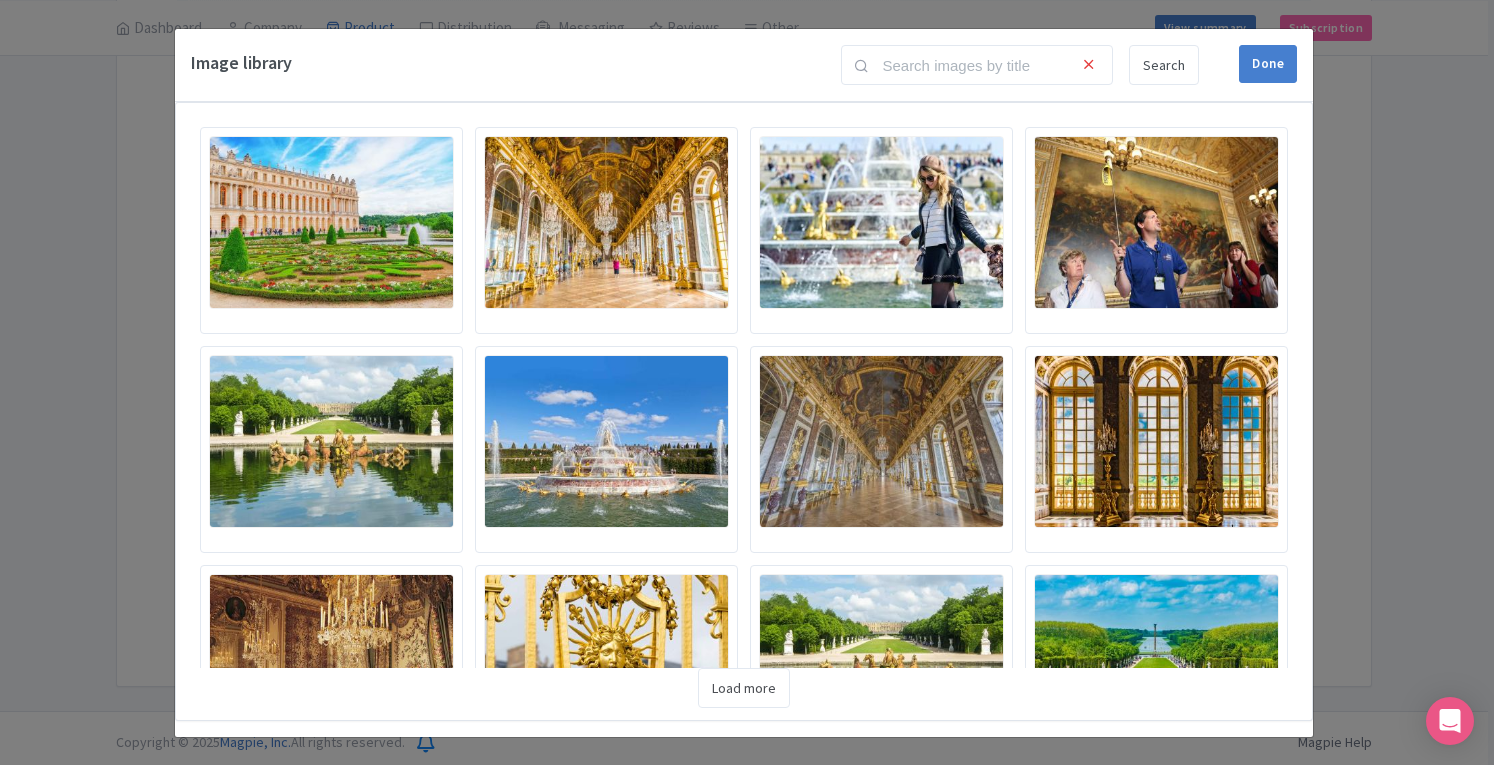 click at bounding box center (331, 222) 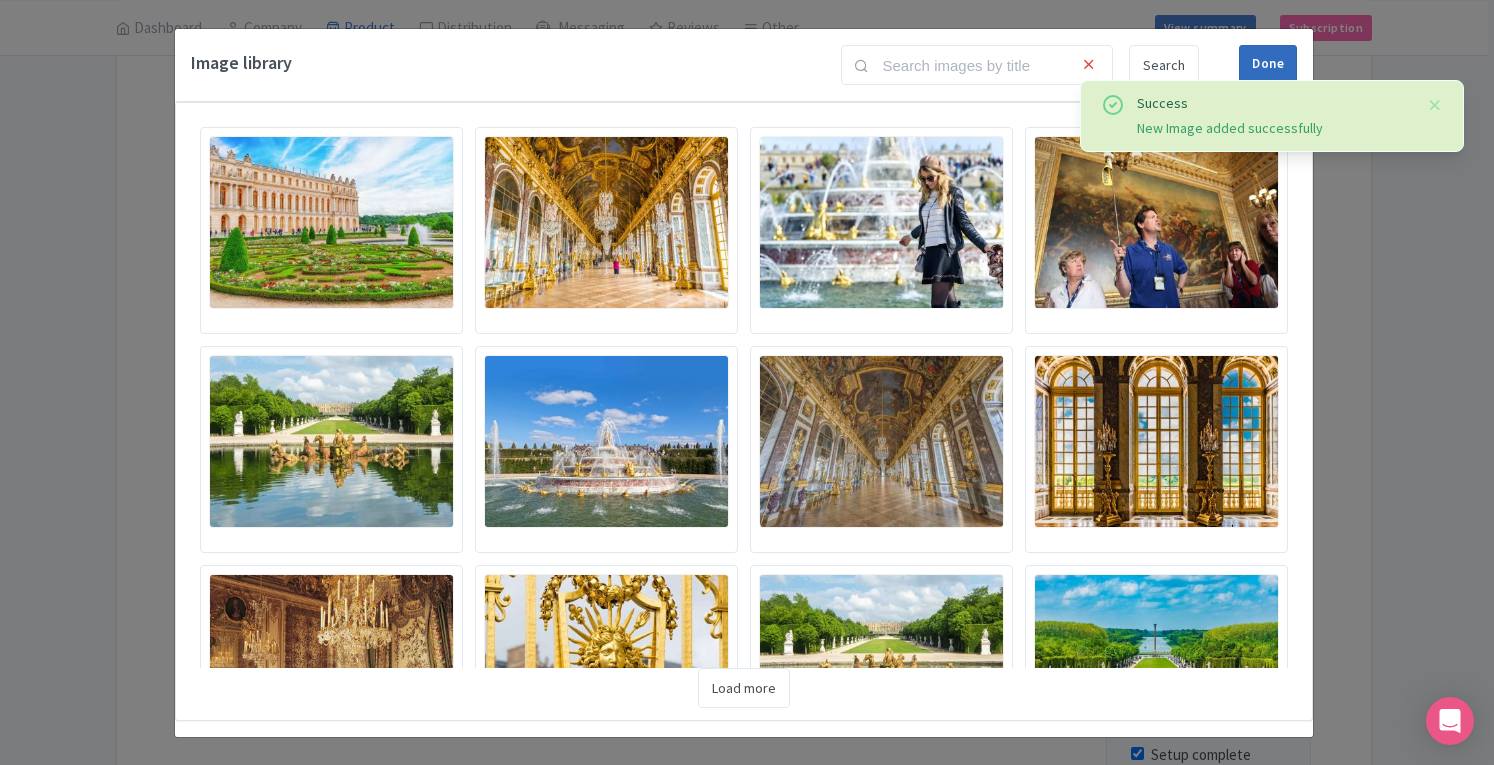 click on "Done" at bounding box center [1268, 64] 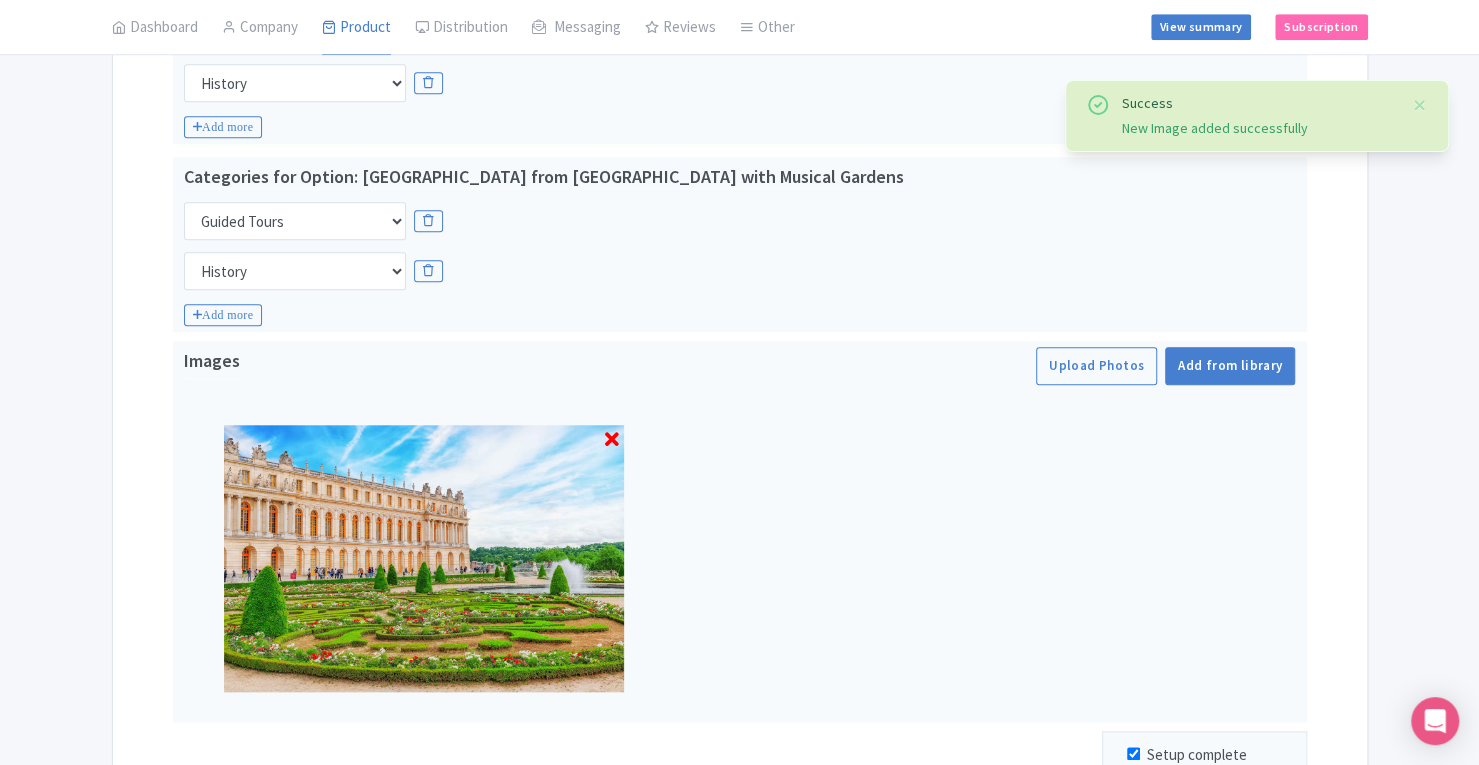 scroll, scrollTop: 1208, scrollLeft: 0, axis: vertical 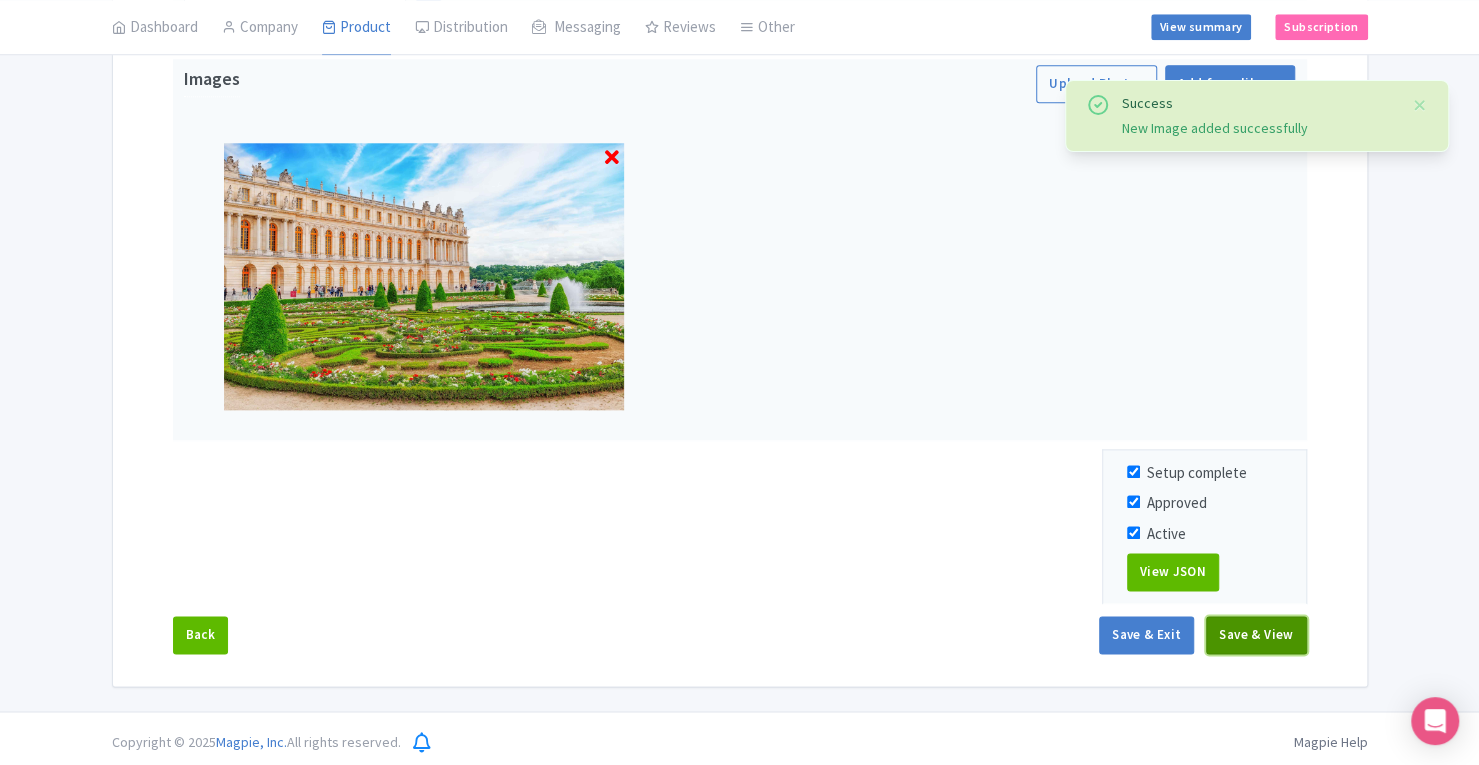 click on "Save & View" at bounding box center [1256, 635] 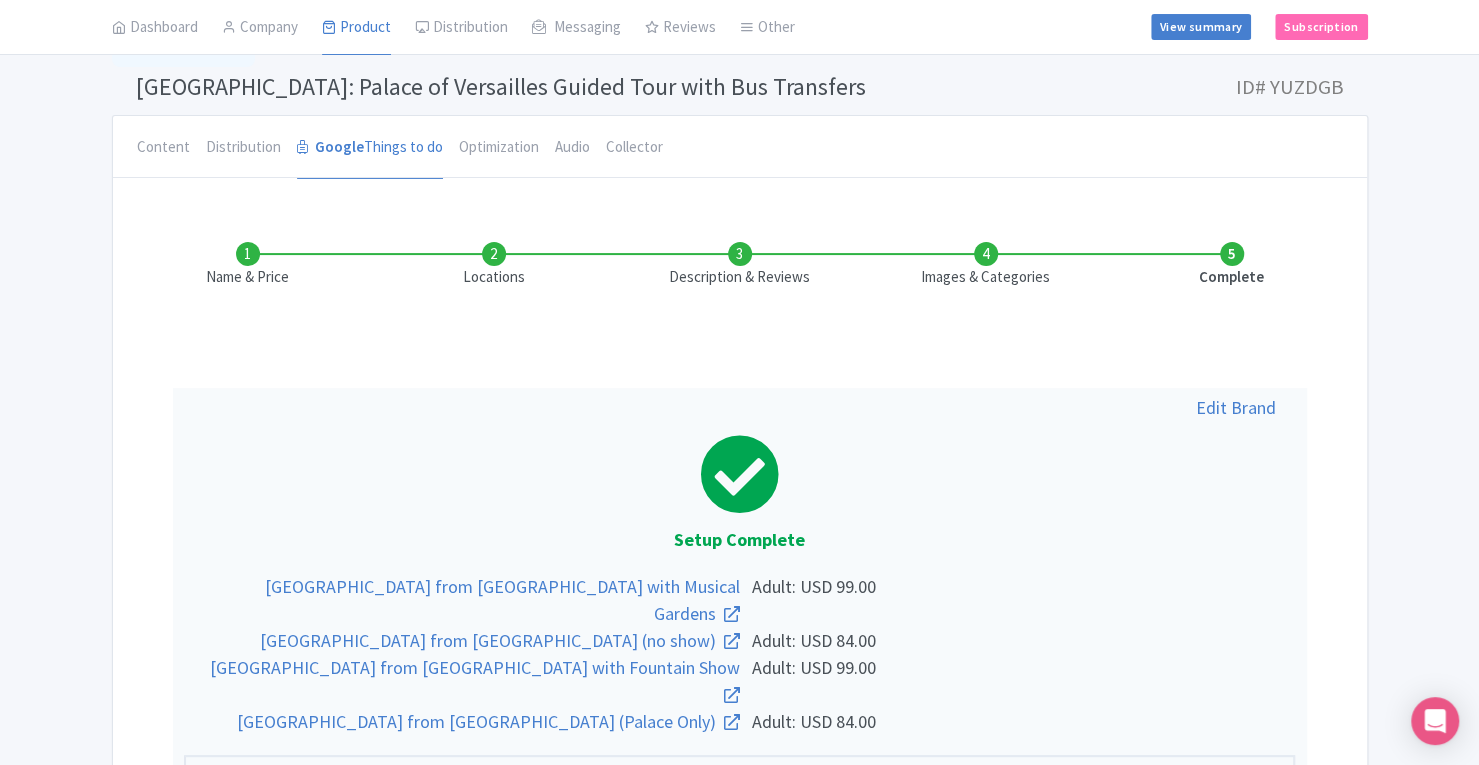 scroll, scrollTop: 0, scrollLeft: 0, axis: both 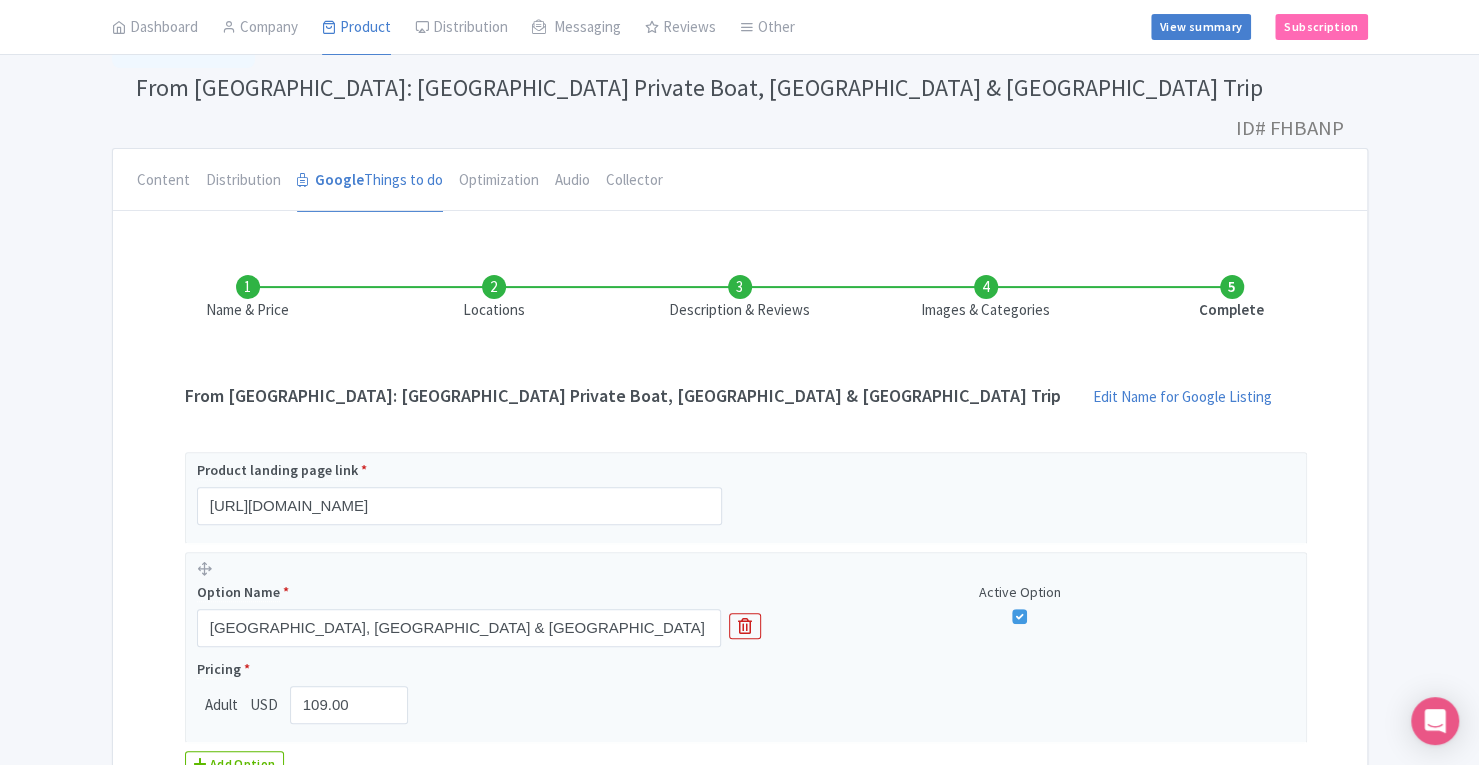 click on "Images & Categories" at bounding box center [986, 298] 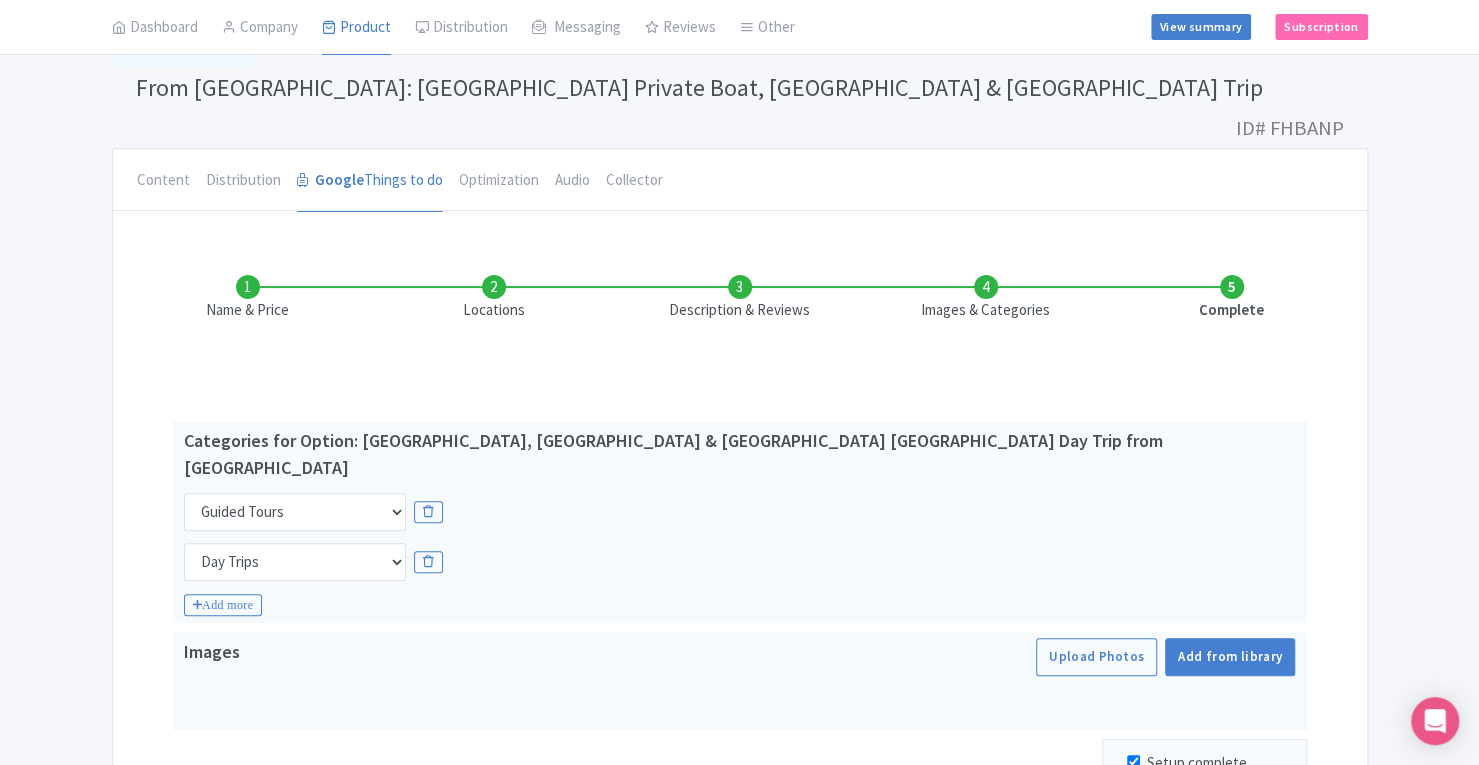 scroll, scrollTop: 334, scrollLeft: 0, axis: vertical 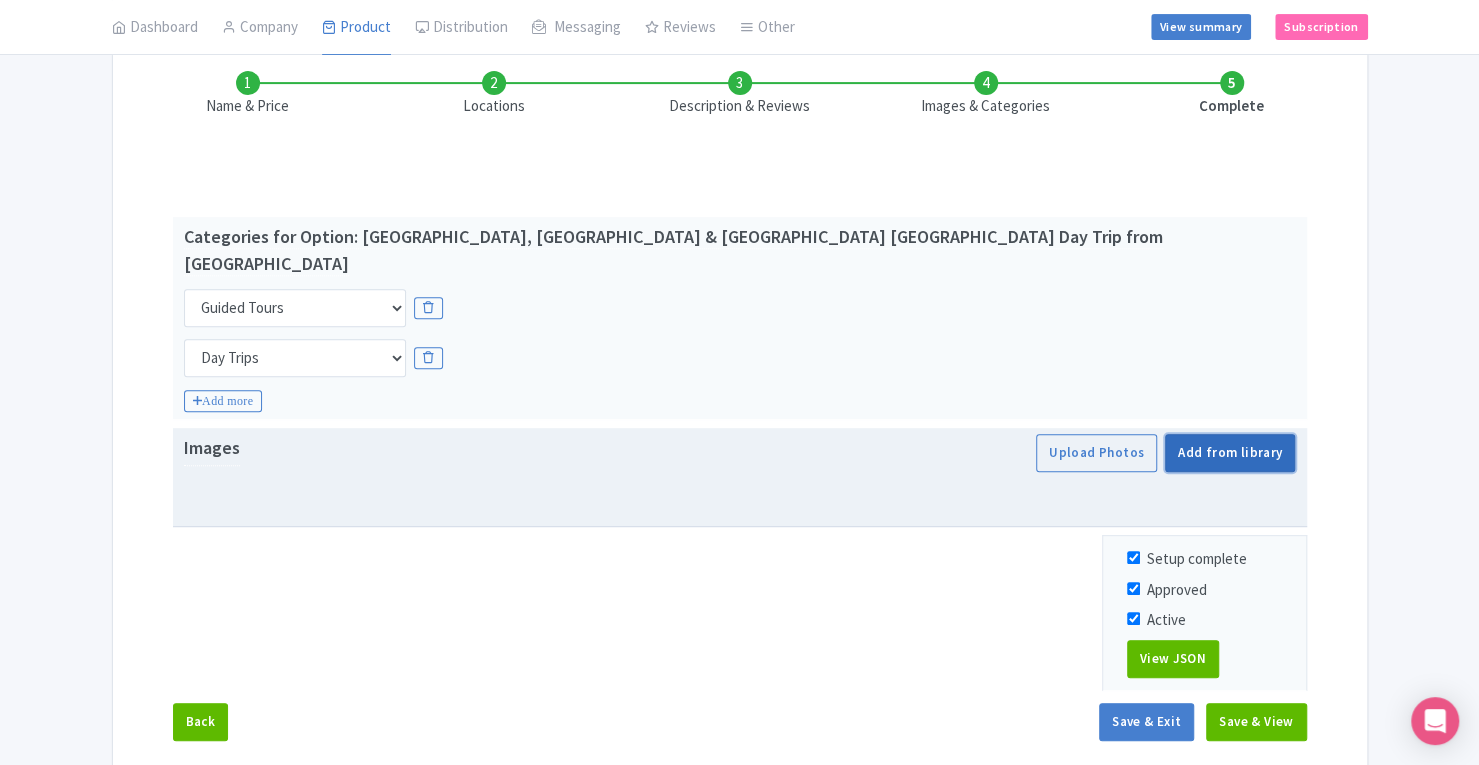 click on "Add from library" at bounding box center (1230, 453) 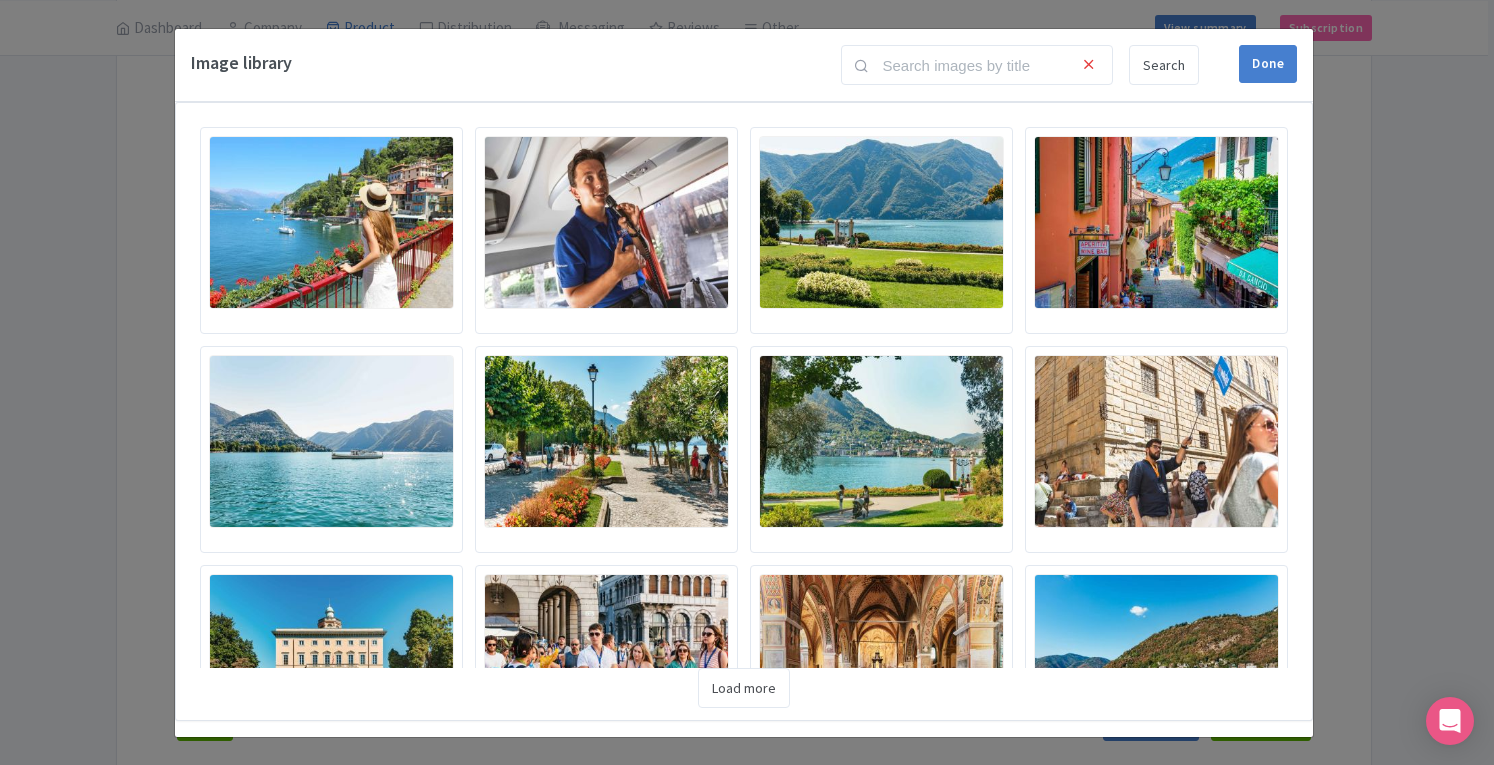 click at bounding box center [331, 222] 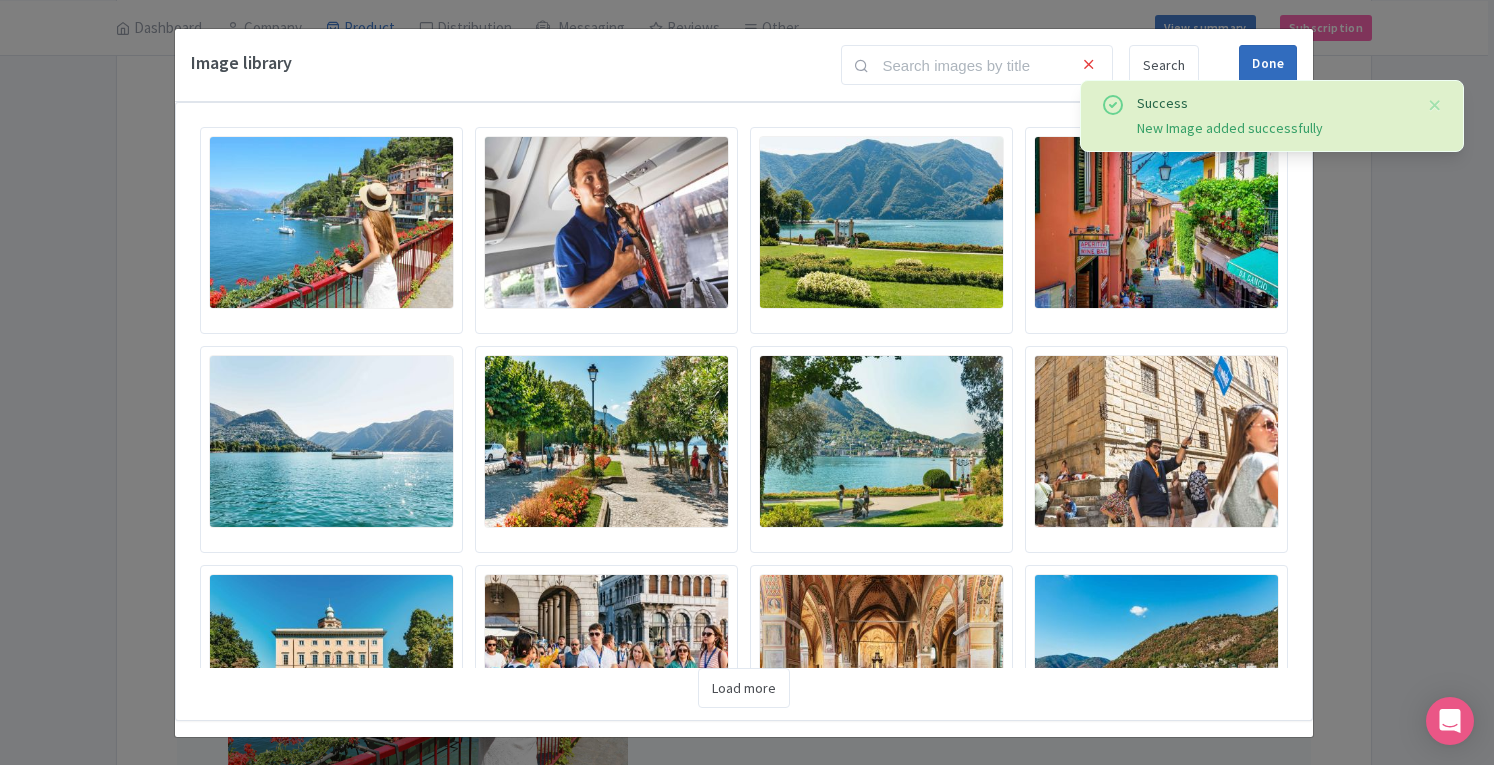 click on "Done" at bounding box center (1268, 64) 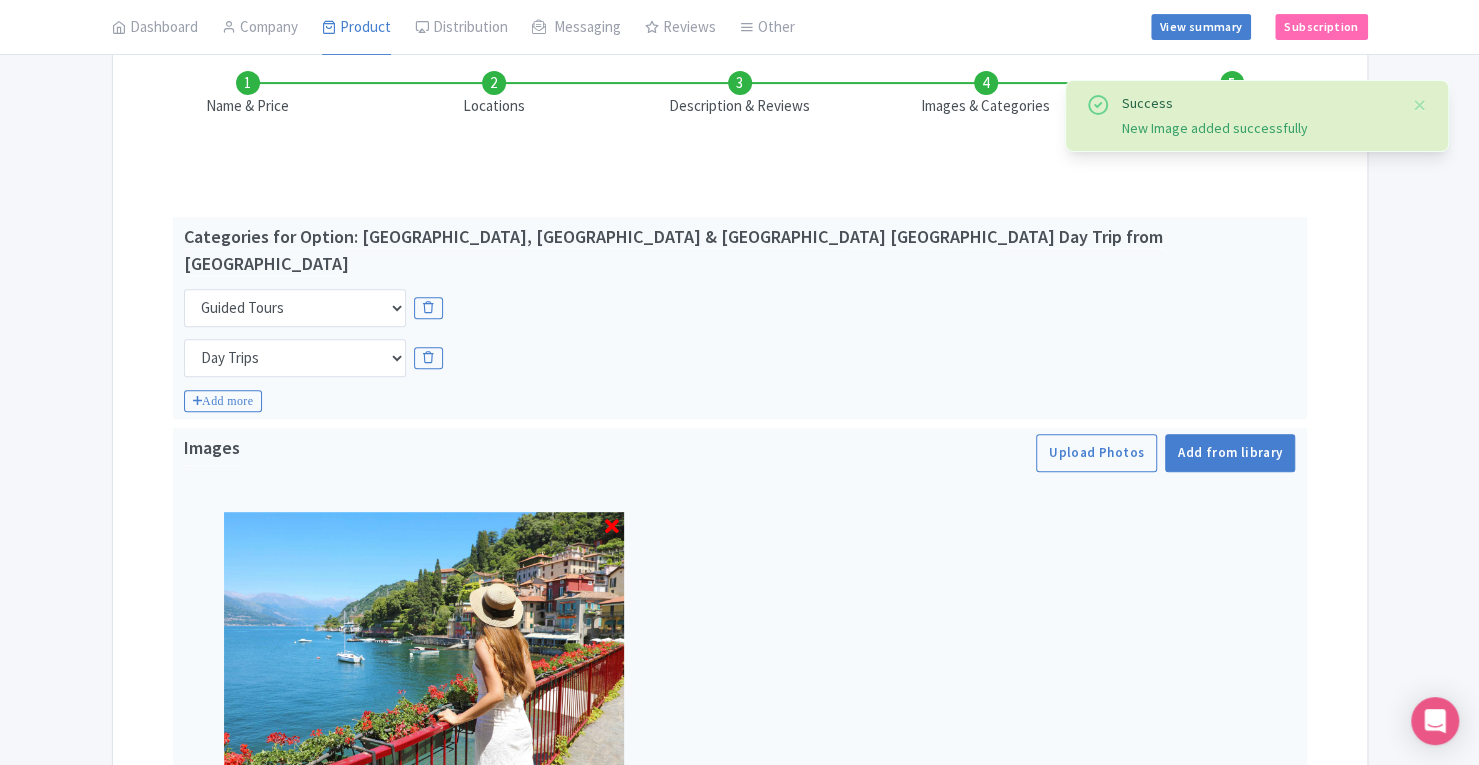 scroll, scrollTop: 645, scrollLeft: 0, axis: vertical 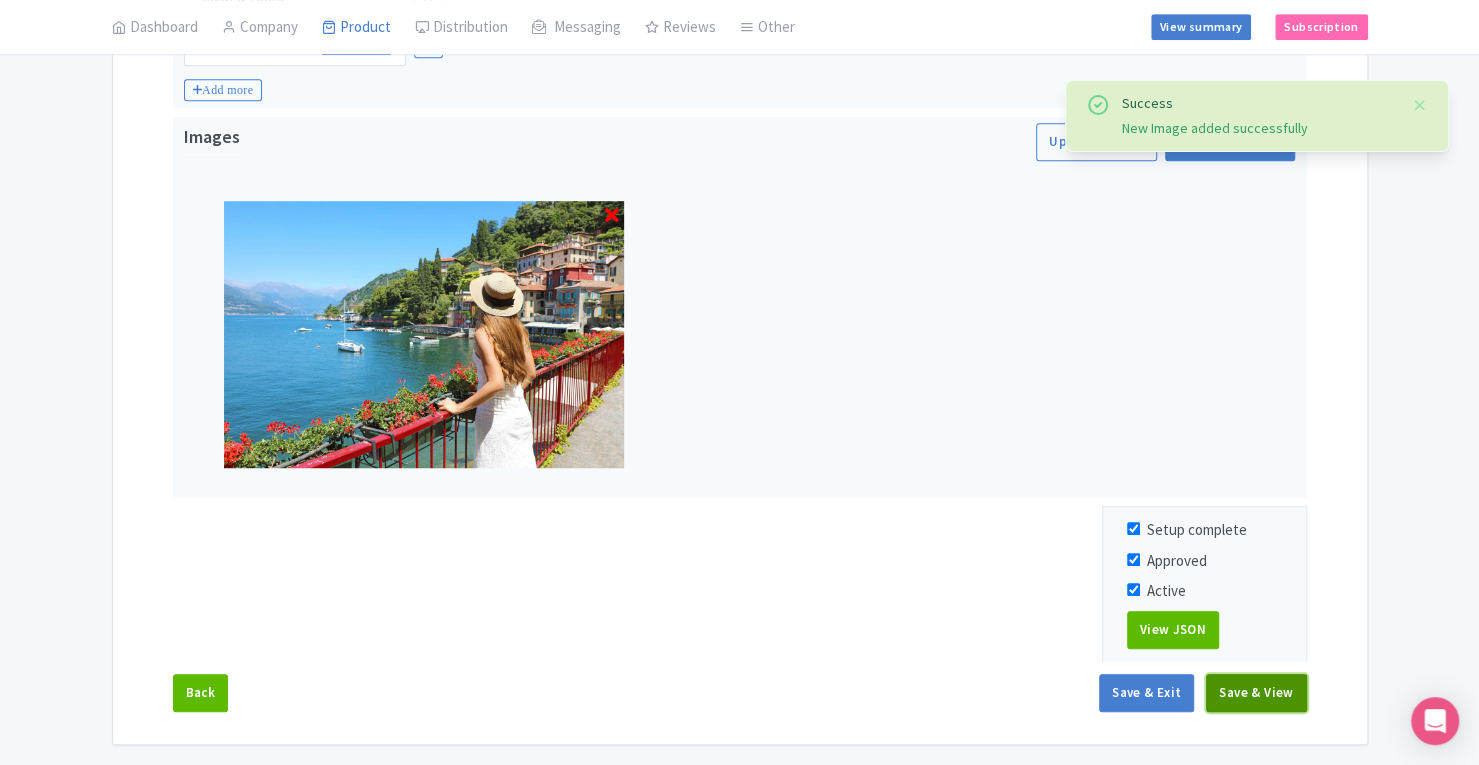 click on "Save & View" at bounding box center [1256, 693] 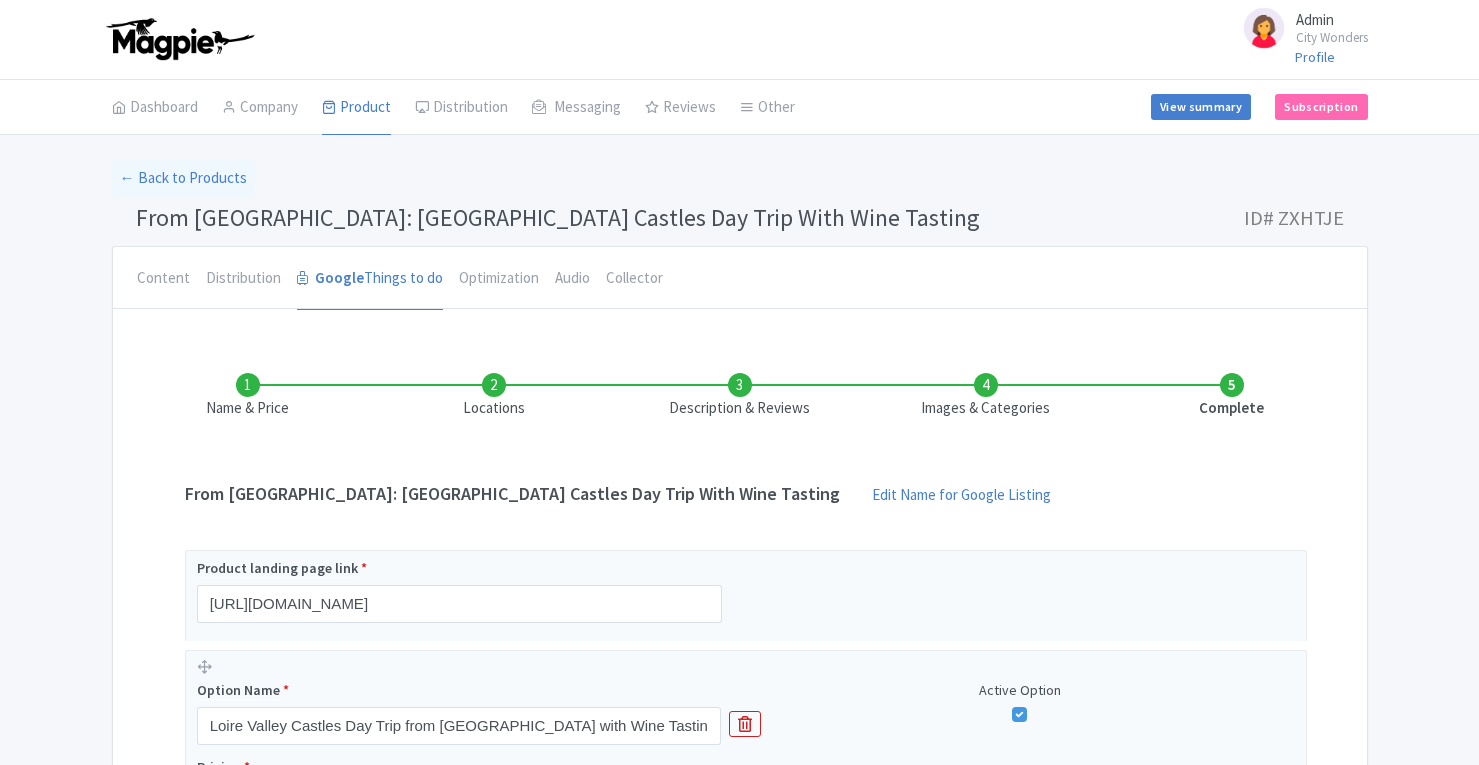 scroll, scrollTop: 0, scrollLeft: 0, axis: both 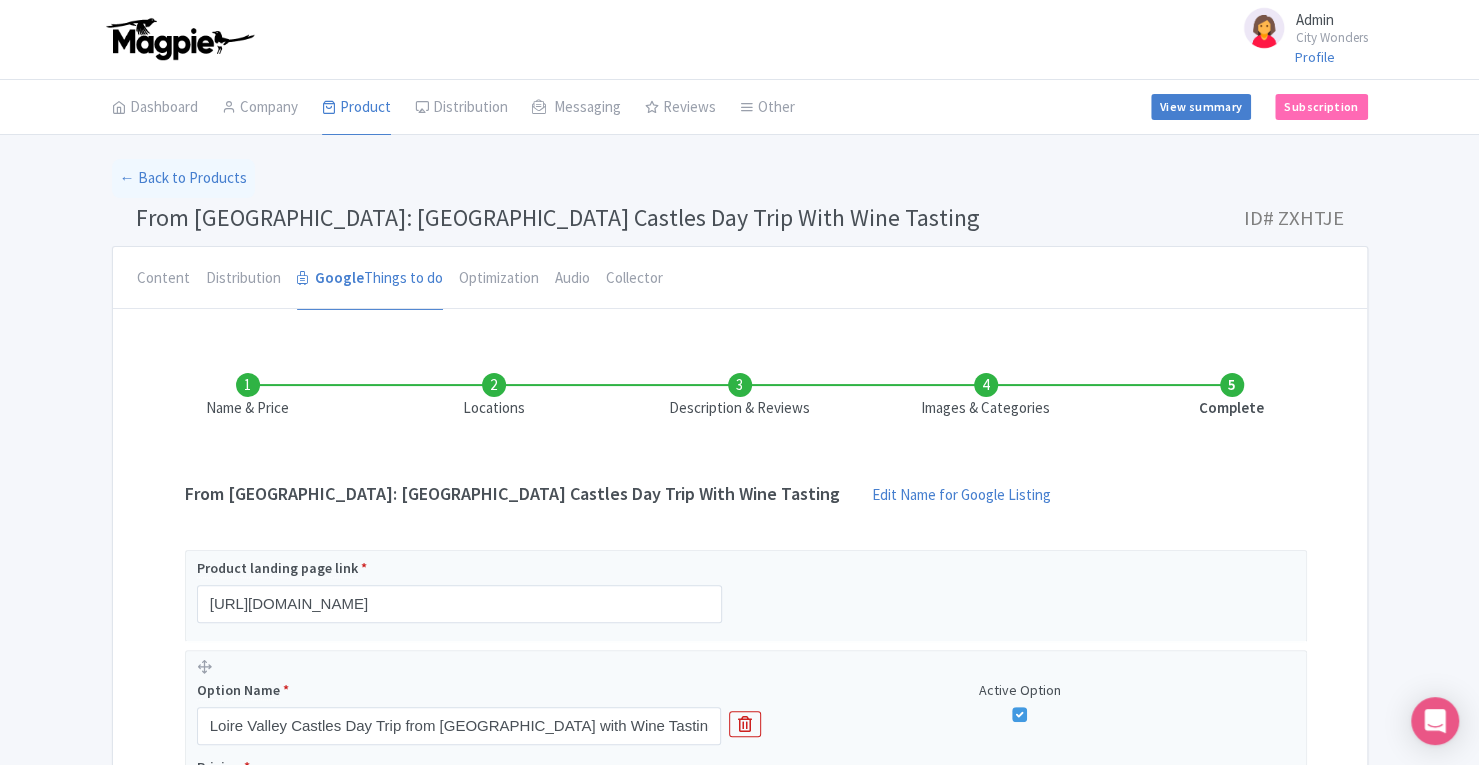 click on "Images & Categories" at bounding box center [986, 396] 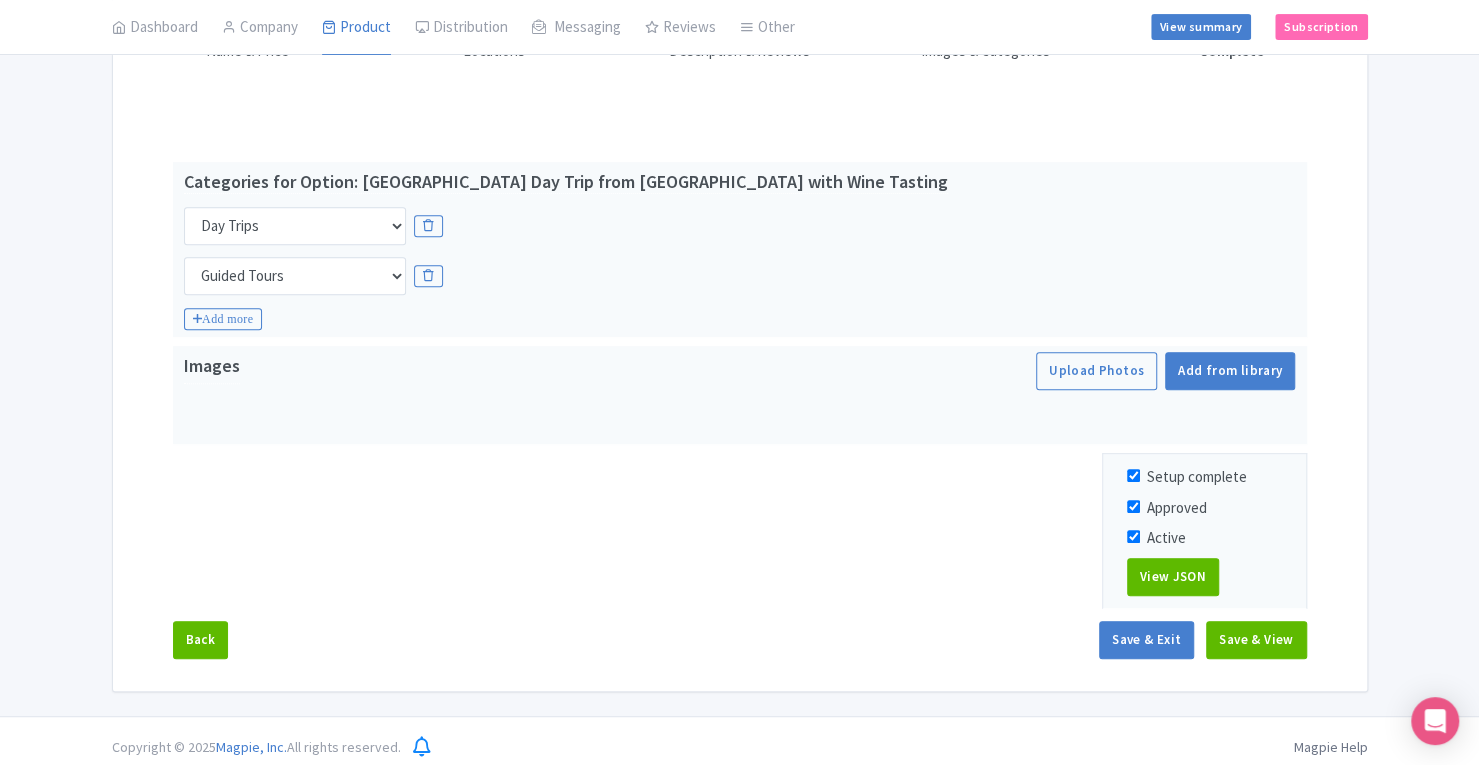 scroll, scrollTop: 363, scrollLeft: 0, axis: vertical 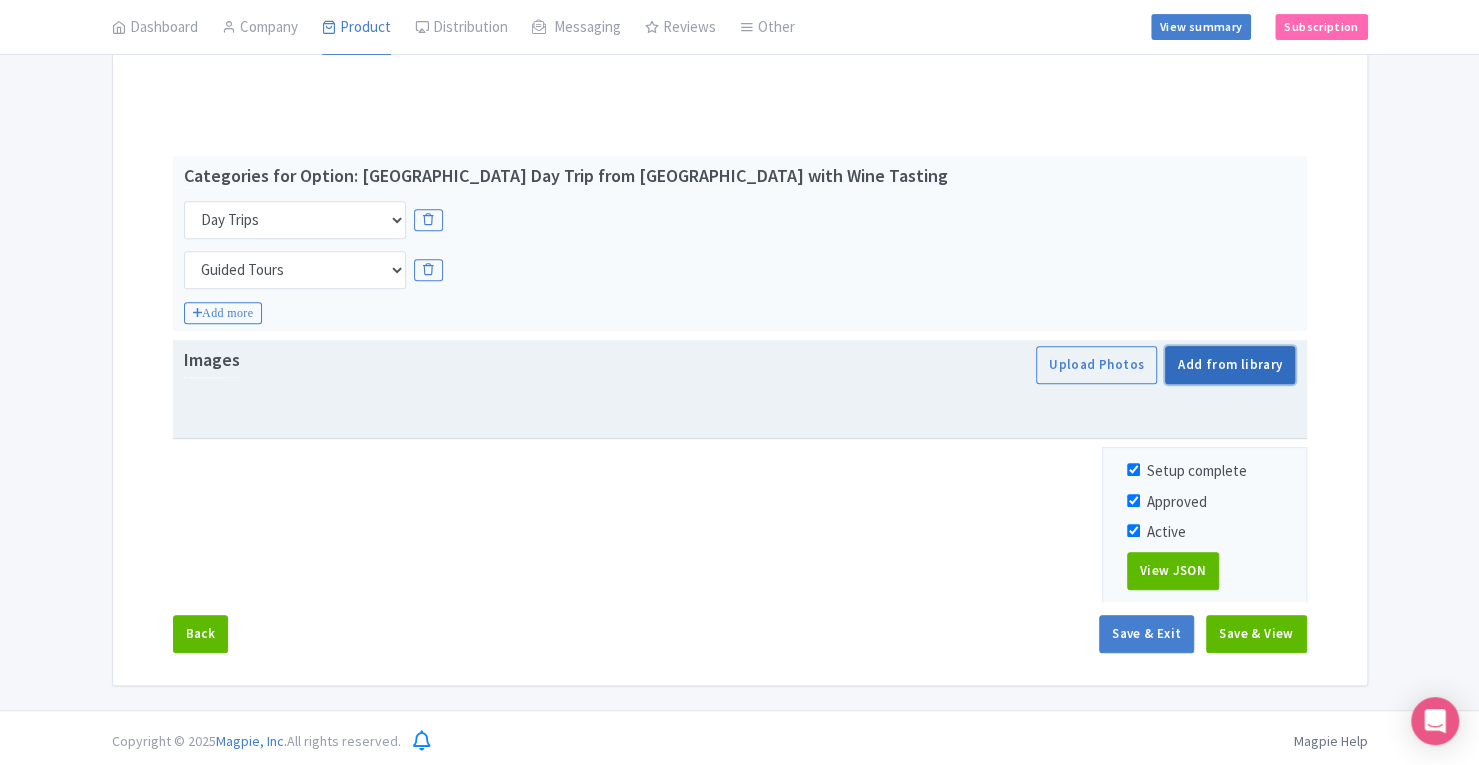 click on "Add from library" at bounding box center (1230, 365) 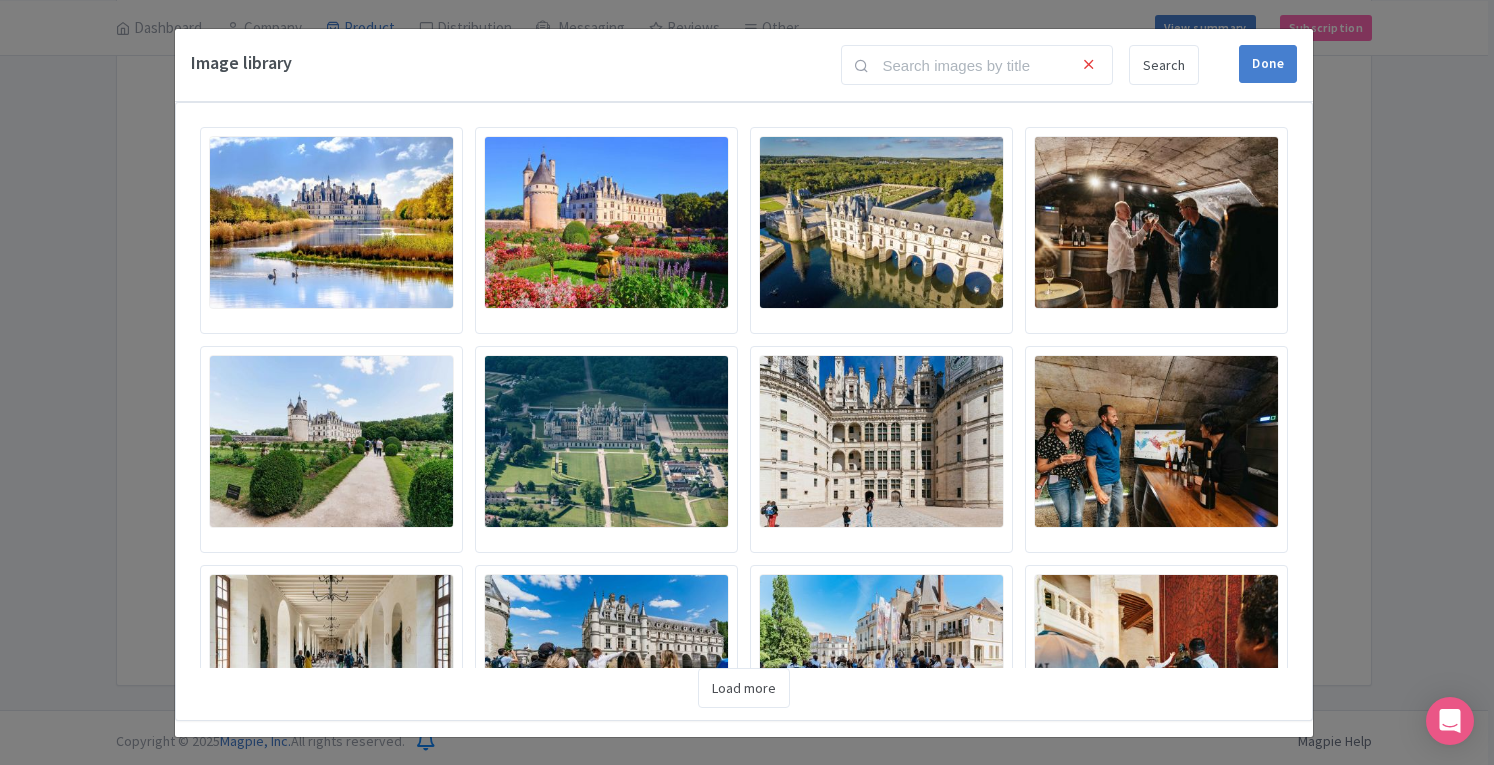click at bounding box center (881, 222) 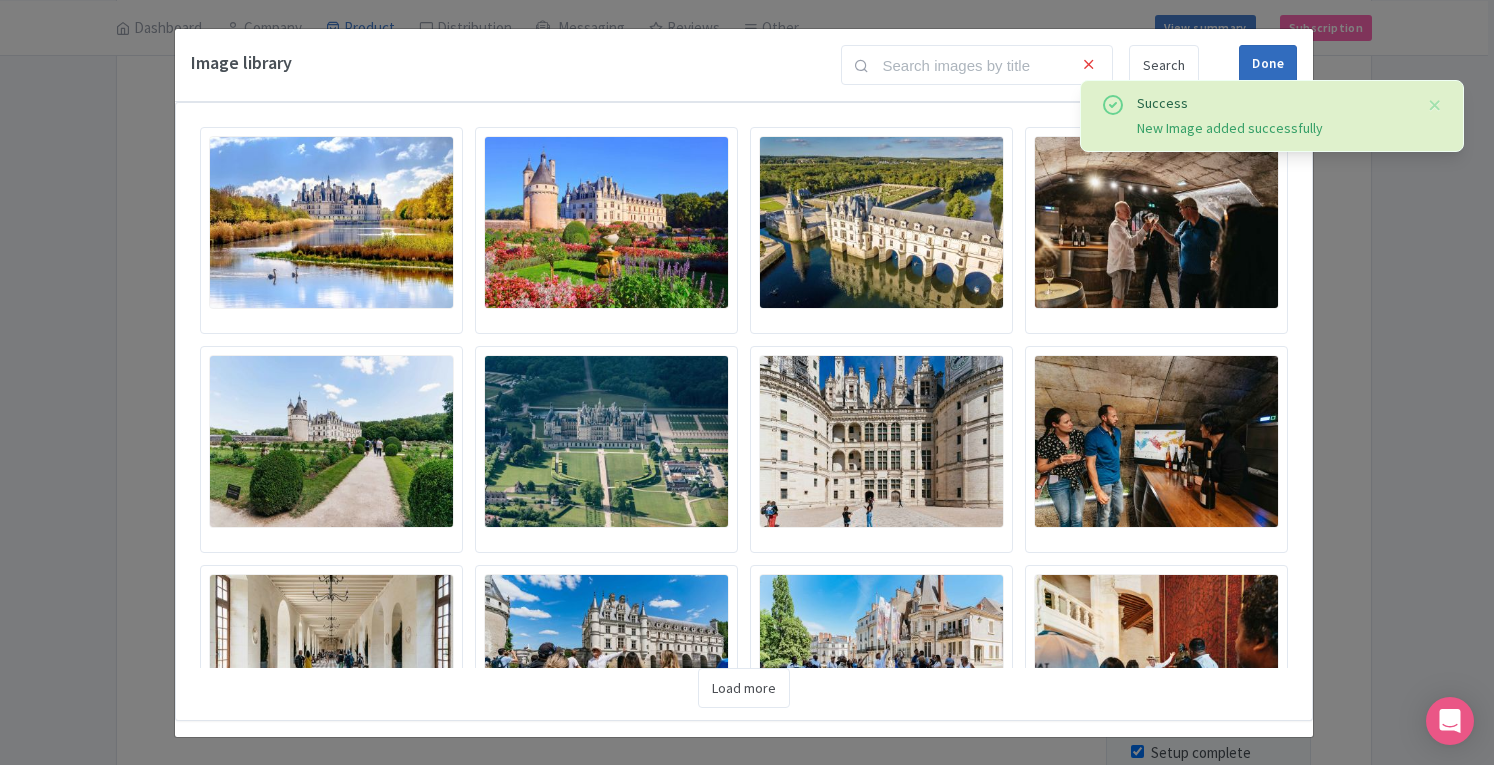 click on "Done" at bounding box center (1268, 64) 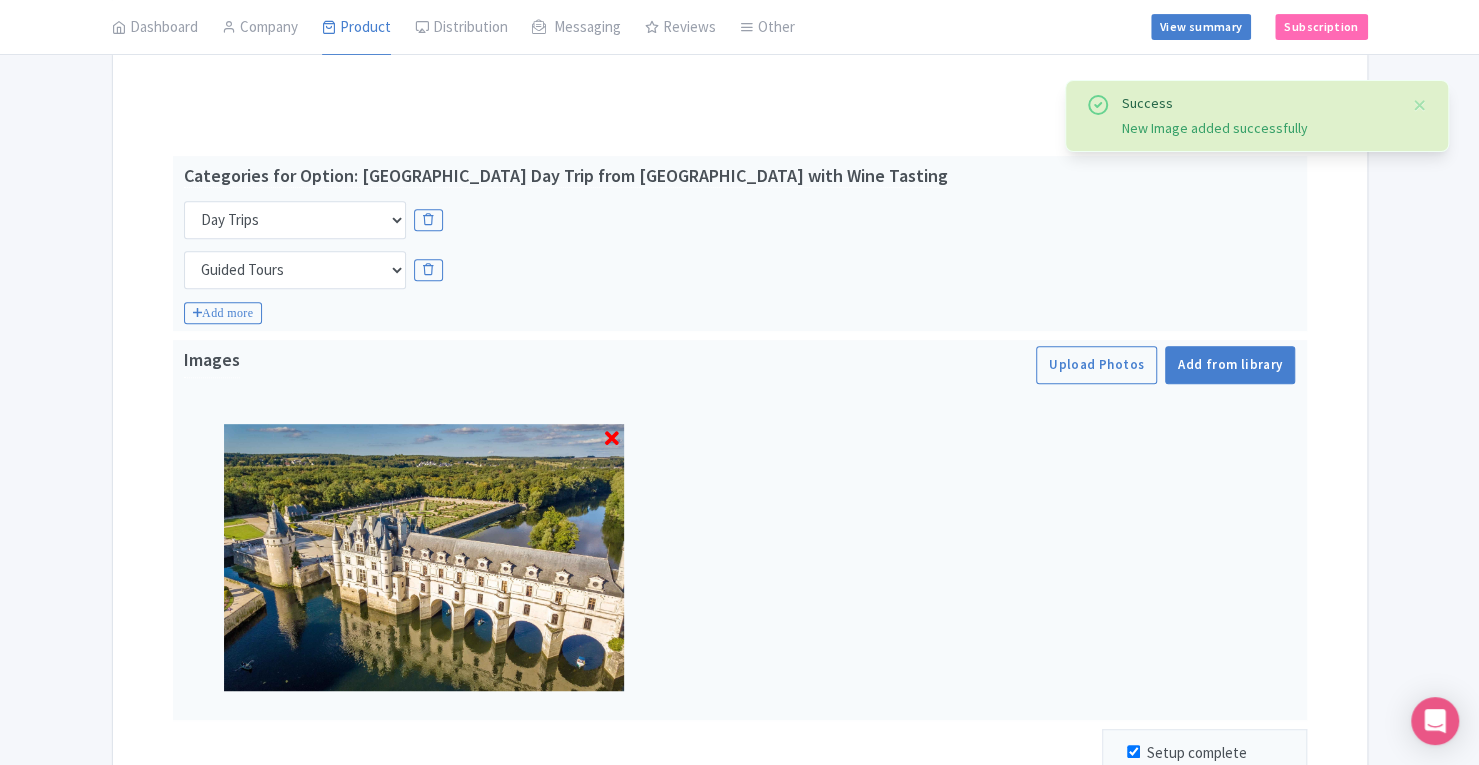 scroll, scrollTop: 645, scrollLeft: 0, axis: vertical 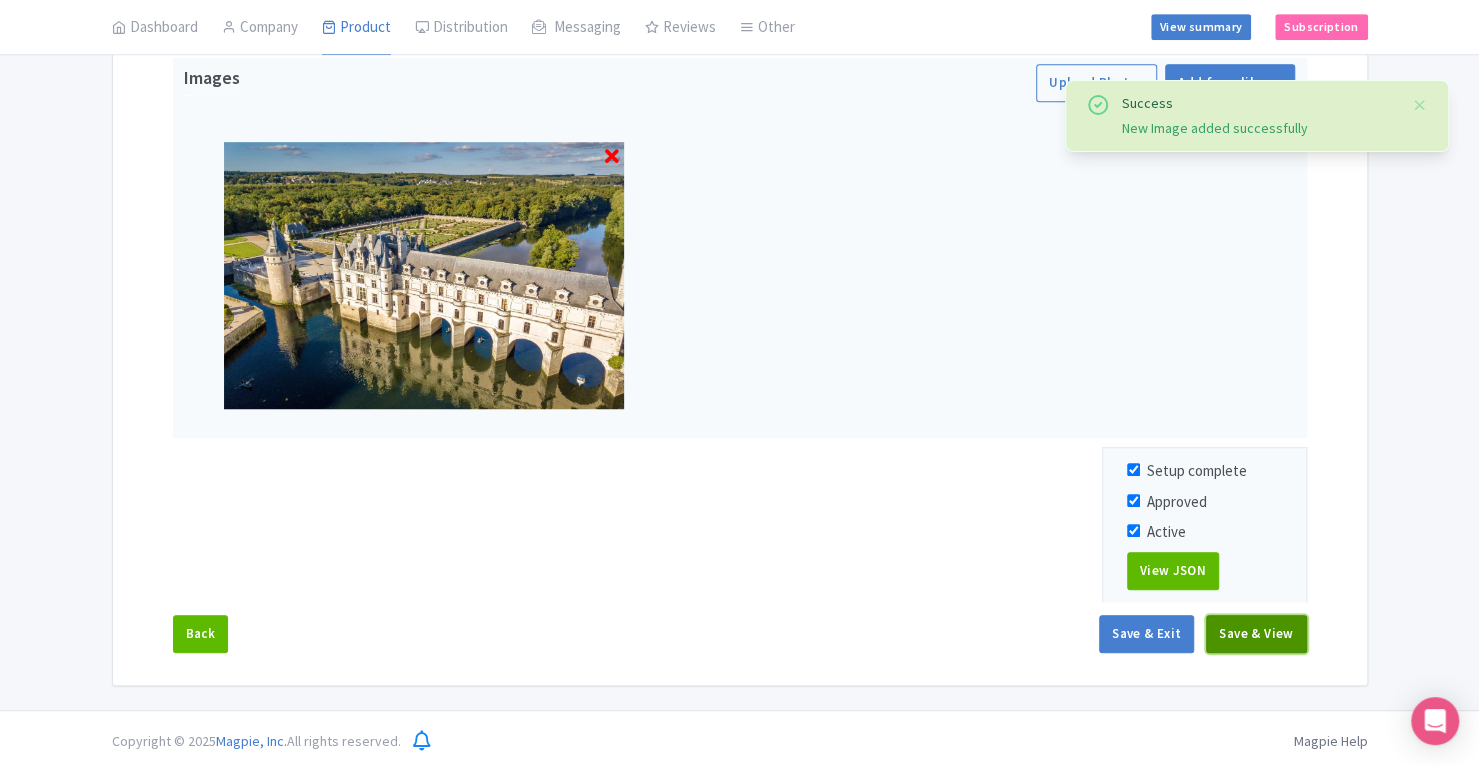 click on "Save & View" at bounding box center (1256, 634) 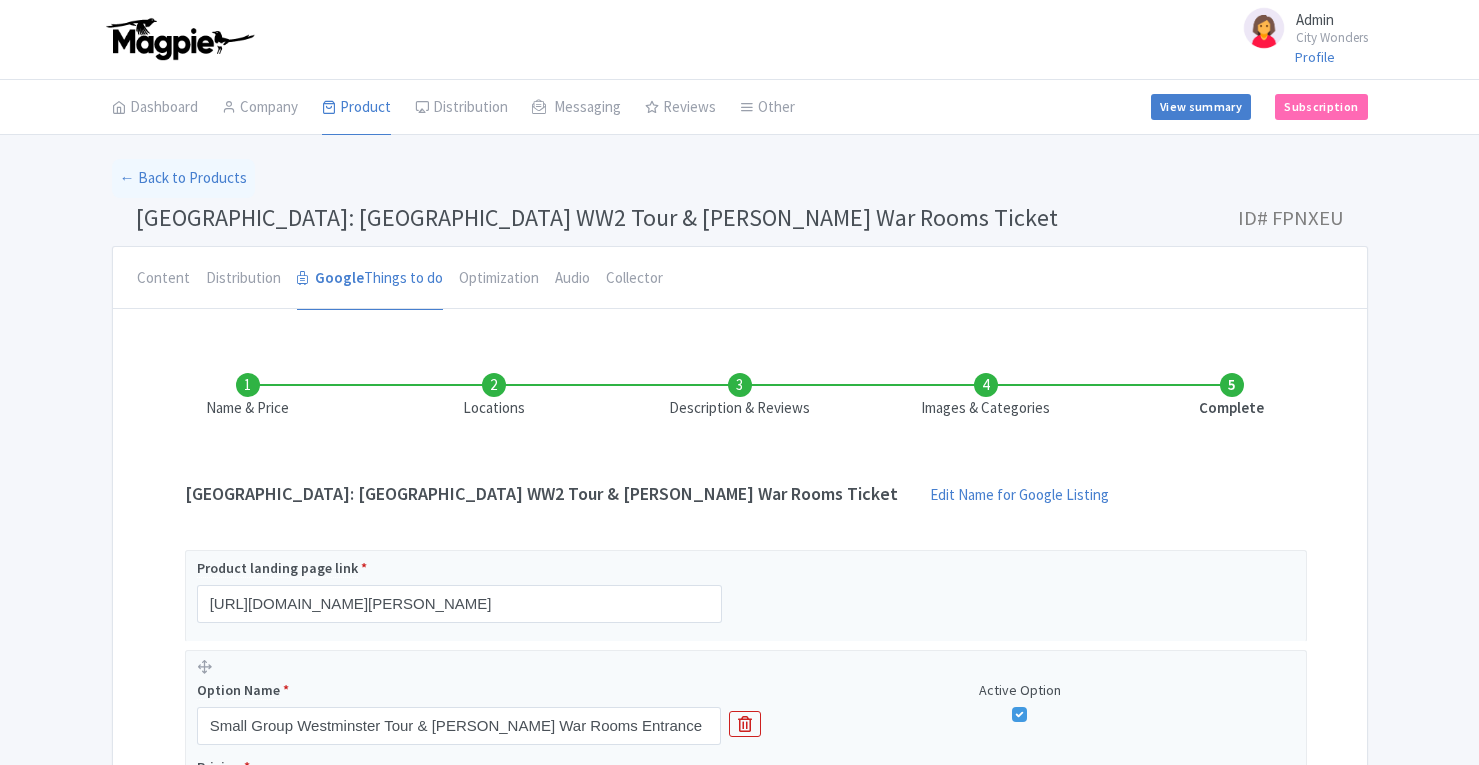 scroll, scrollTop: 0, scrollLeft: 0, axis: both 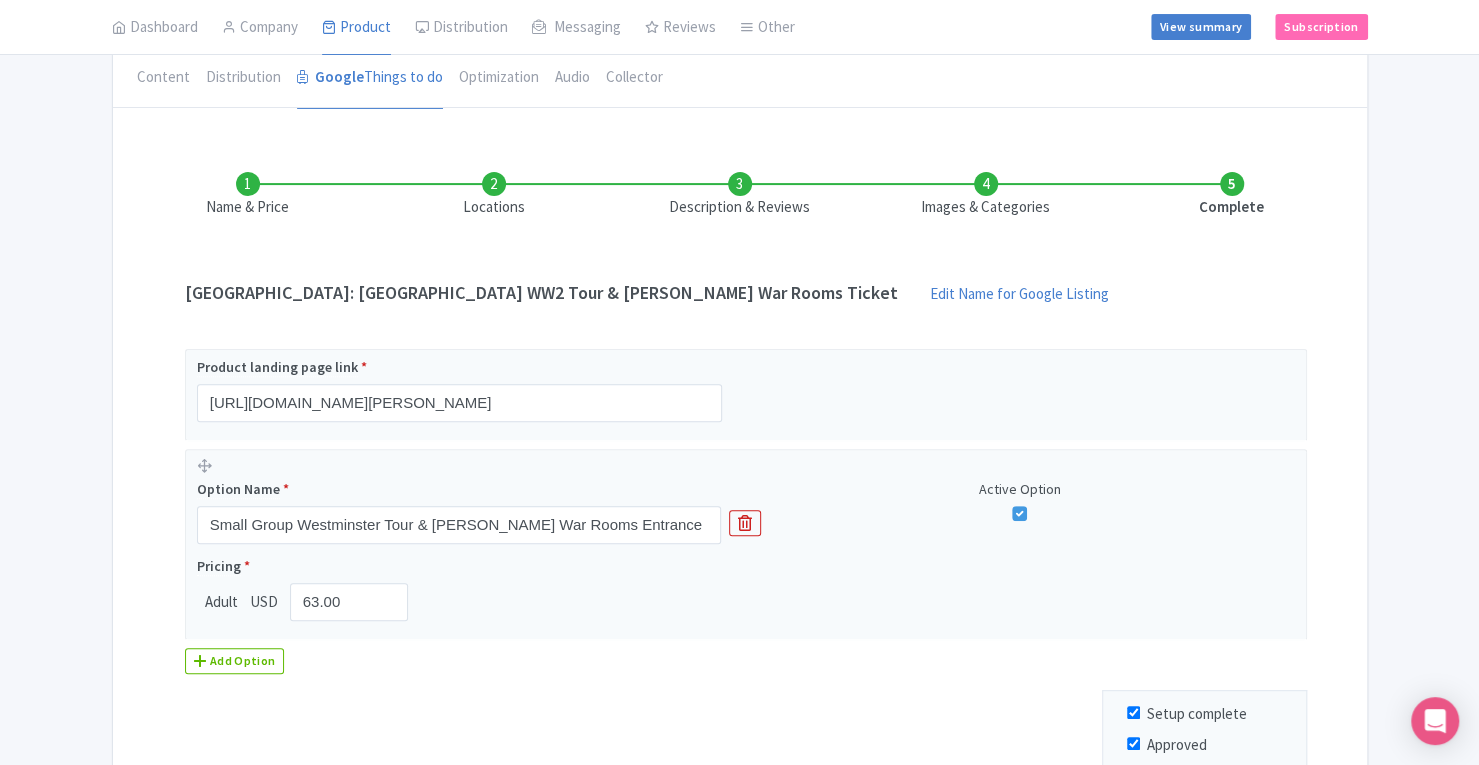 click on "Images & Categories" at bounding box center (986, 195) 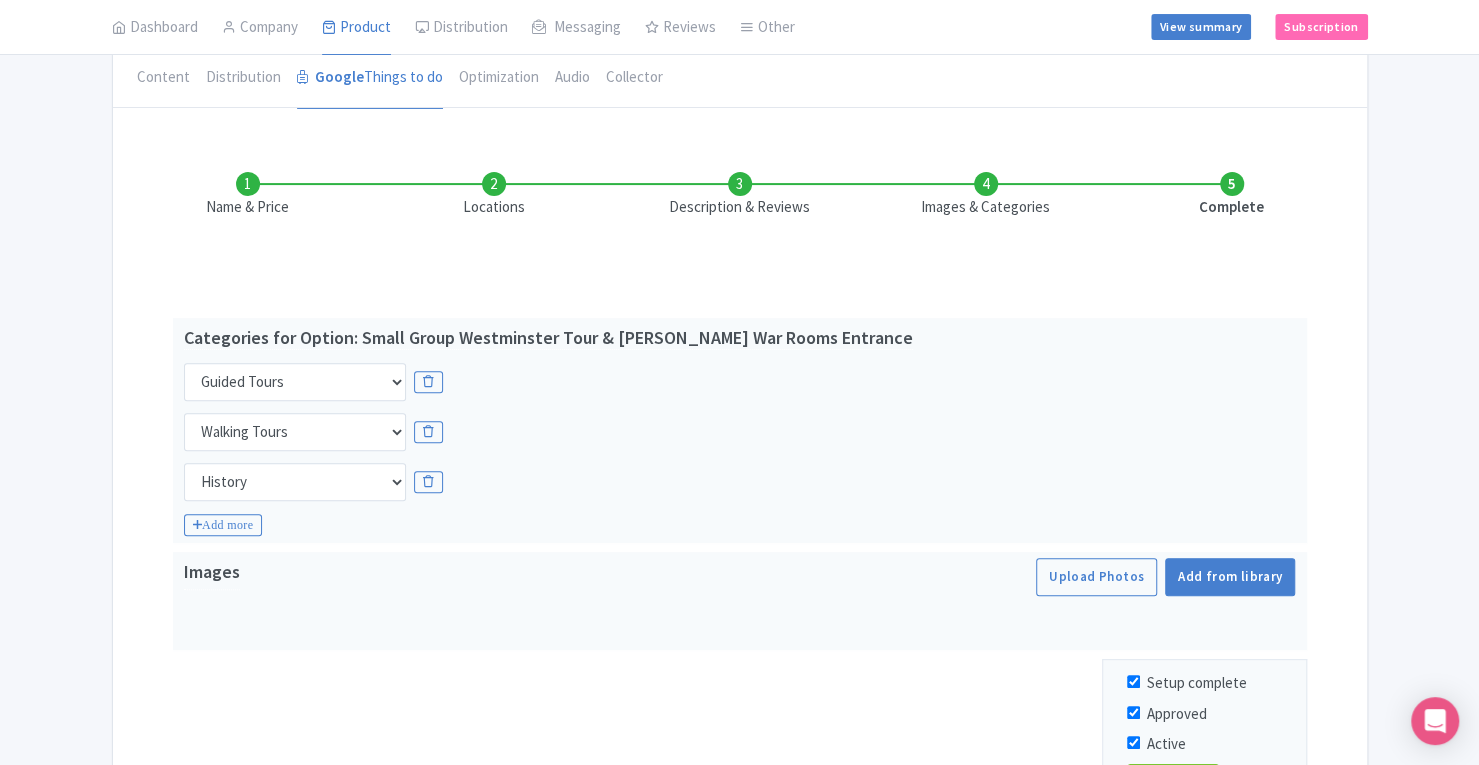 scroll, scrollTop: 413, scrollLeft: 0, axis: vertical 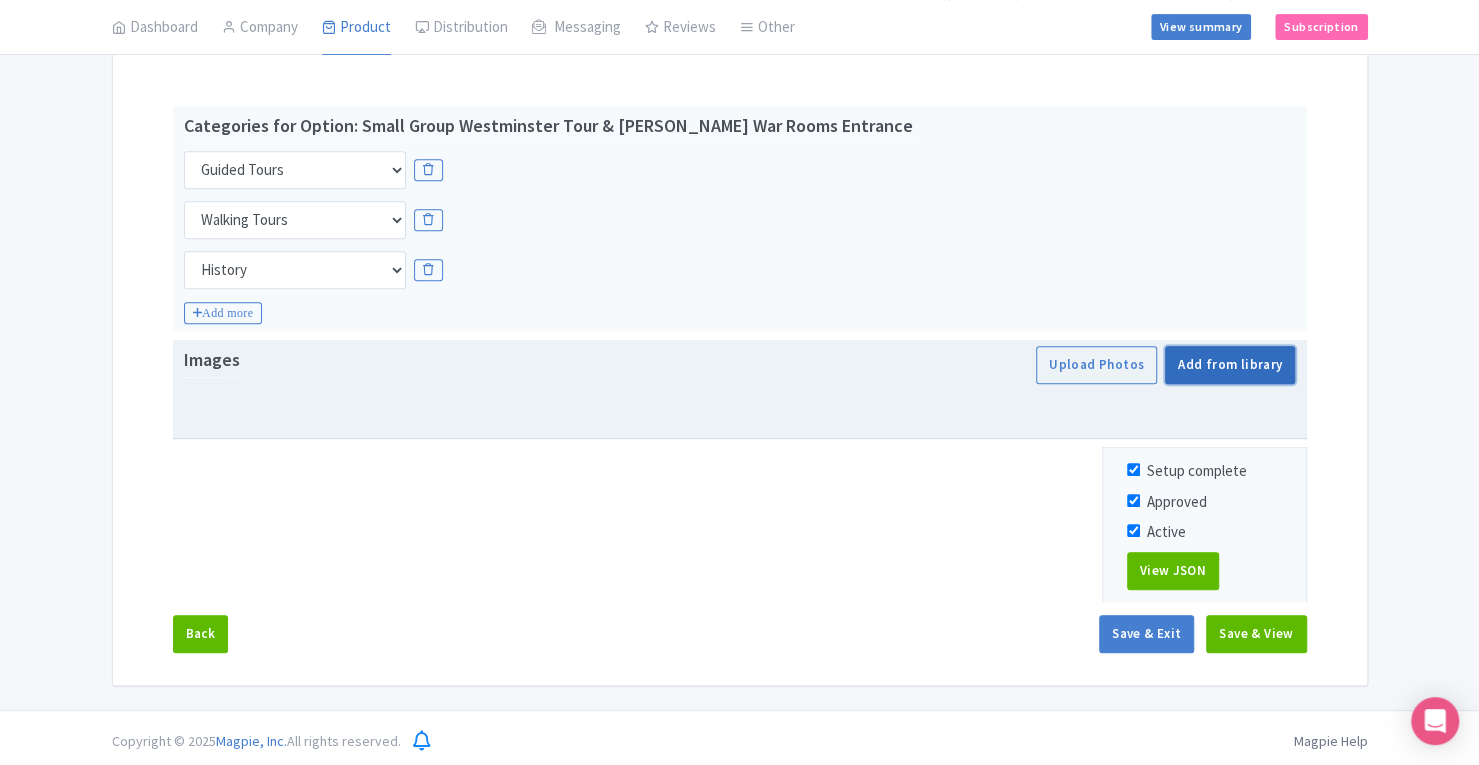 click on "Add from library" at bounding box center [1230, 365] 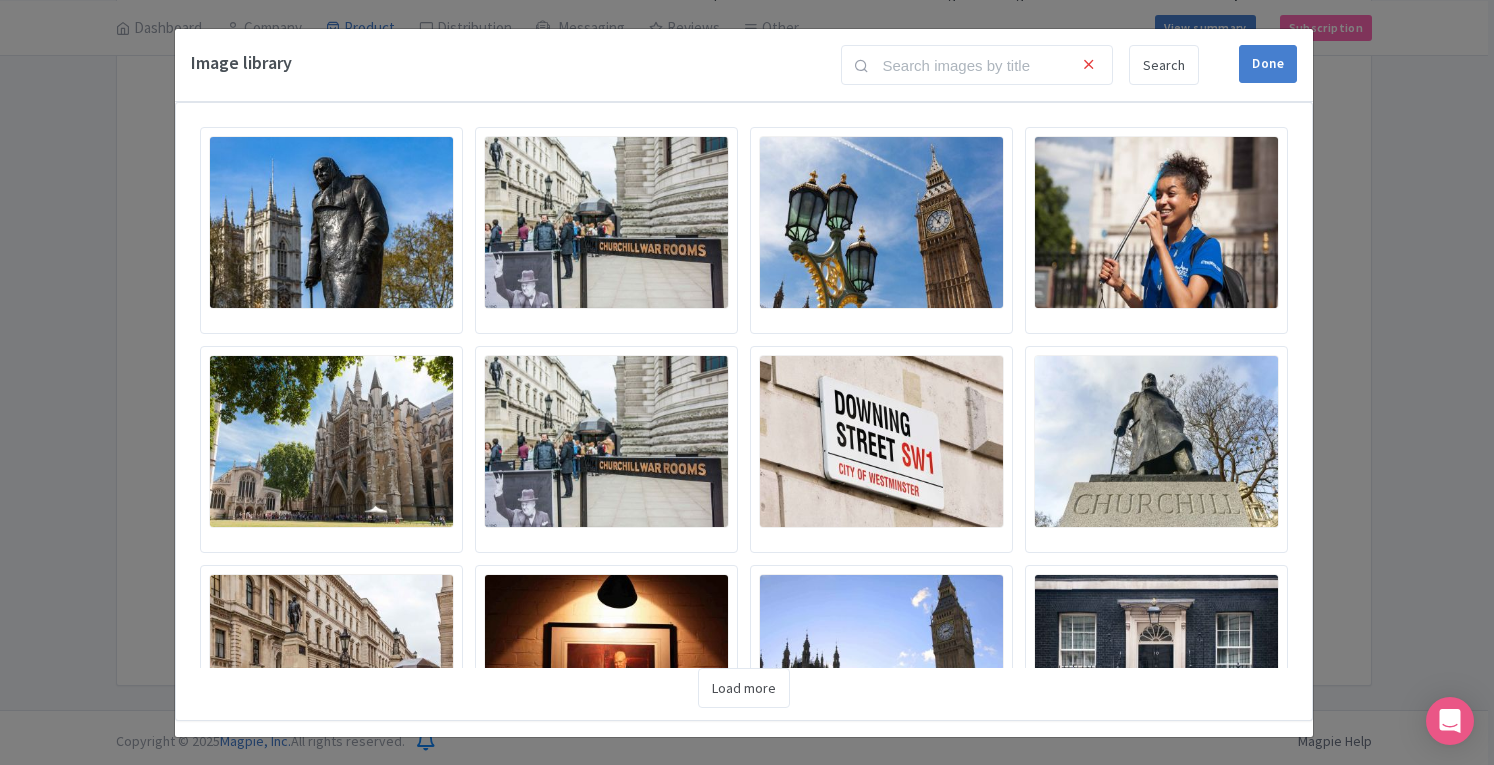 click at bounding box center [331, 222] 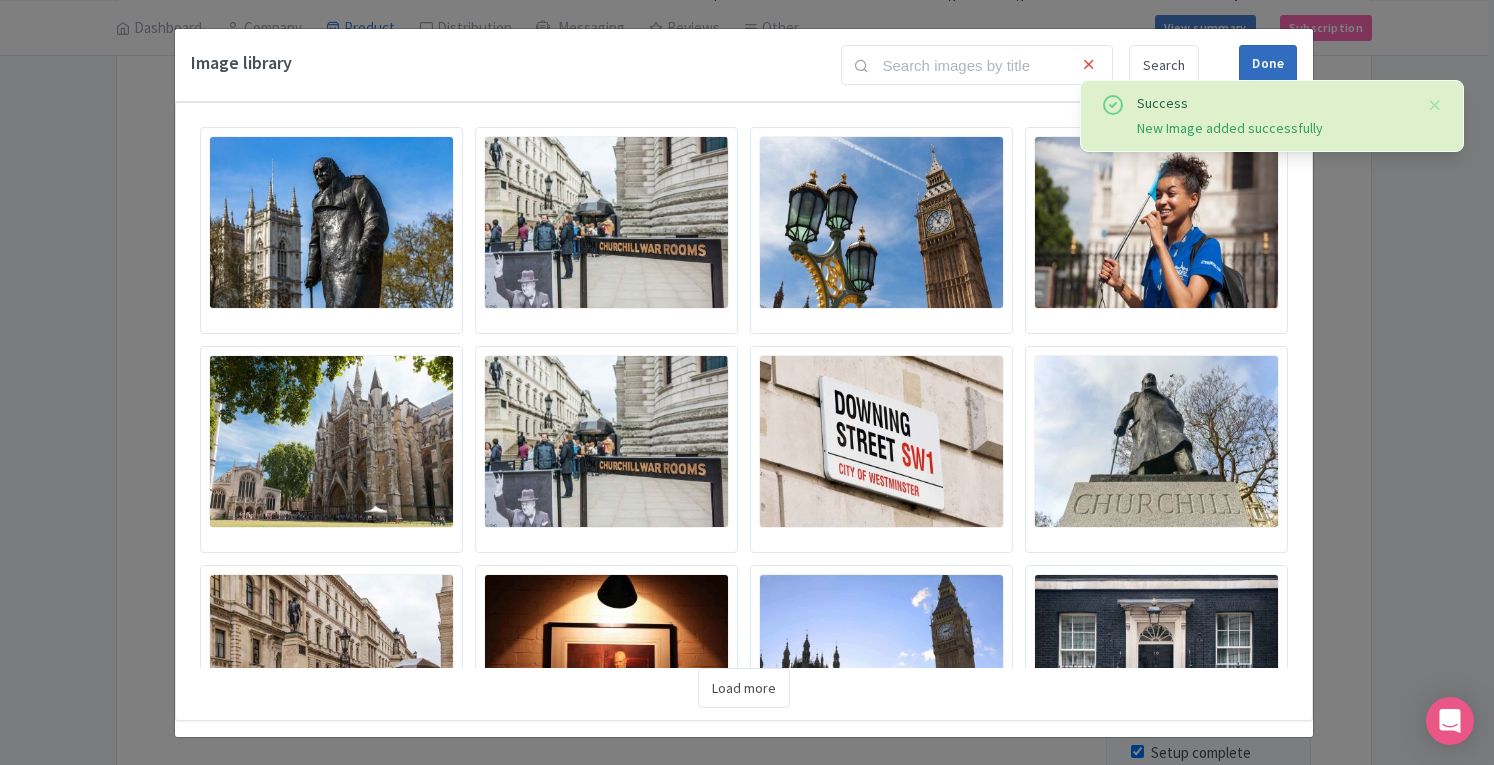 click on "Done" at bounding box center [1268, 64] 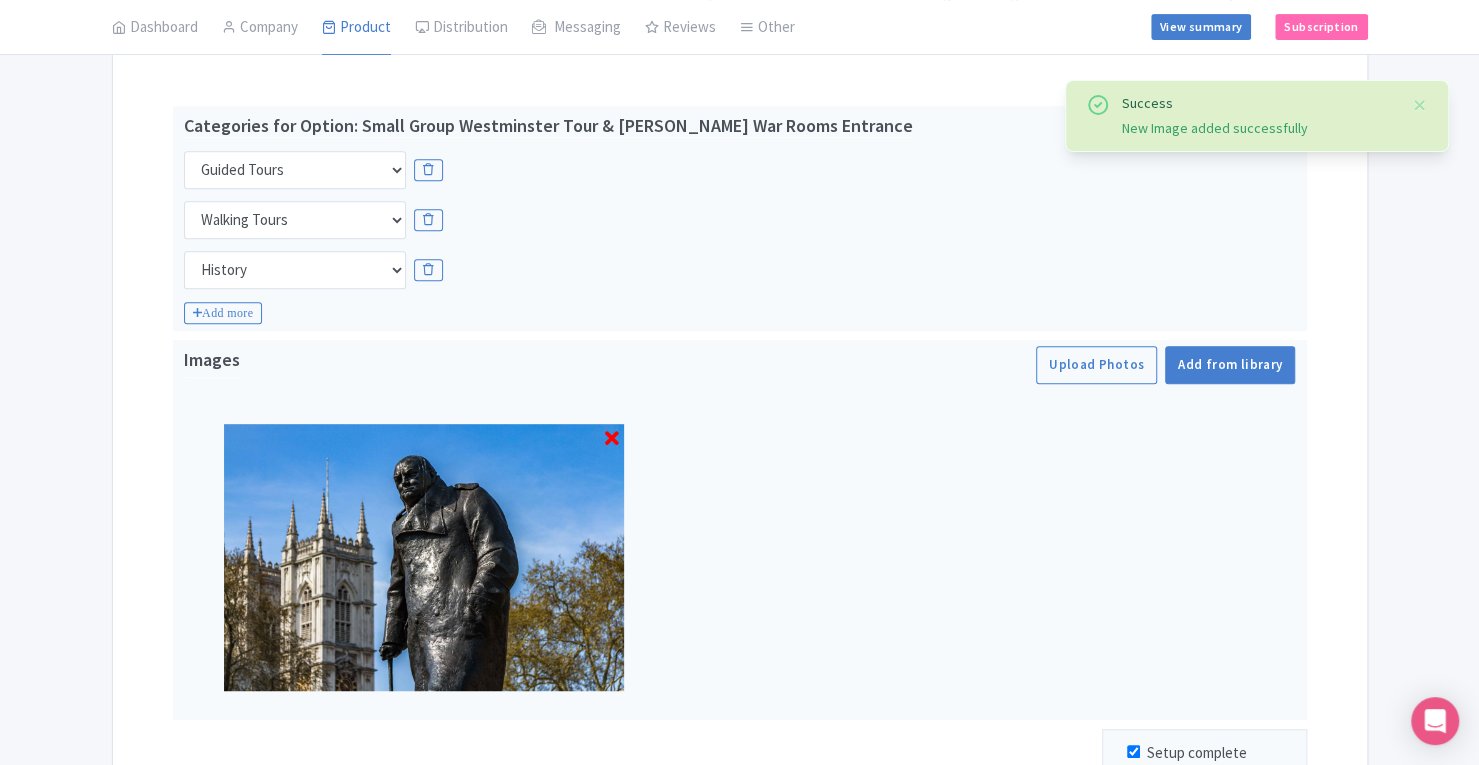 scroll, scrollTop: 695, scrollLeft: 0, axis: vertical 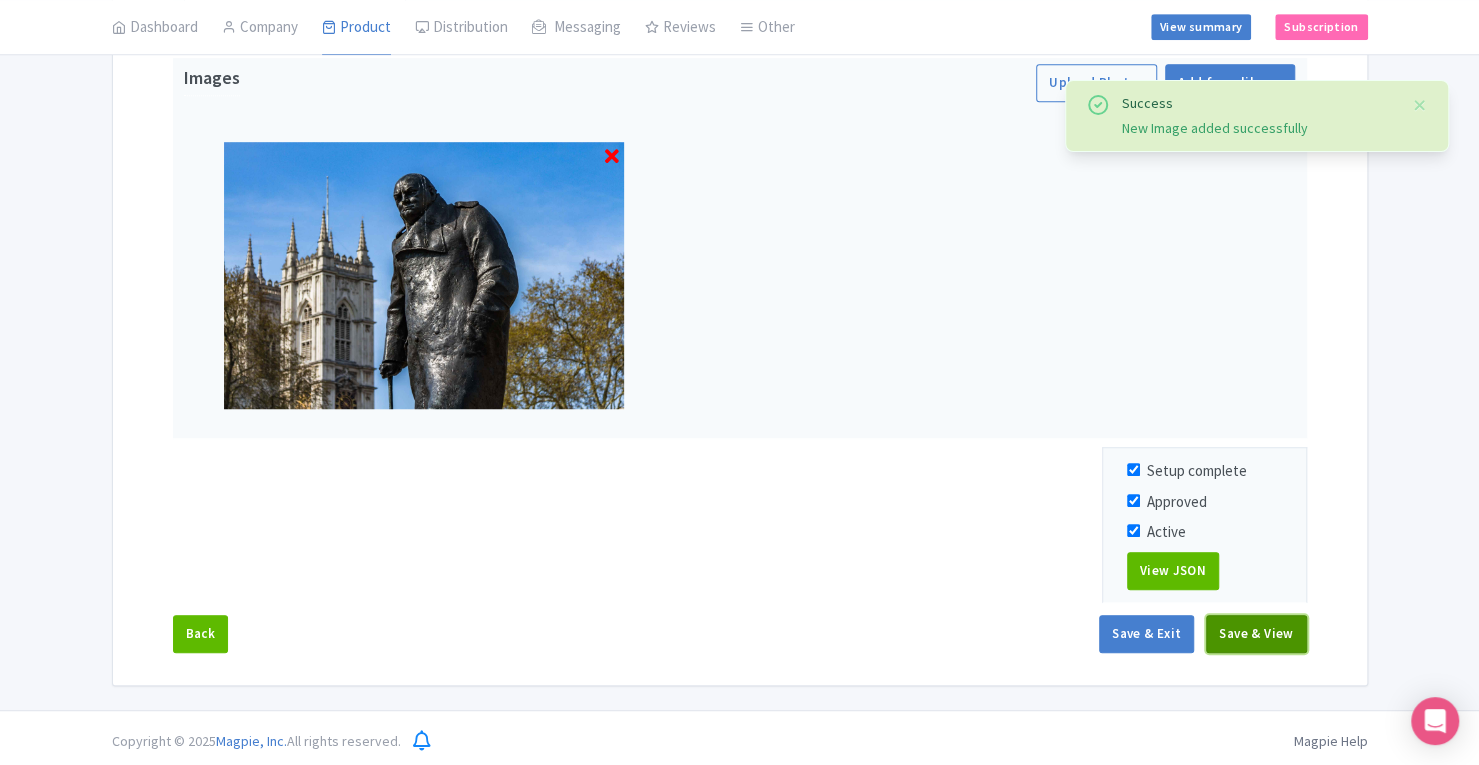 click on "Save & View" at bounding box center (1256, 634) 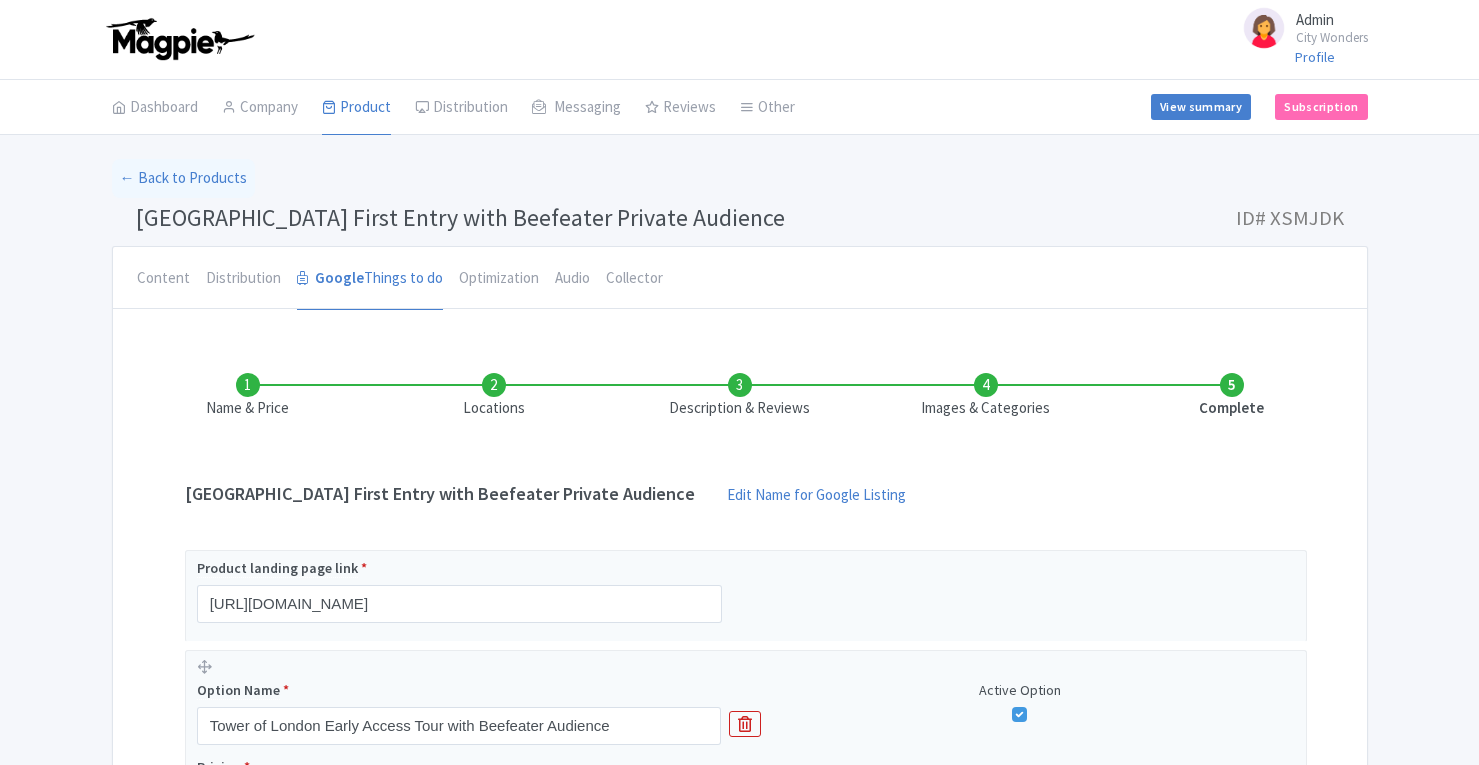 scroll, scrollTop: 0, scrollLeft: 0, axis: both 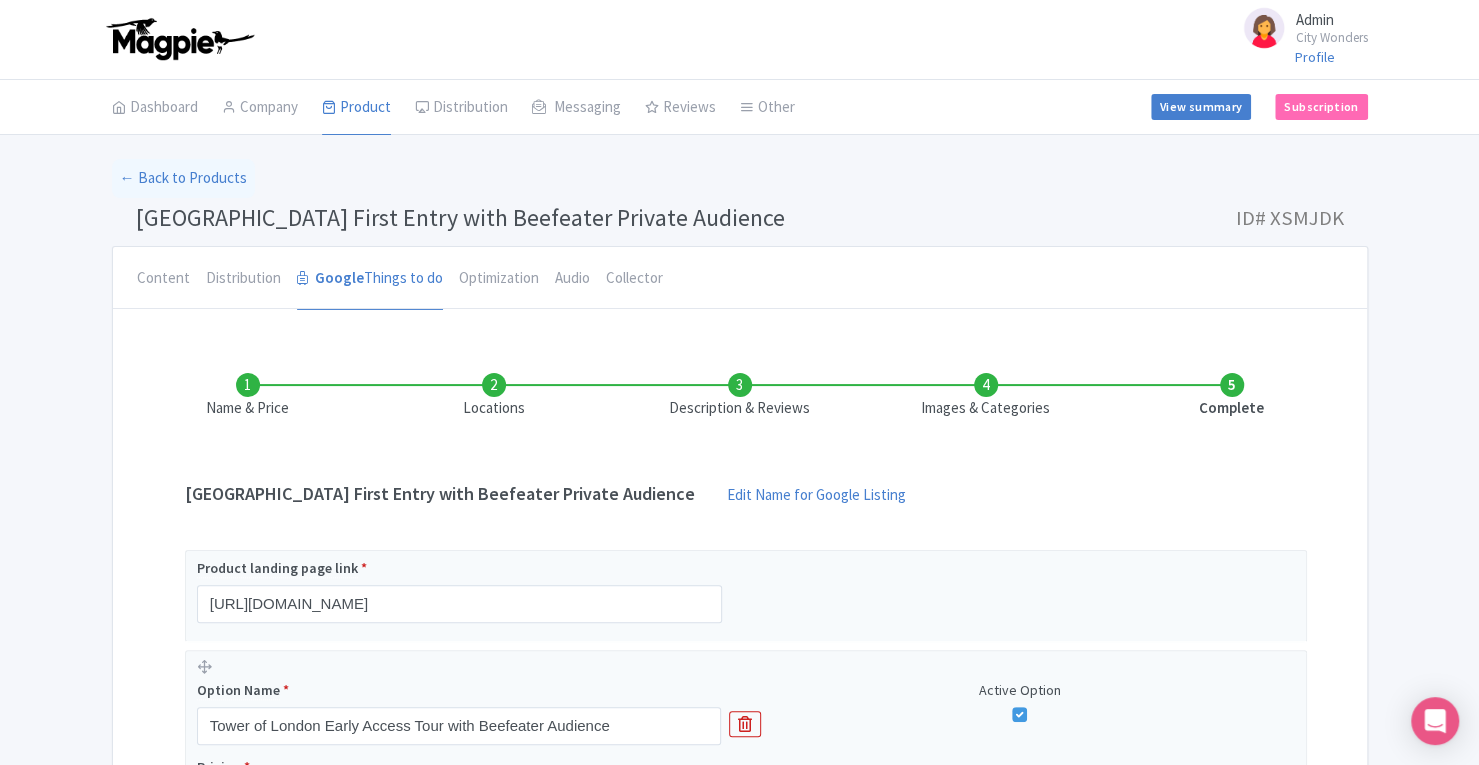 click on "Images & Categories" at bounding box center (986, 396) 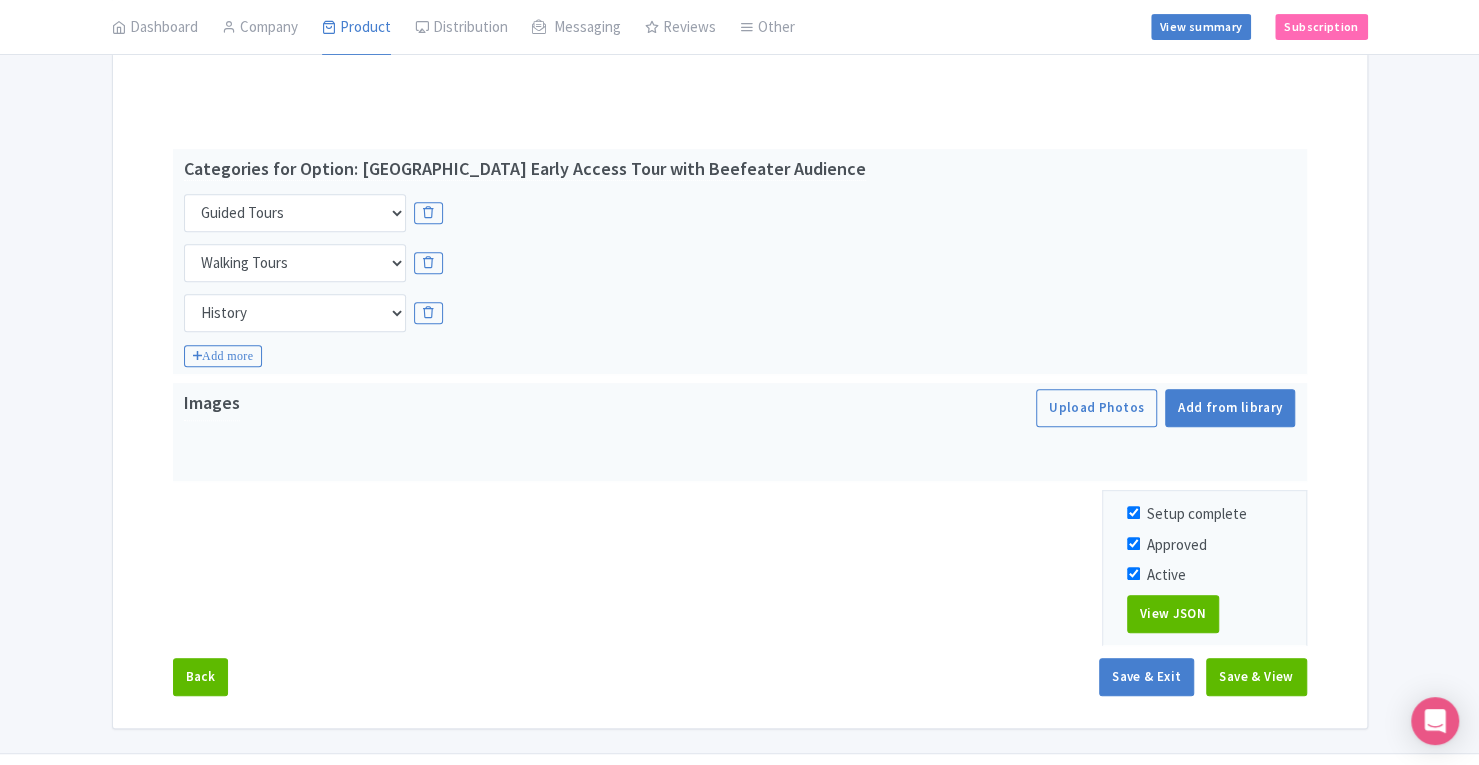 scroll, scrollTop: 379, scrollLeft: 0, axis: vertical 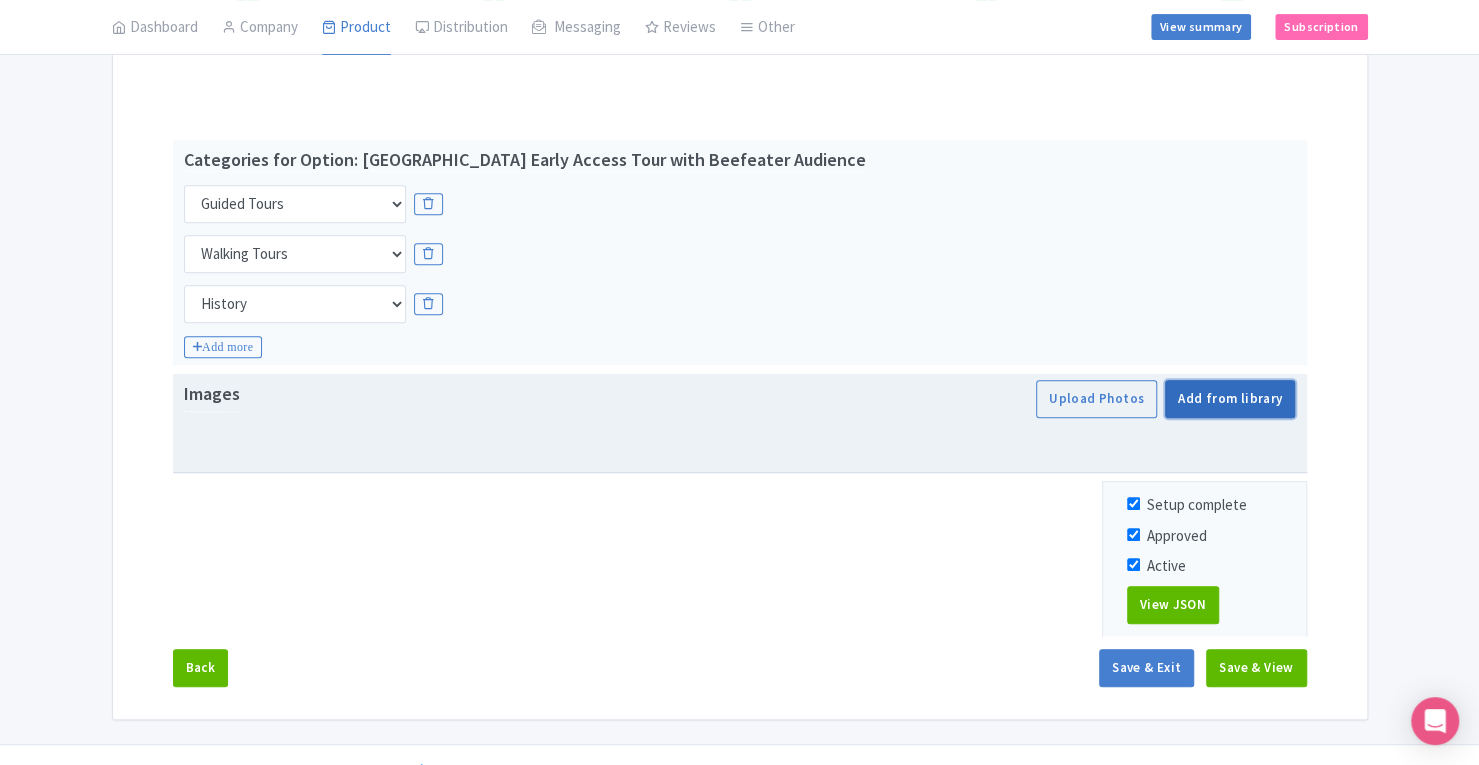 click on "Add from library" at bounding box center (1230, 399) 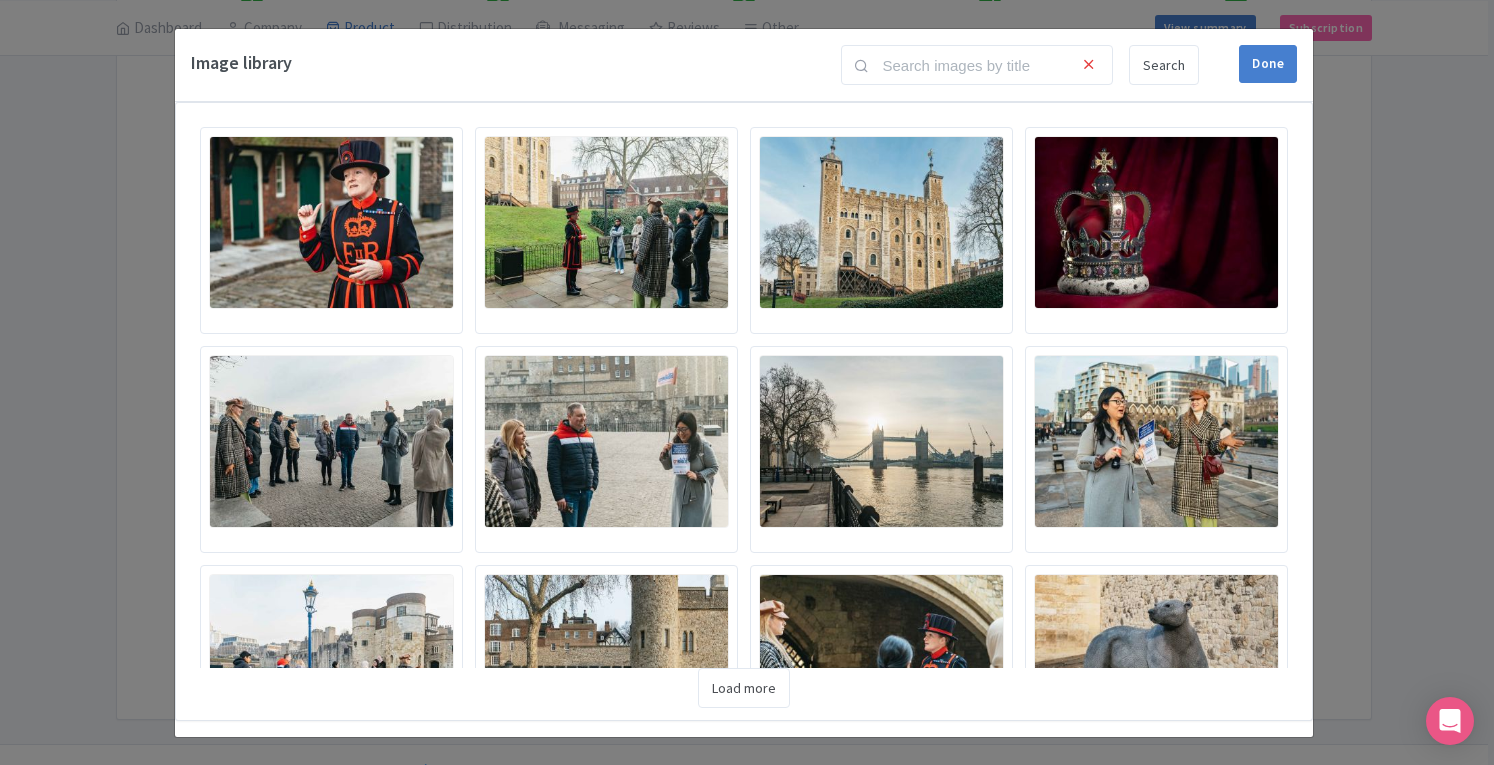 click at bounding box center [331, 222] 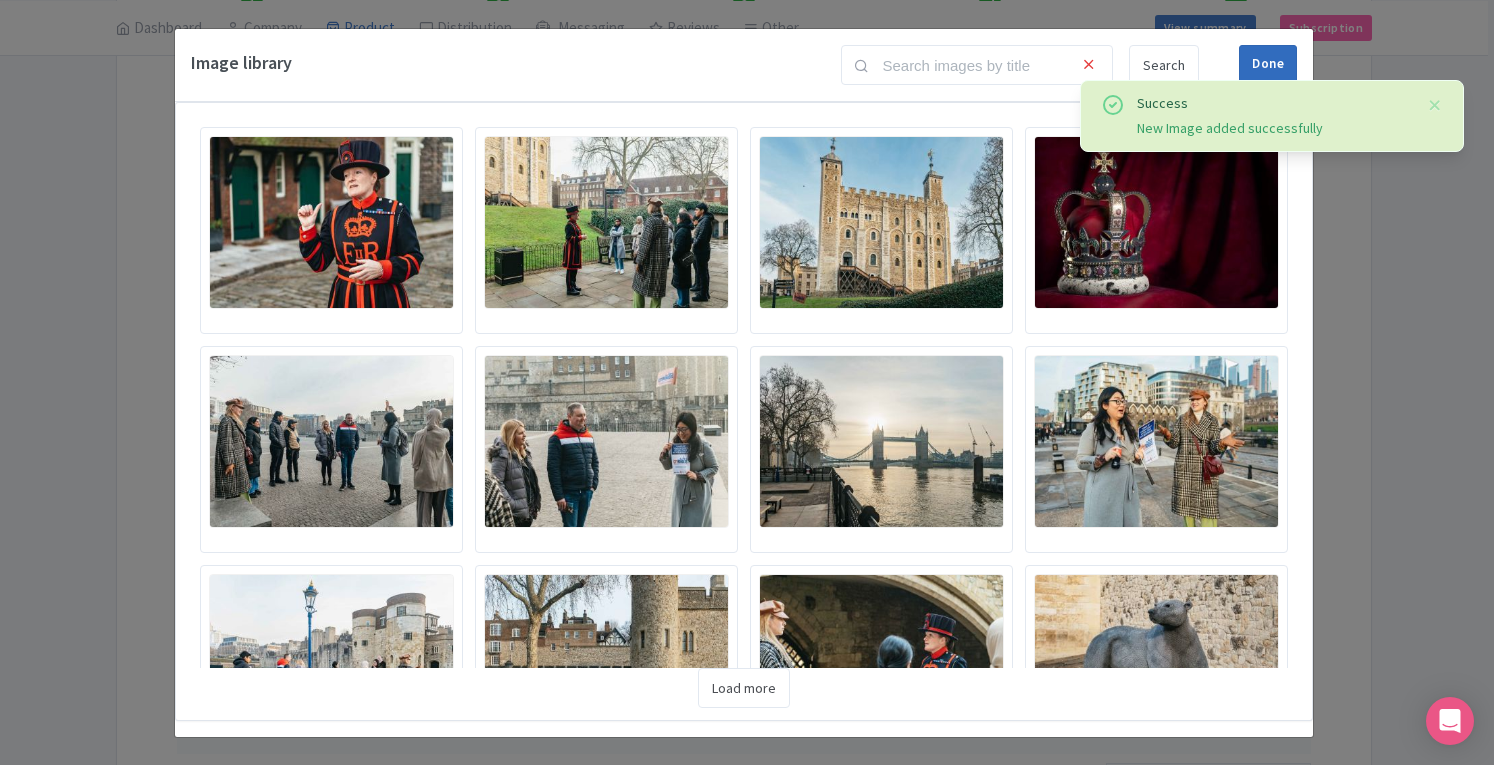 click on "Done" at bounding box center (1268, 64) 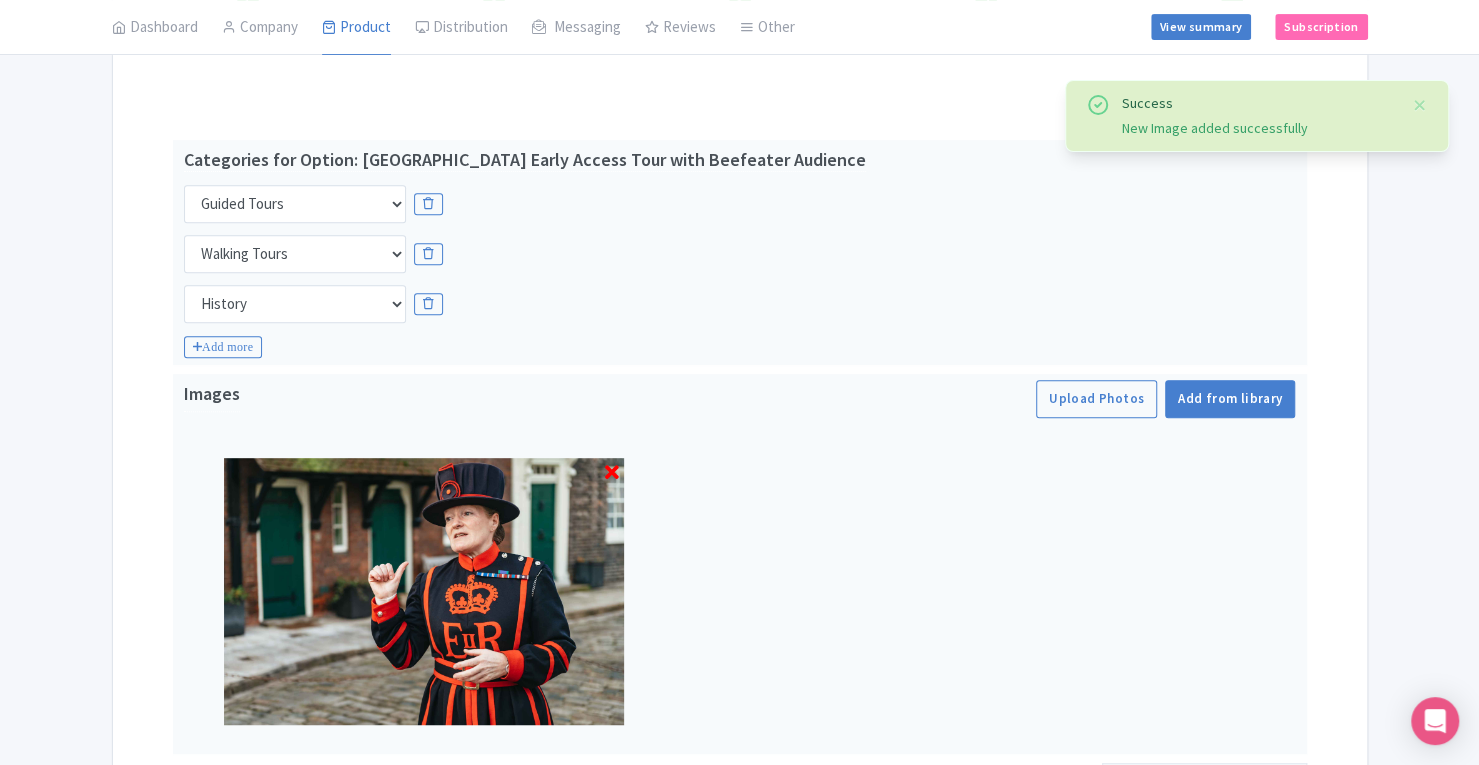 scroll, scrollTop: 695, scrollLeft: 0, axis: vertical 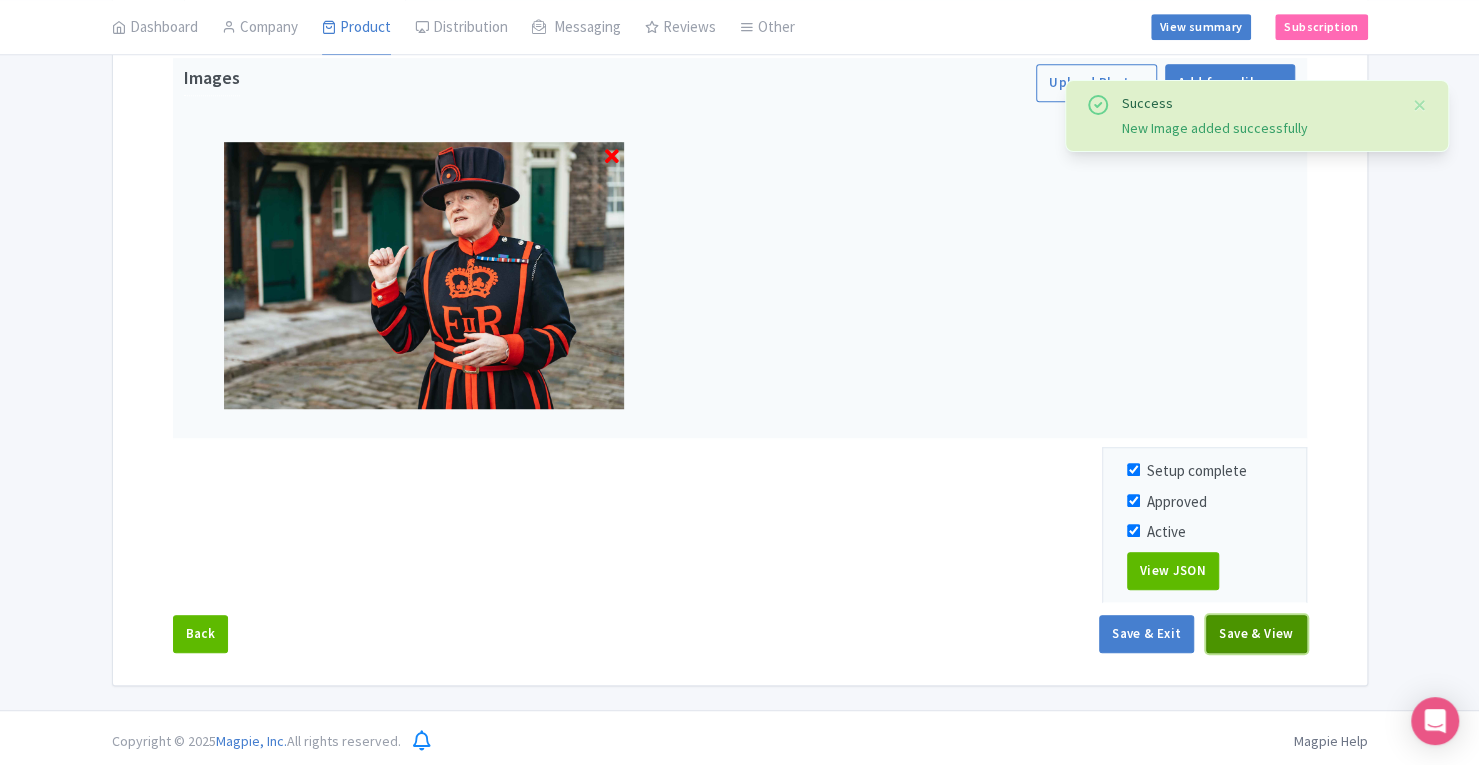click on "Save & View" at bounding box center (1256, 634) 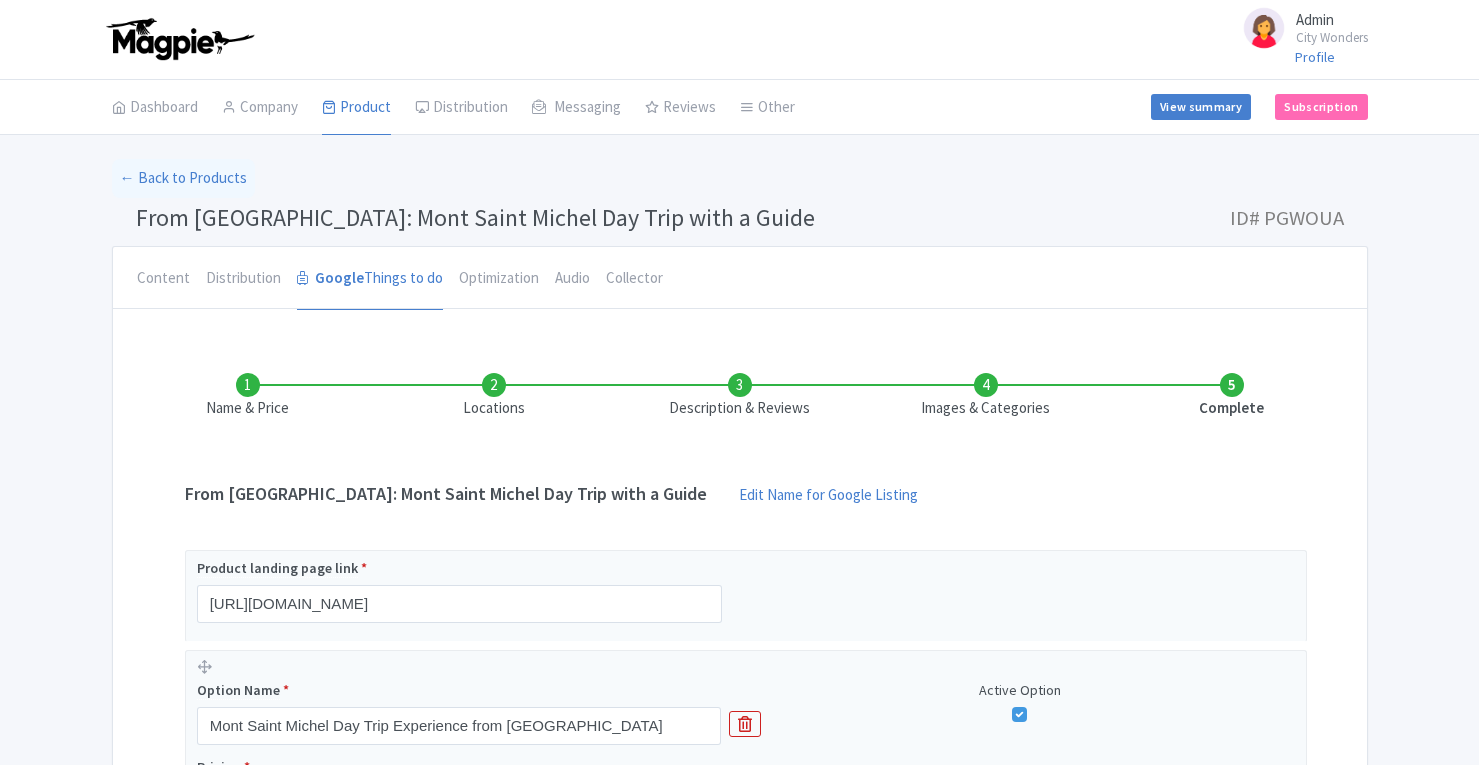 scroll, scrollTop: 0, scrollLeft: 0, axis: both 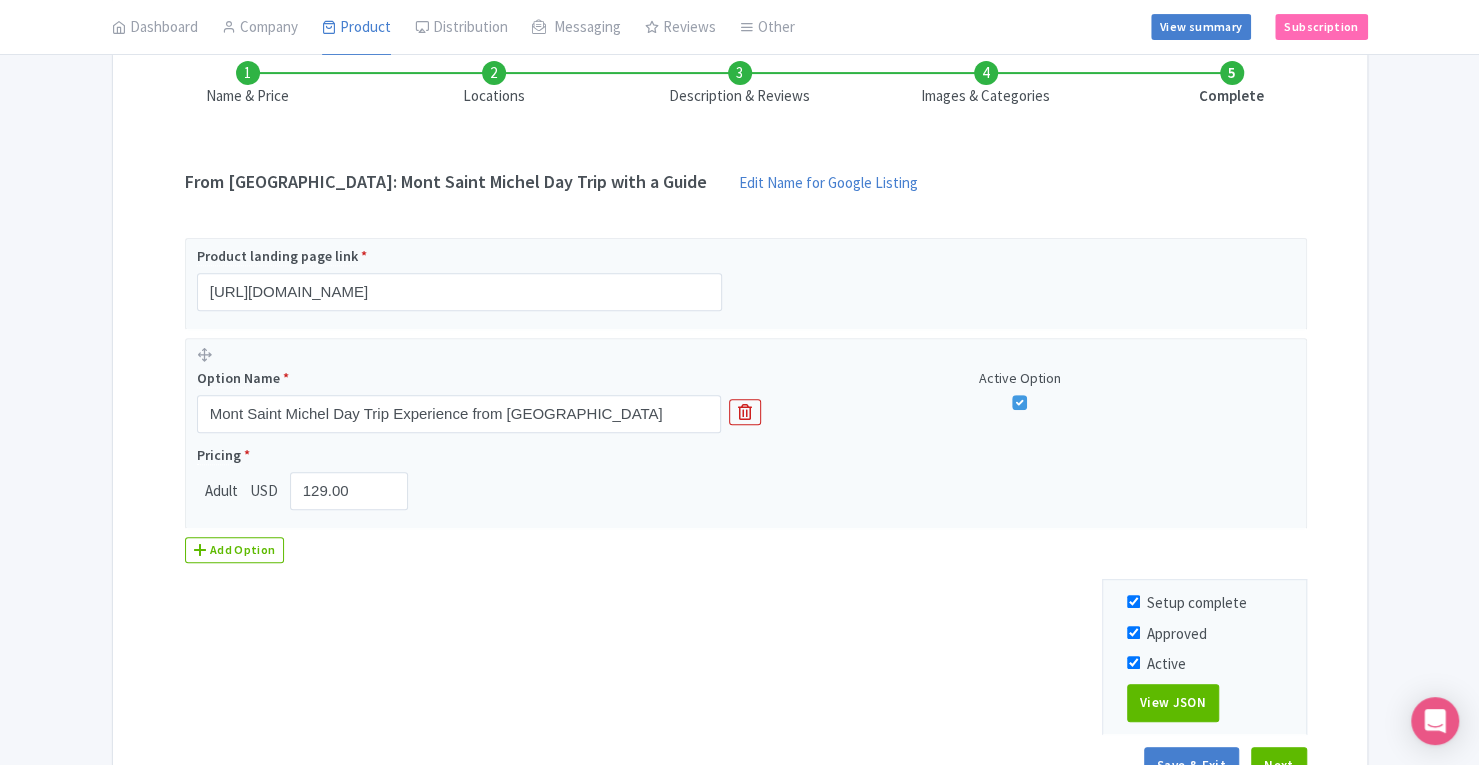 click on "Images & Categories" at bounding box center (986, 84) 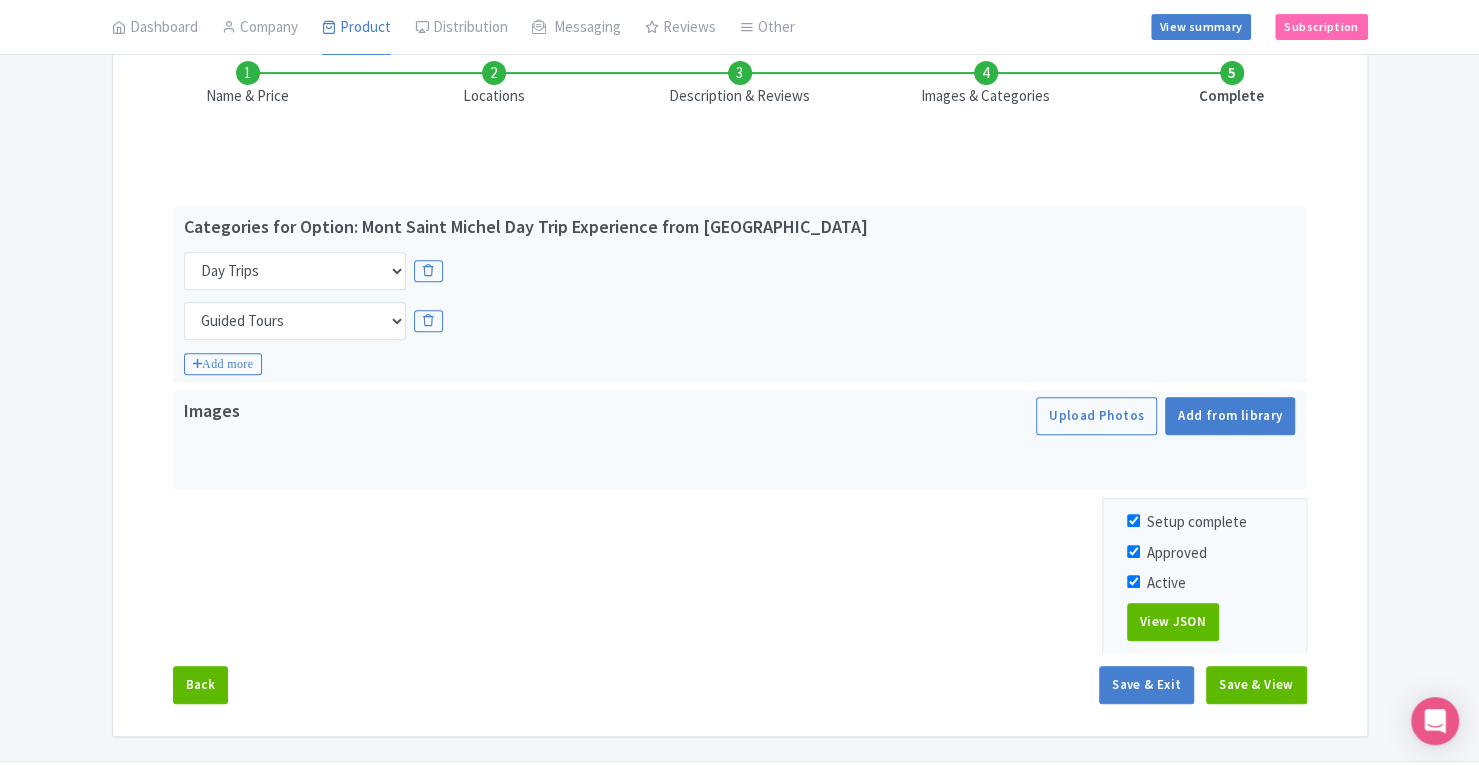 scroll, scrollTop: 363, scrollLeft: 0, axis: vertical 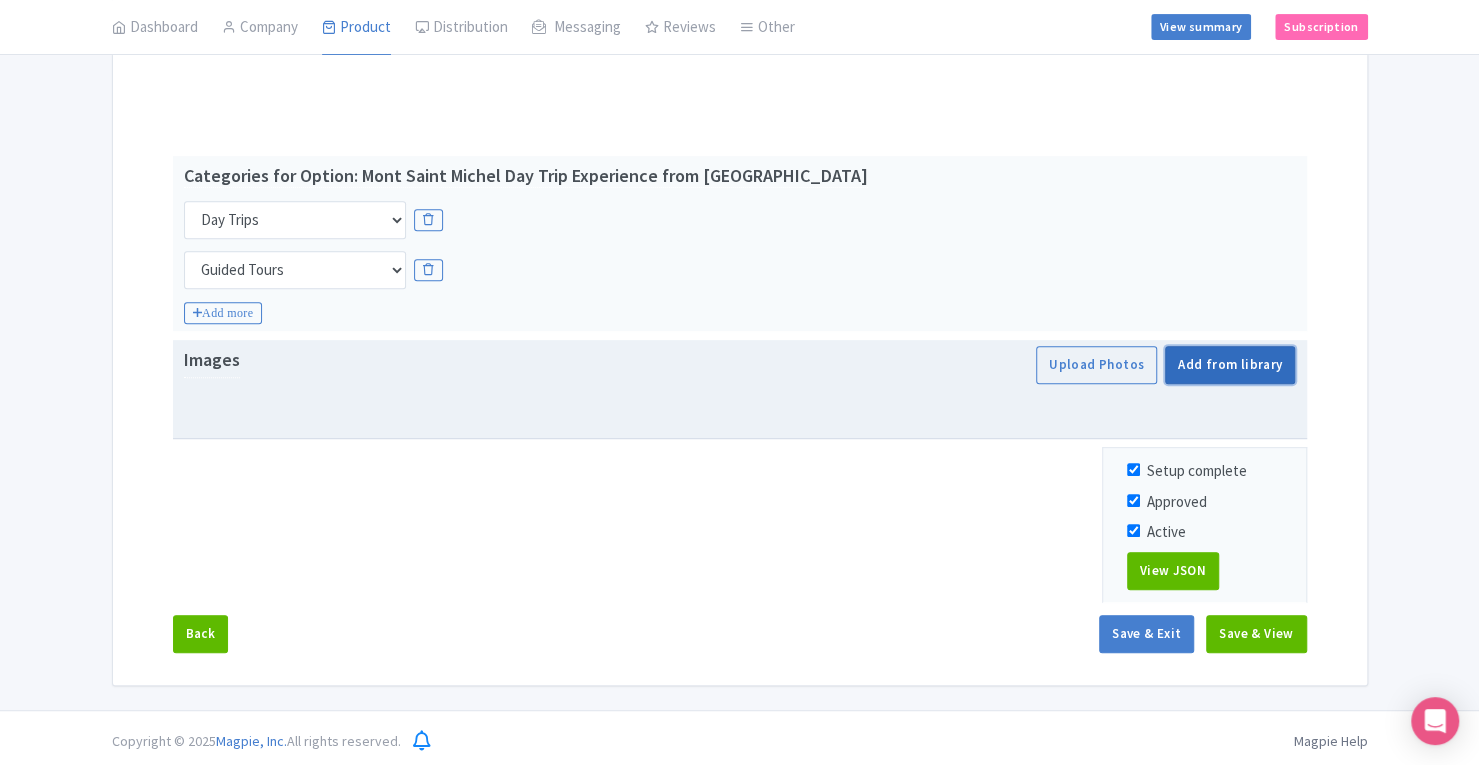 click on "Add from library" at bounding box center [1230, 365] 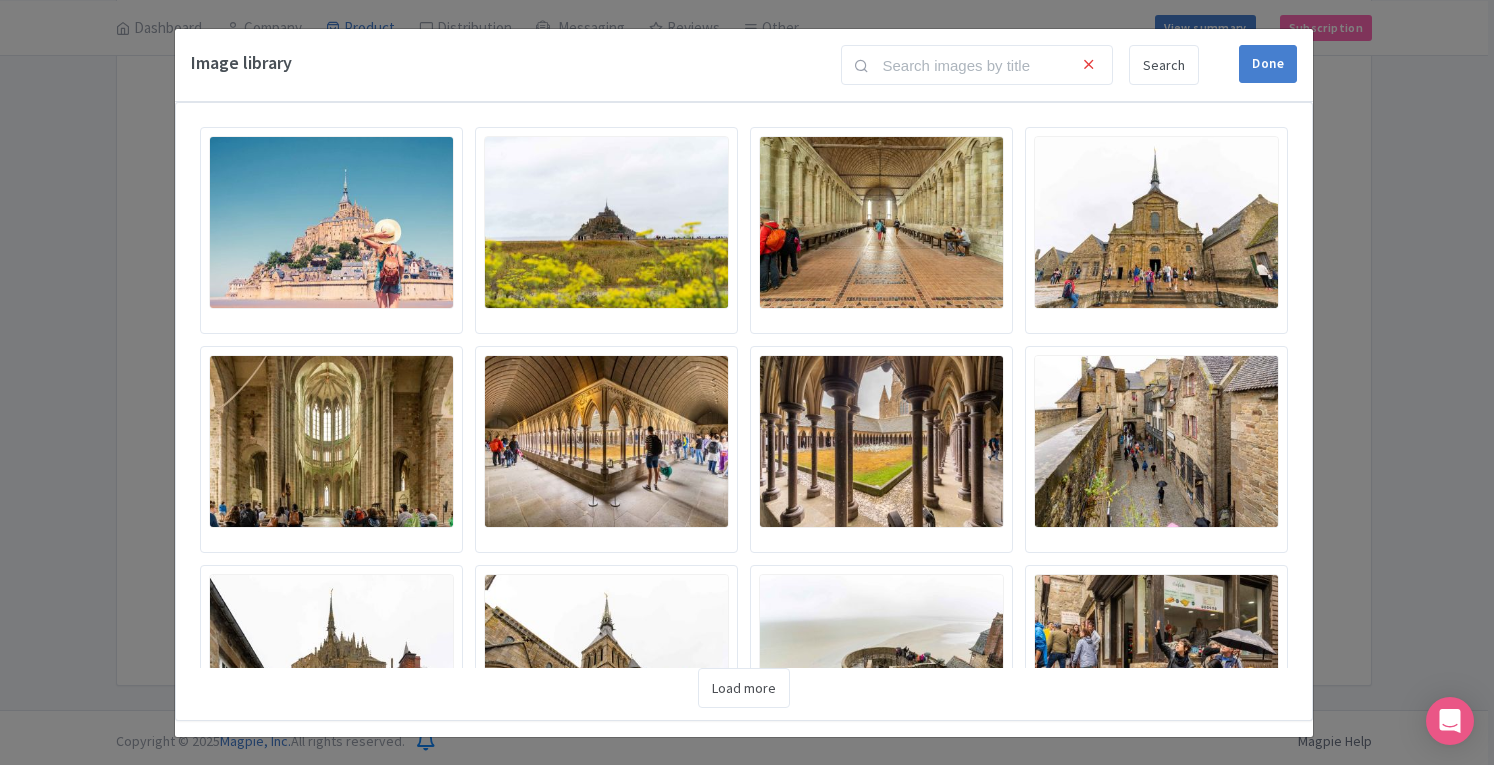 click at bounding box center (331, 222) 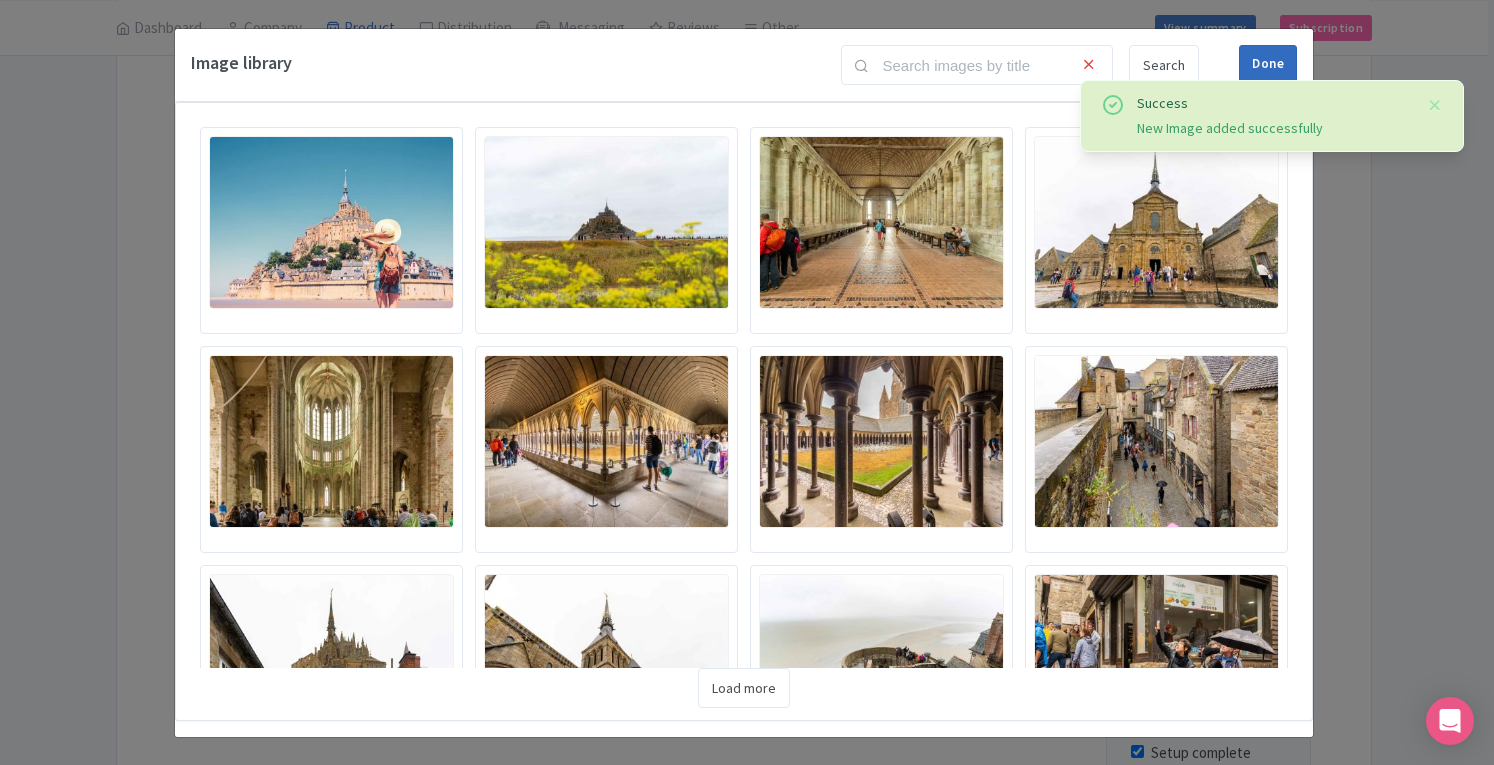 click on "Done" at bounding box center (1268, 64) 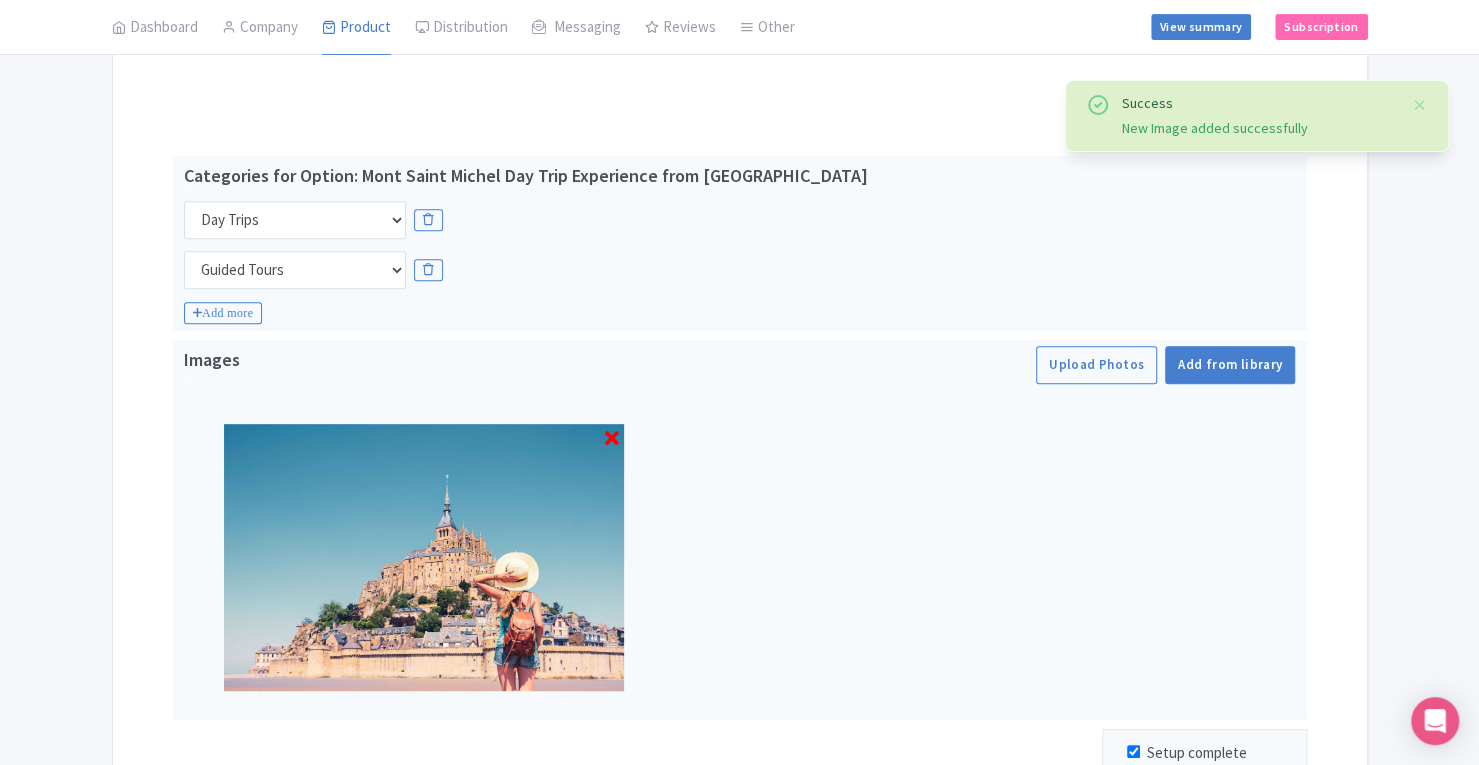 scroll, scrollTop: 645, scrollLeft: 0, axis: vertical 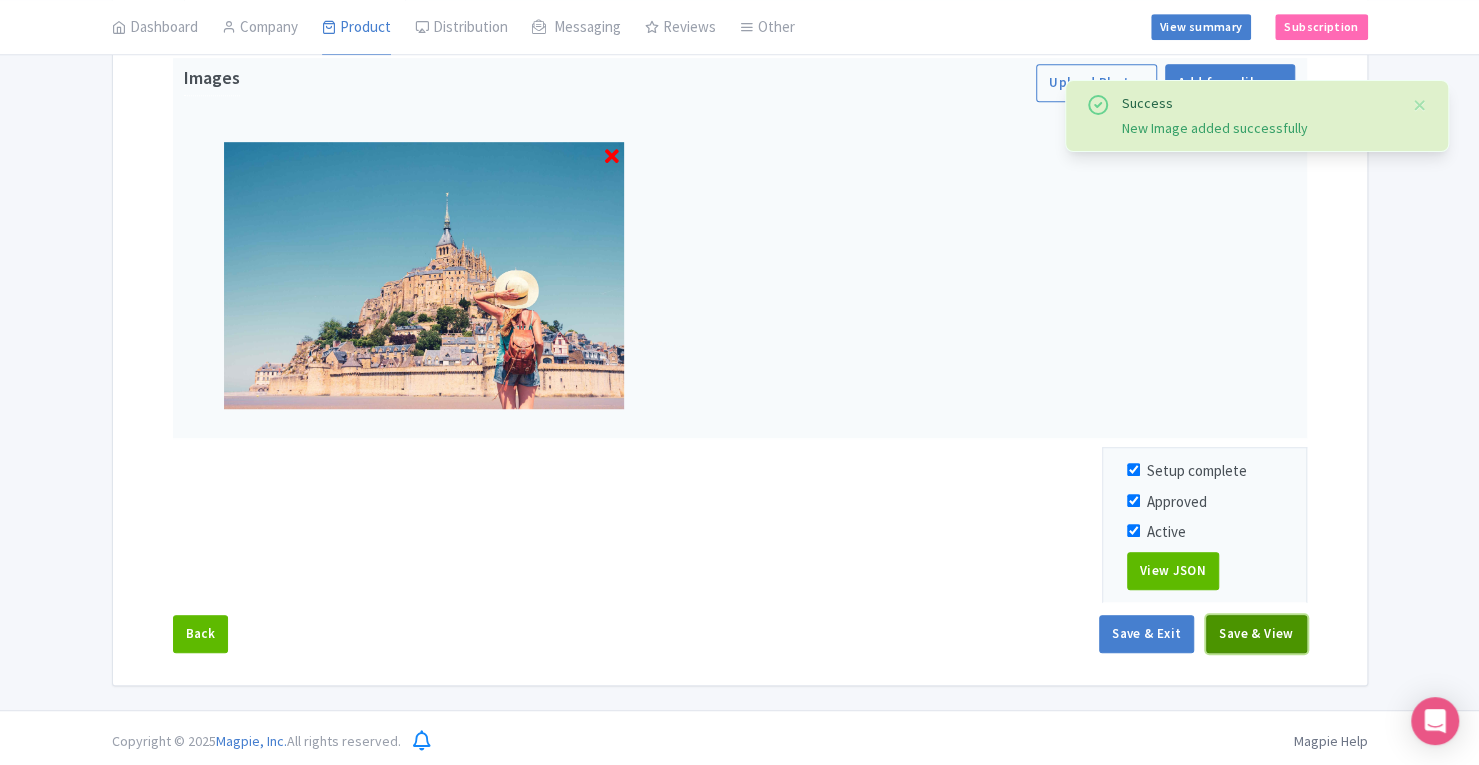 click on "Save & View" at bounding box center (1256, 634) 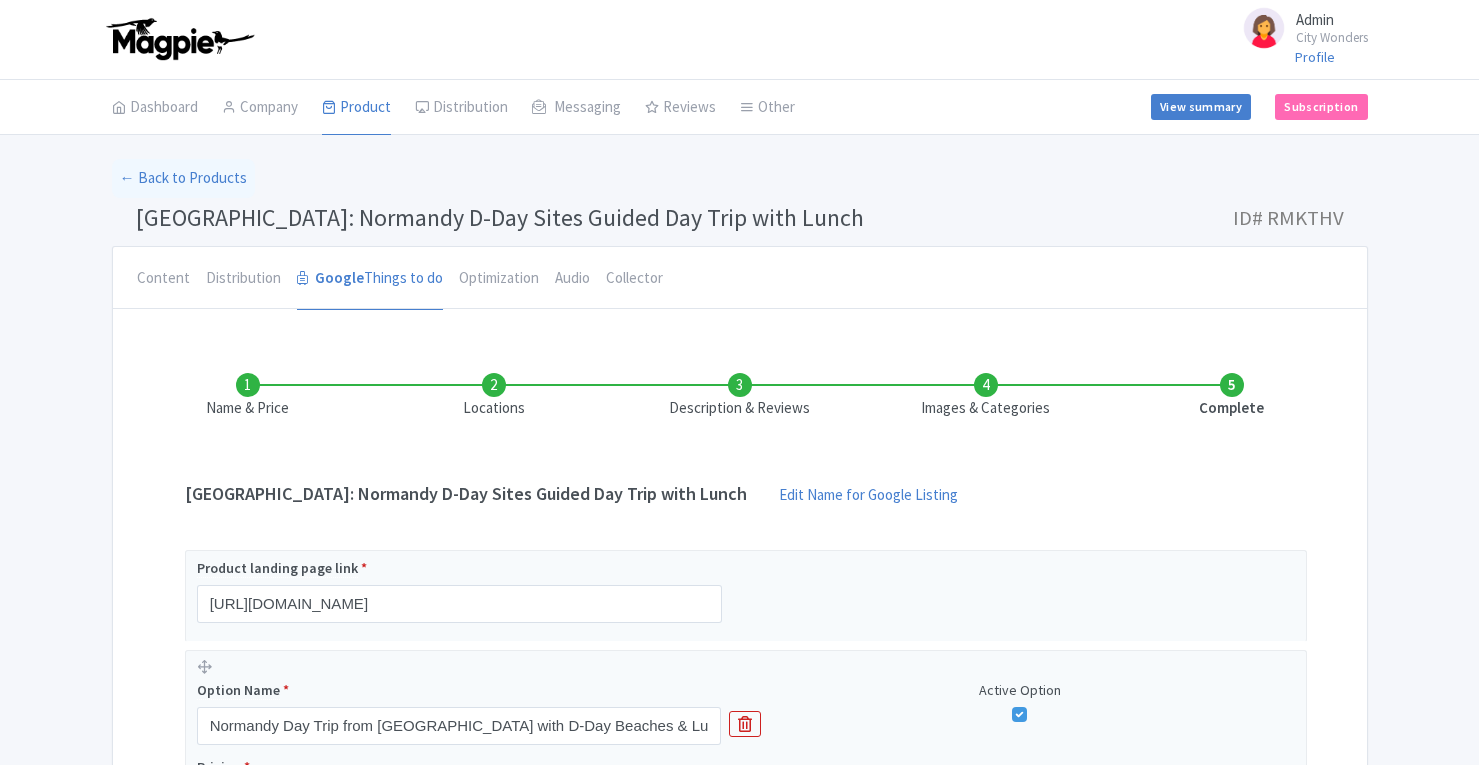 scroll, scrollTop: 0, scrollLeft: 0, axis: both 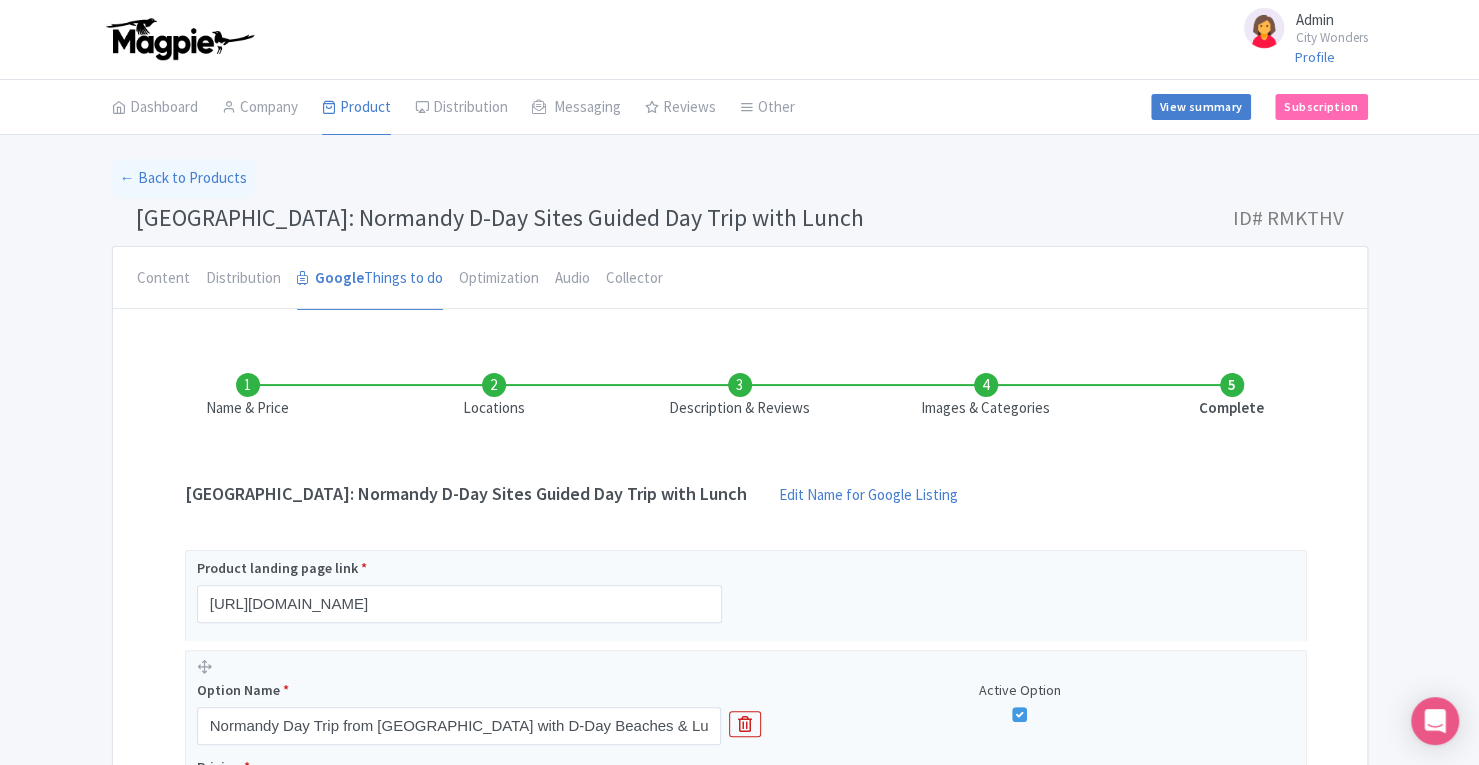 click on "Images & Categories" at bounding box center [986, 396] 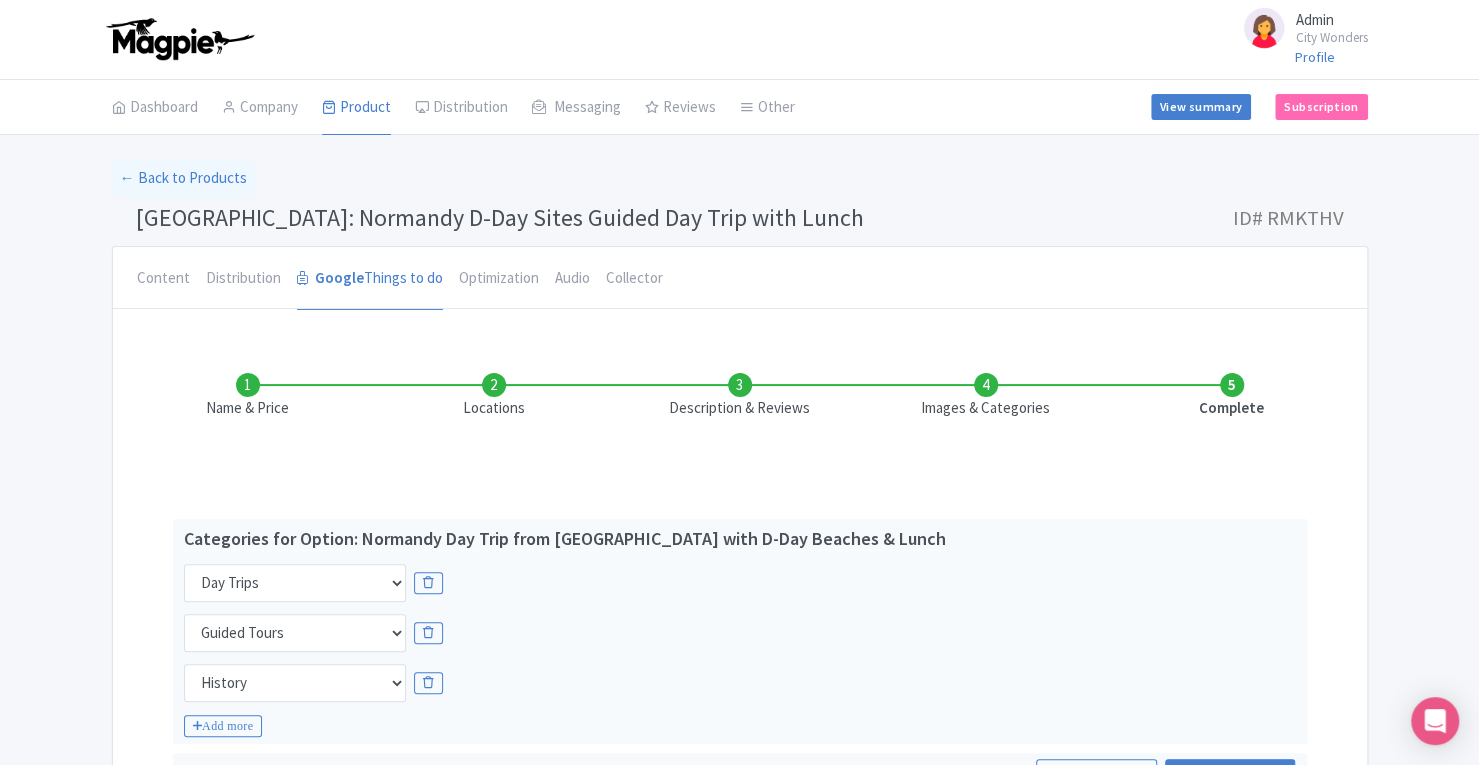 scroll, scrollTop: 413, scrollLeft: 0, axis: vertical 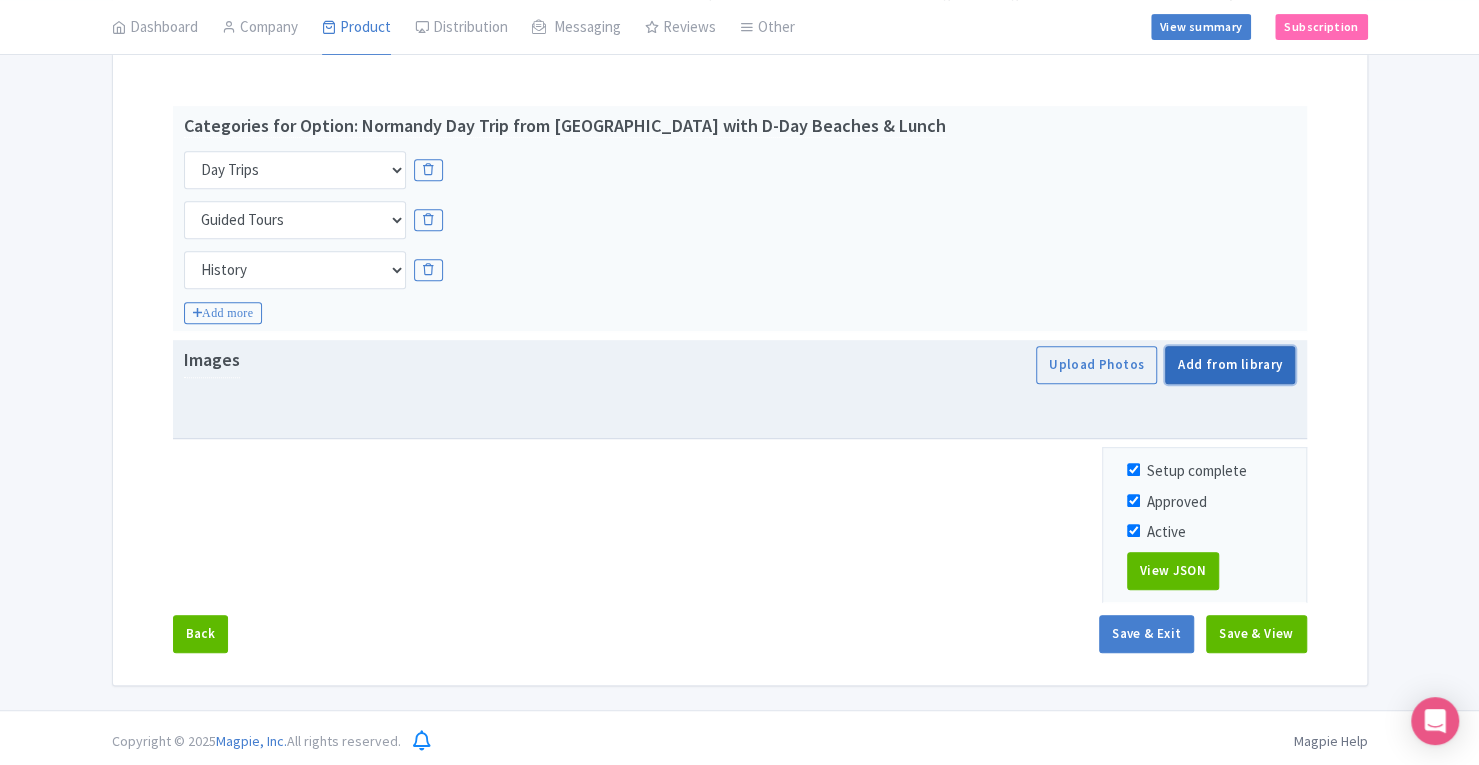 click on "Add from library" at bounding box center [1230, 365] 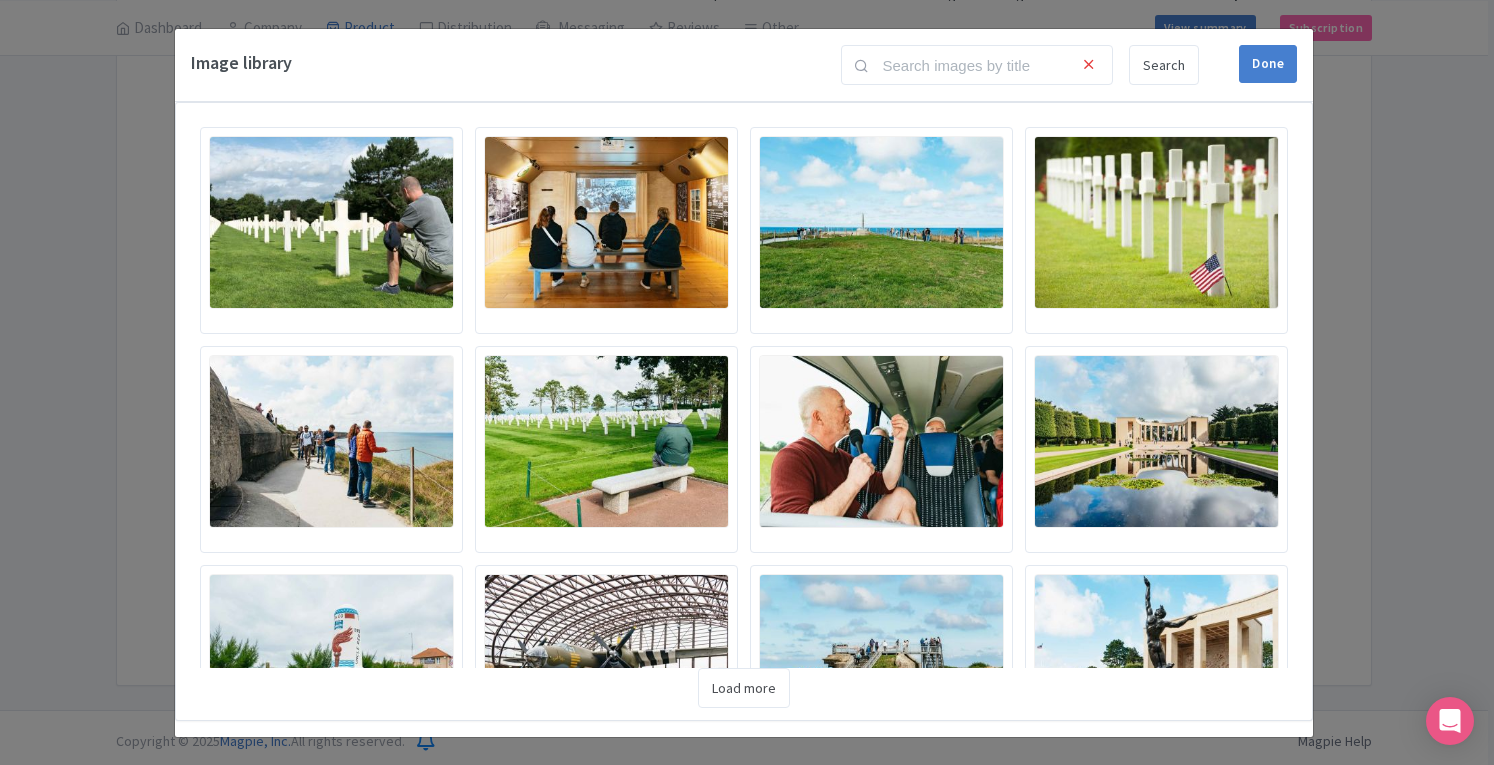 click on "Image library
Search
Done
Upload Photos
Upload Photos
Upload Photos
Upload Photos
Upload Photos
Upload Photos
Upload Photos
Upload Photos
Upload Photos
Upload Photos
Upload Photos
Upload Photos
Loading...
Load more" at bounding box center (747, 382) 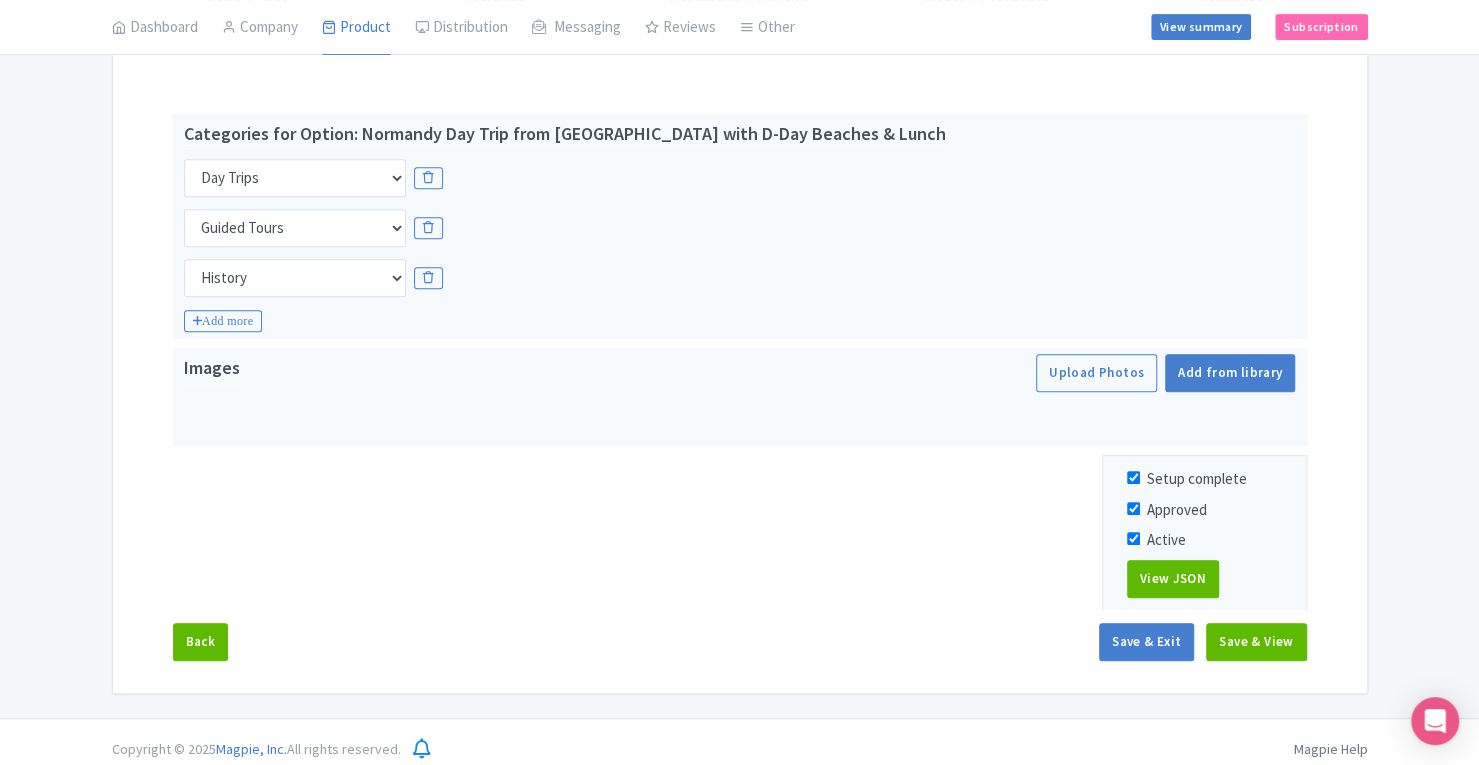 scroll, scrollTop: 413, scrollLeft: 0, axis: vertical 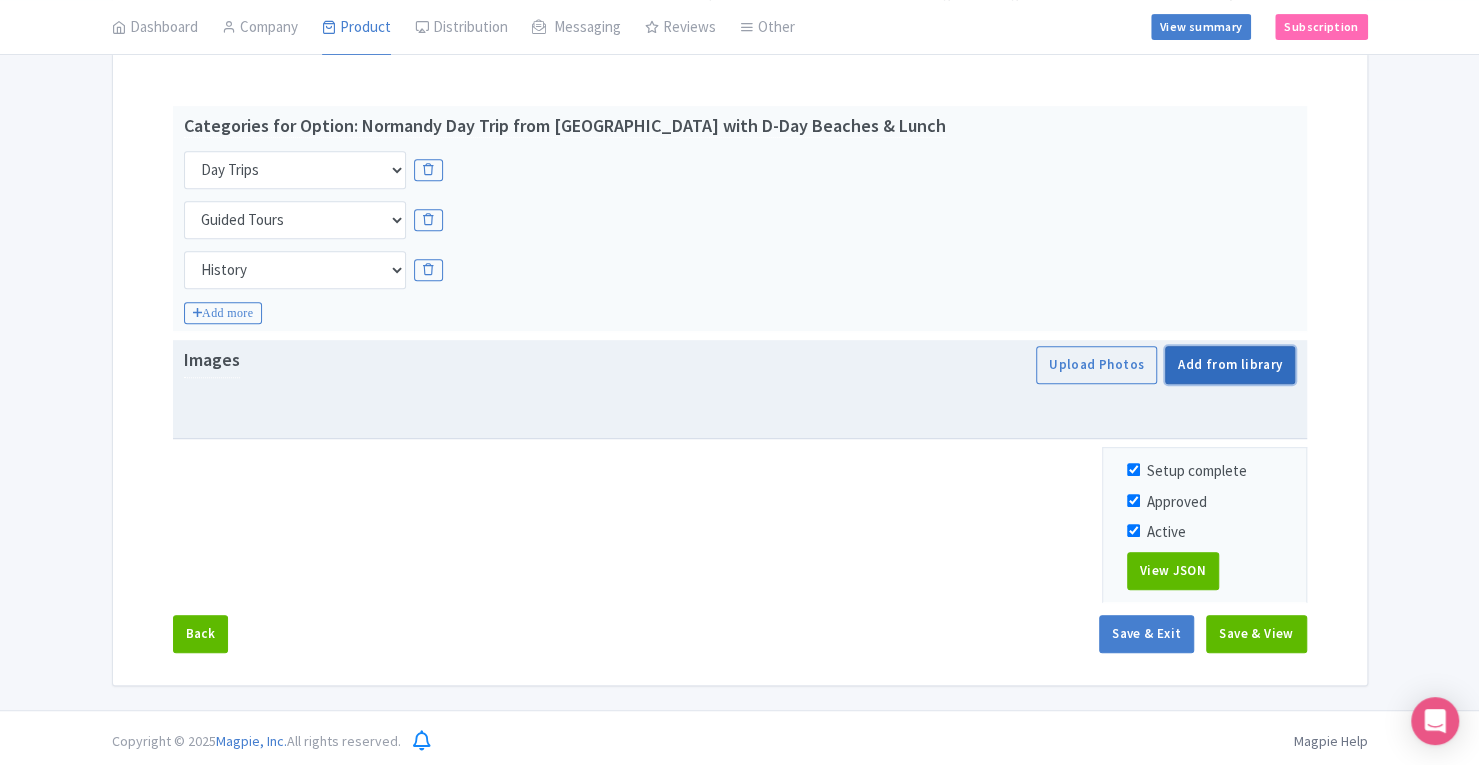 click on "Add from library" at bounding box center [1230, 365] 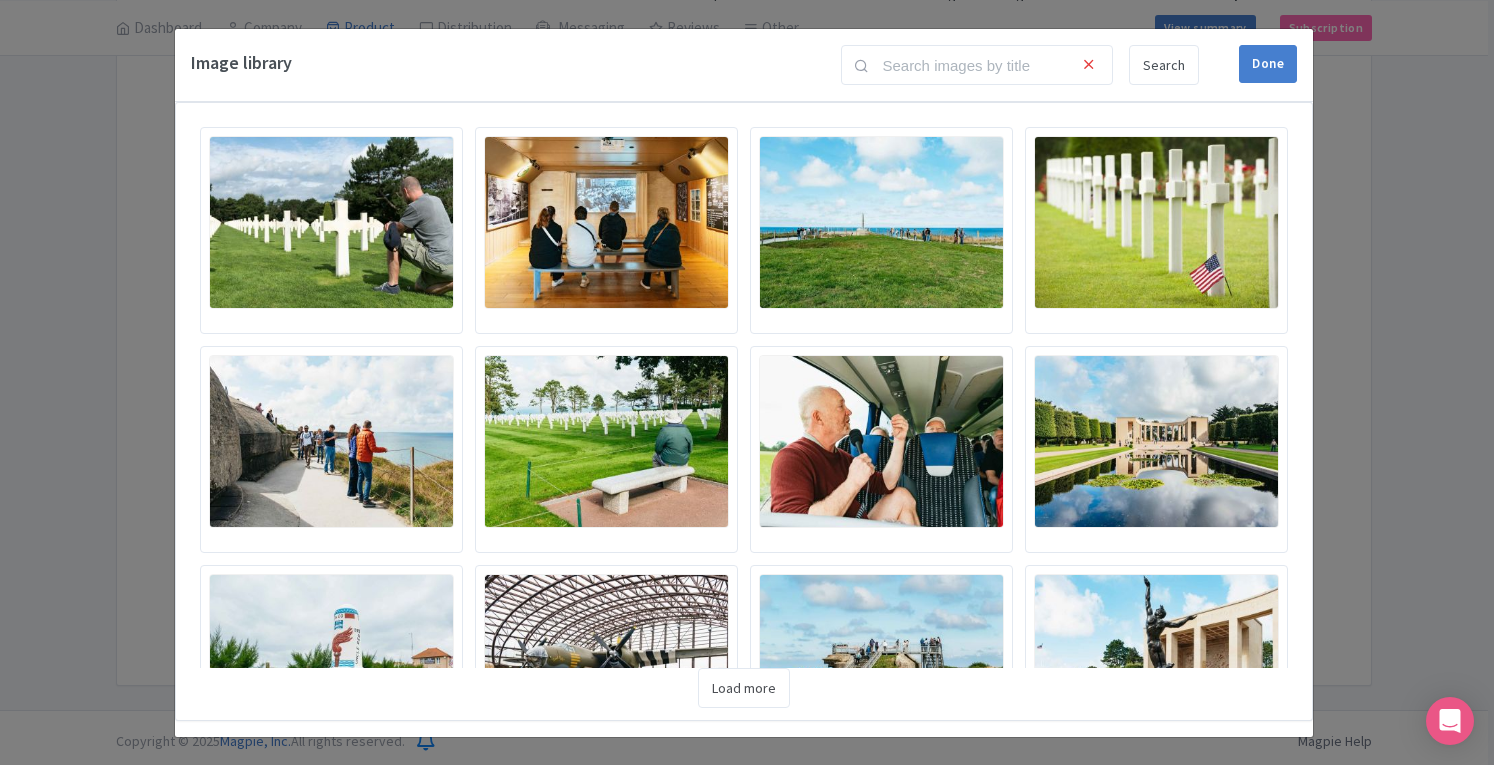 click at bounding box center (1156, 222) 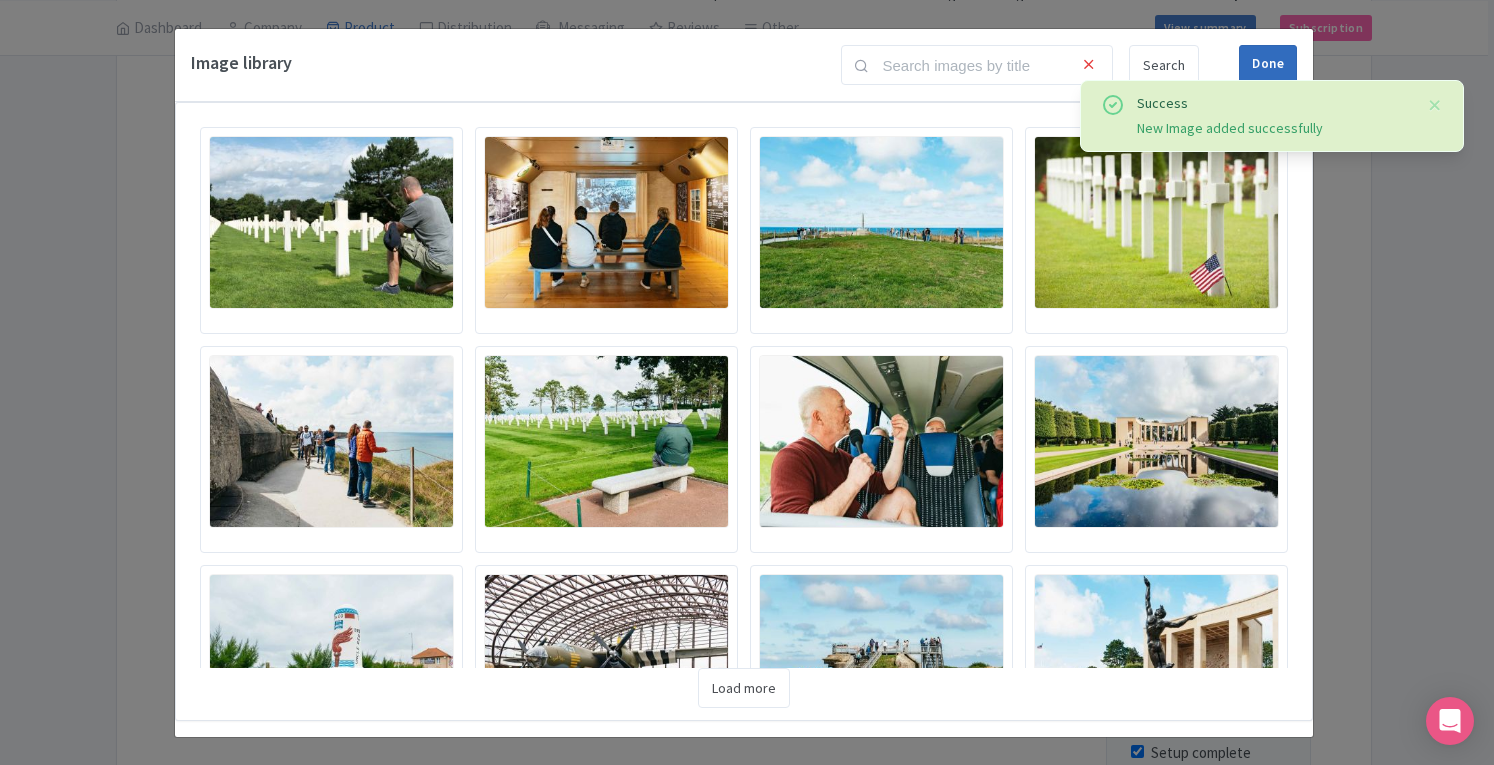 click on "Done" at bounding box center [1268, 64] 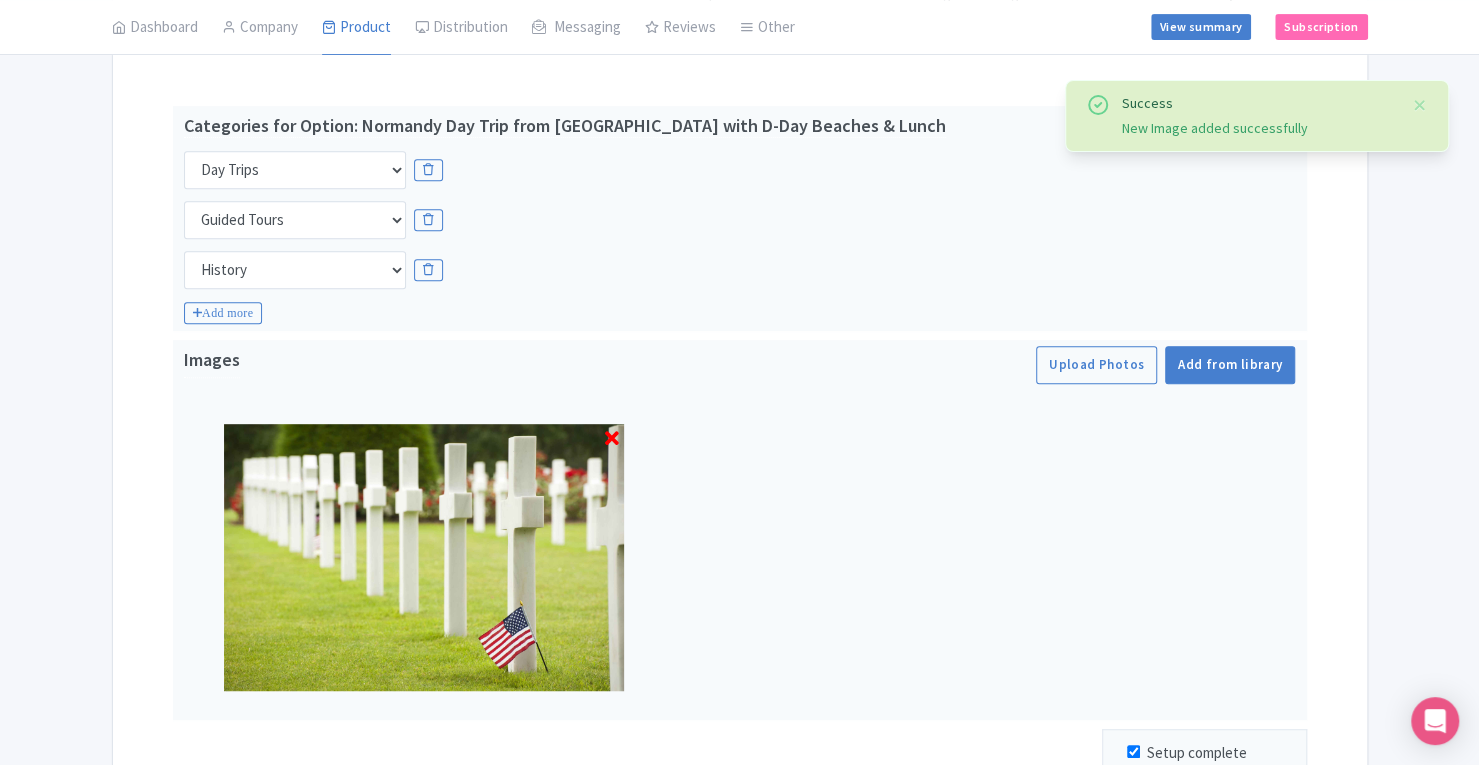 scroll, scrollTop: 695, scrollLeft: 0, axis: vertical 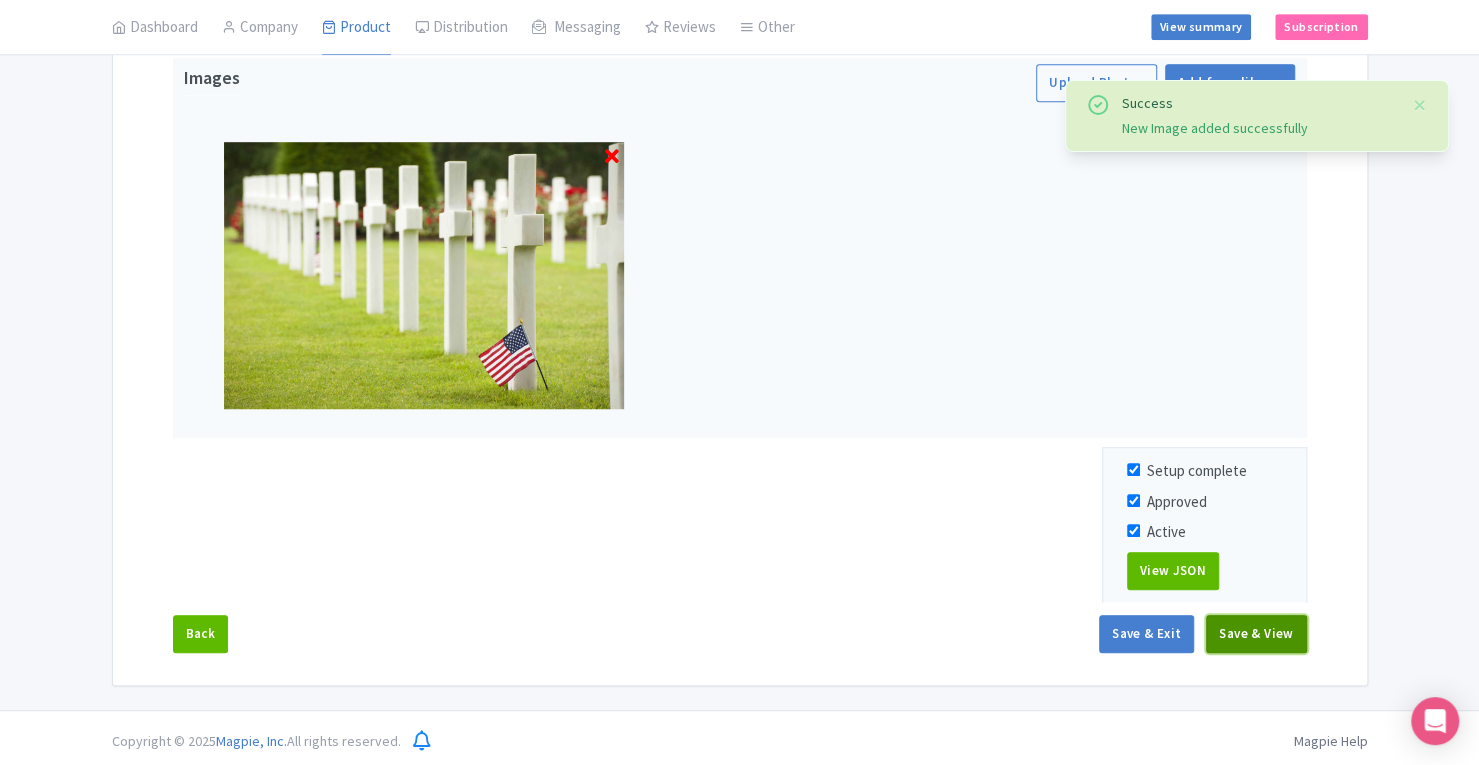 click on "Save & View" at bounding box center (1256, 634) 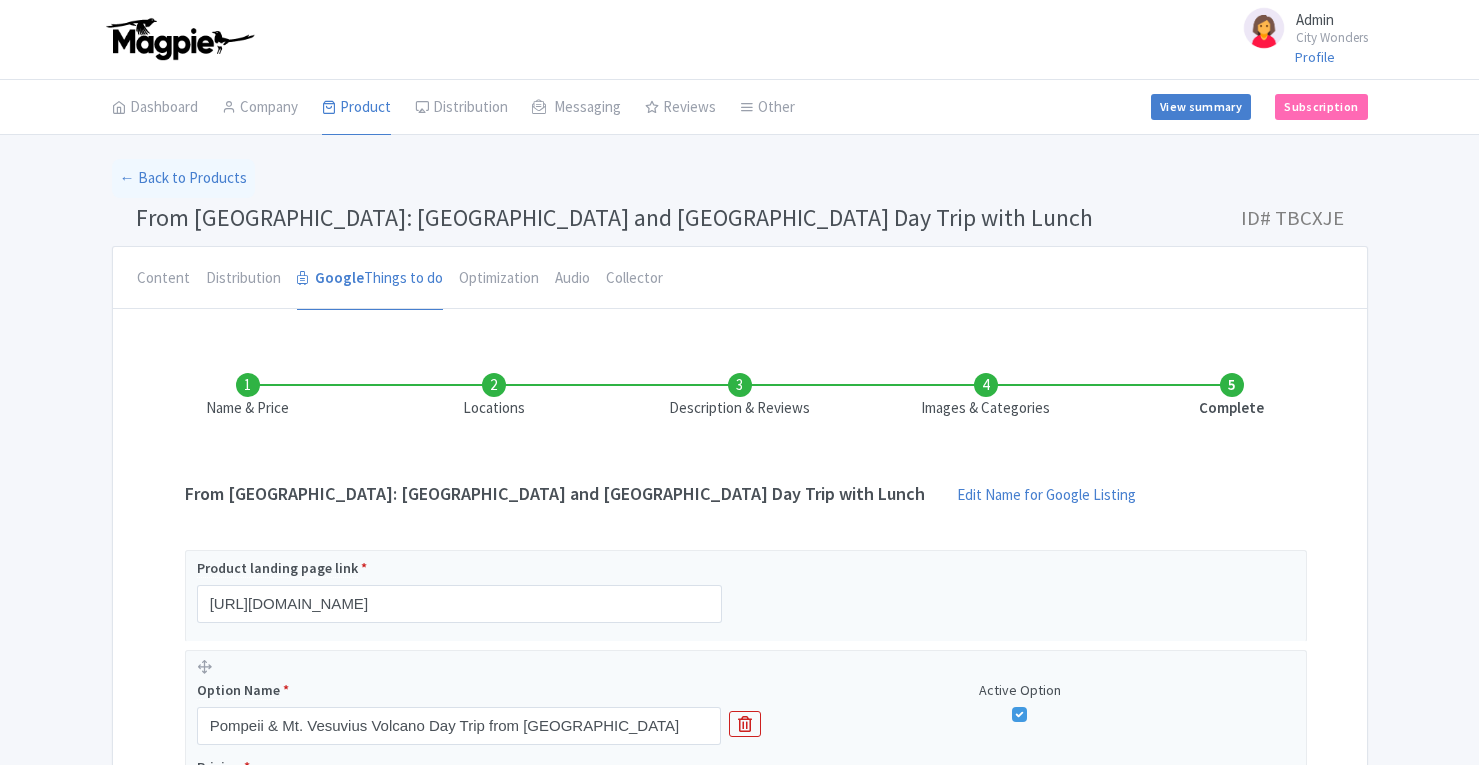 scroll, scrollTop: 0, scrollLeft: 0, axis: both 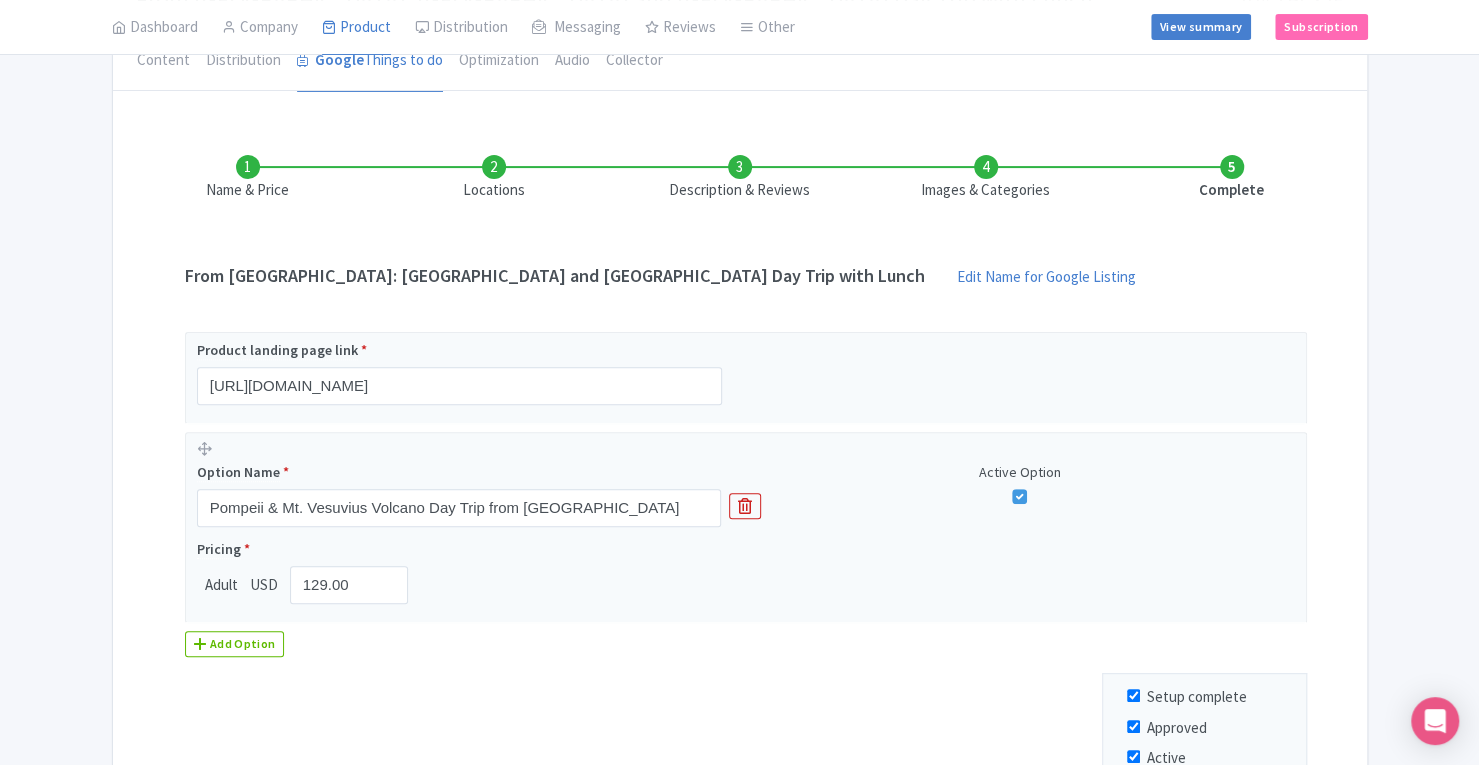 click on "Images & Categories" at bounding box center [986, 178] 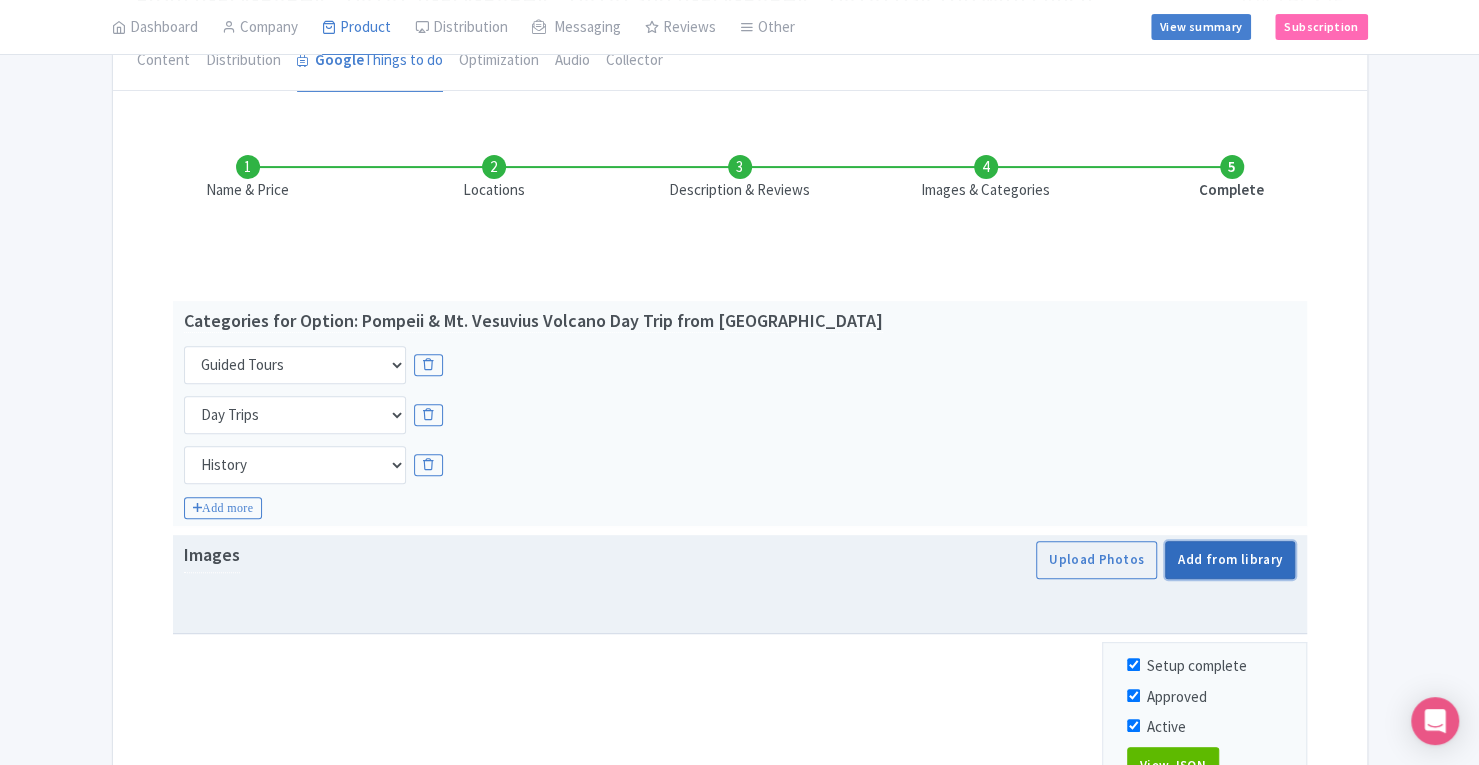 click on "Add from library" at bounding box center [1230, 560] 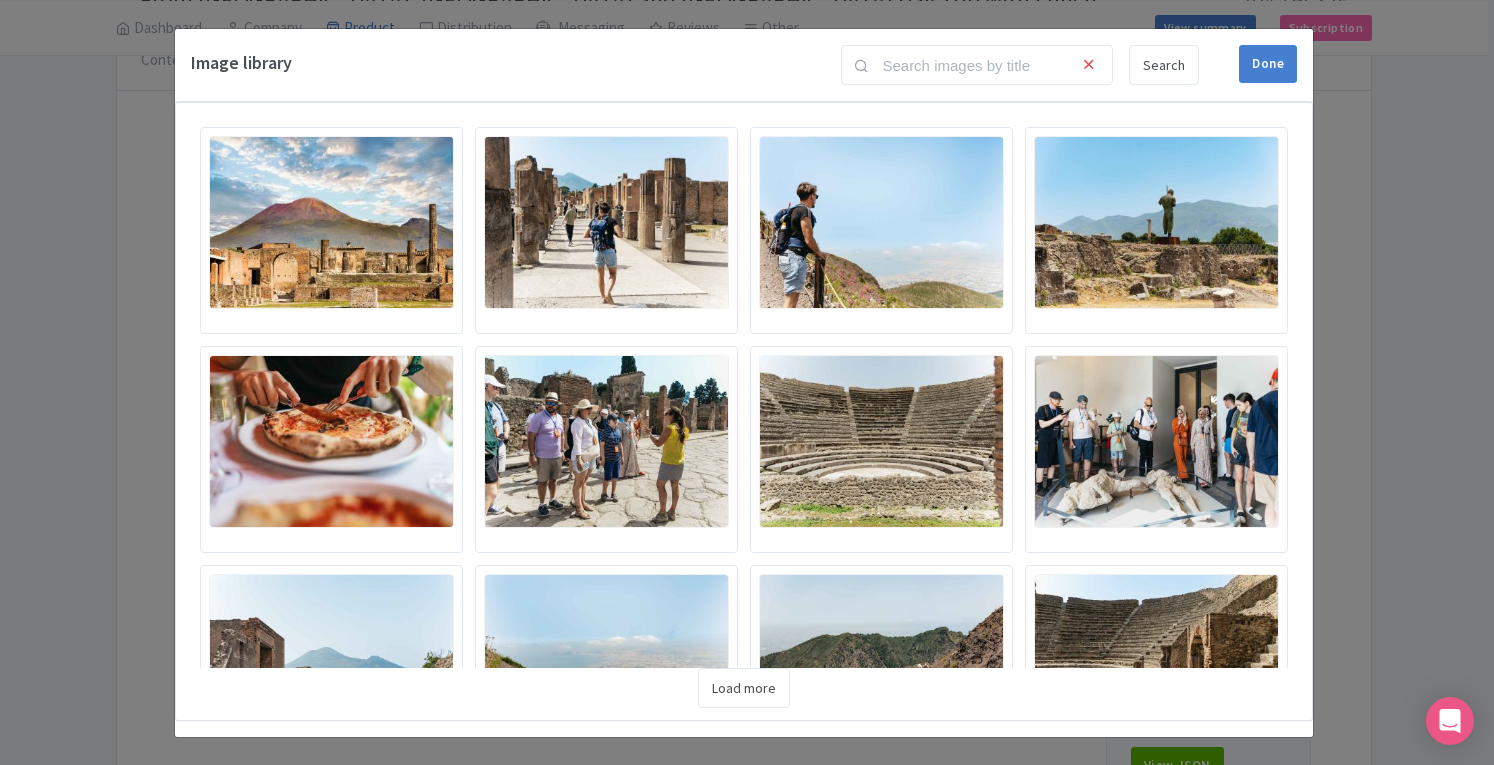 click at bounding box center [331, 222] 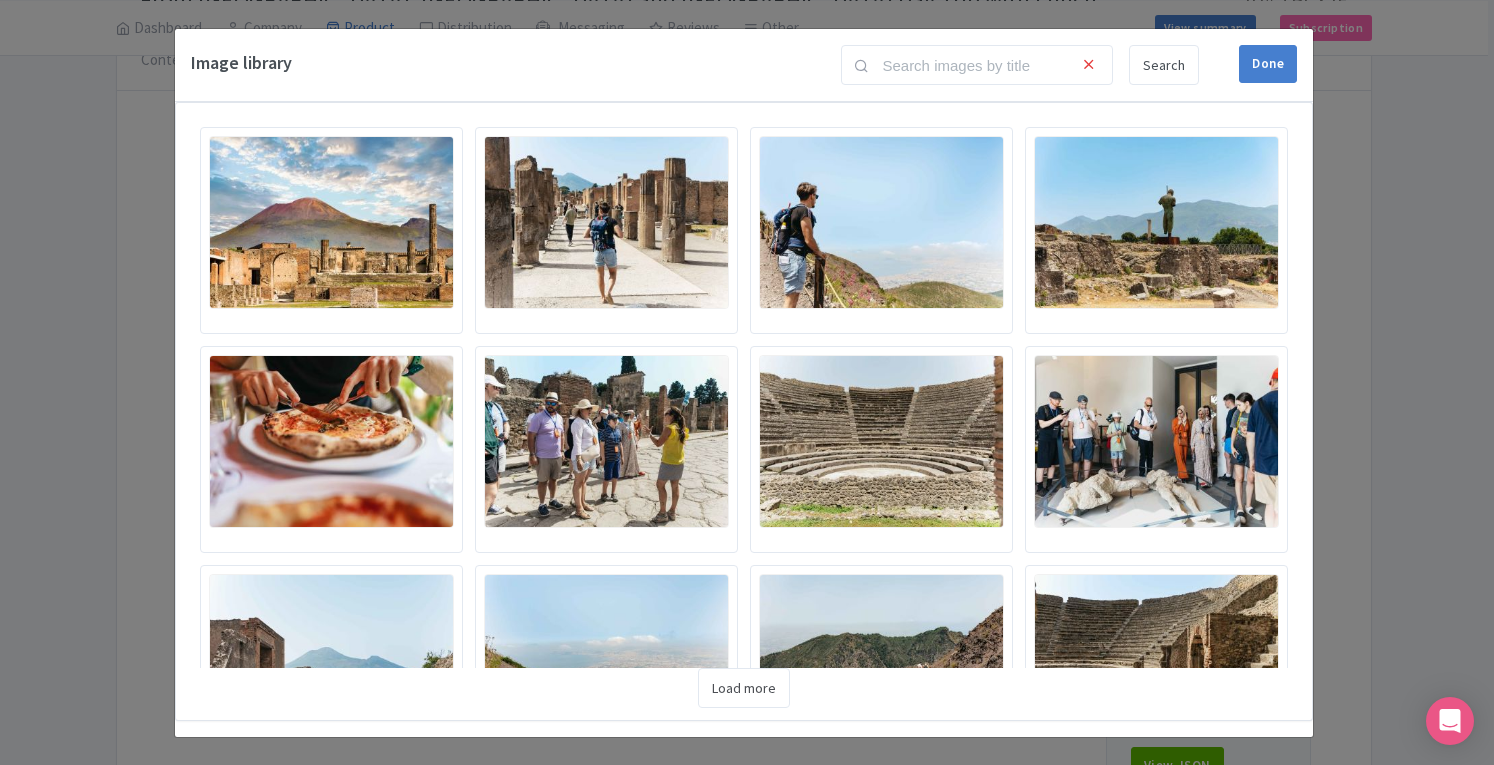 click at bounding box center (606, 222) 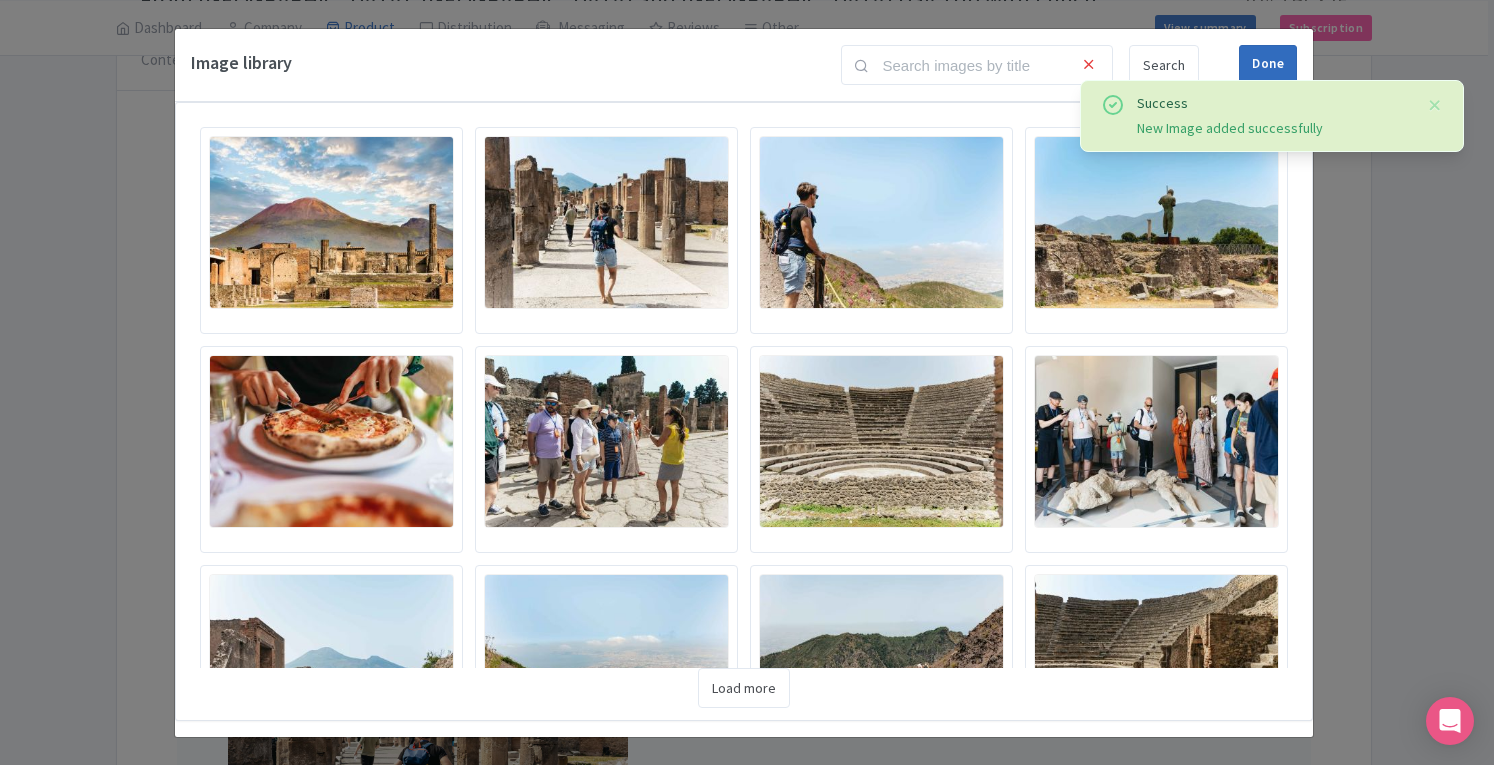 click on "Done" at bounding box center [1268, 64] 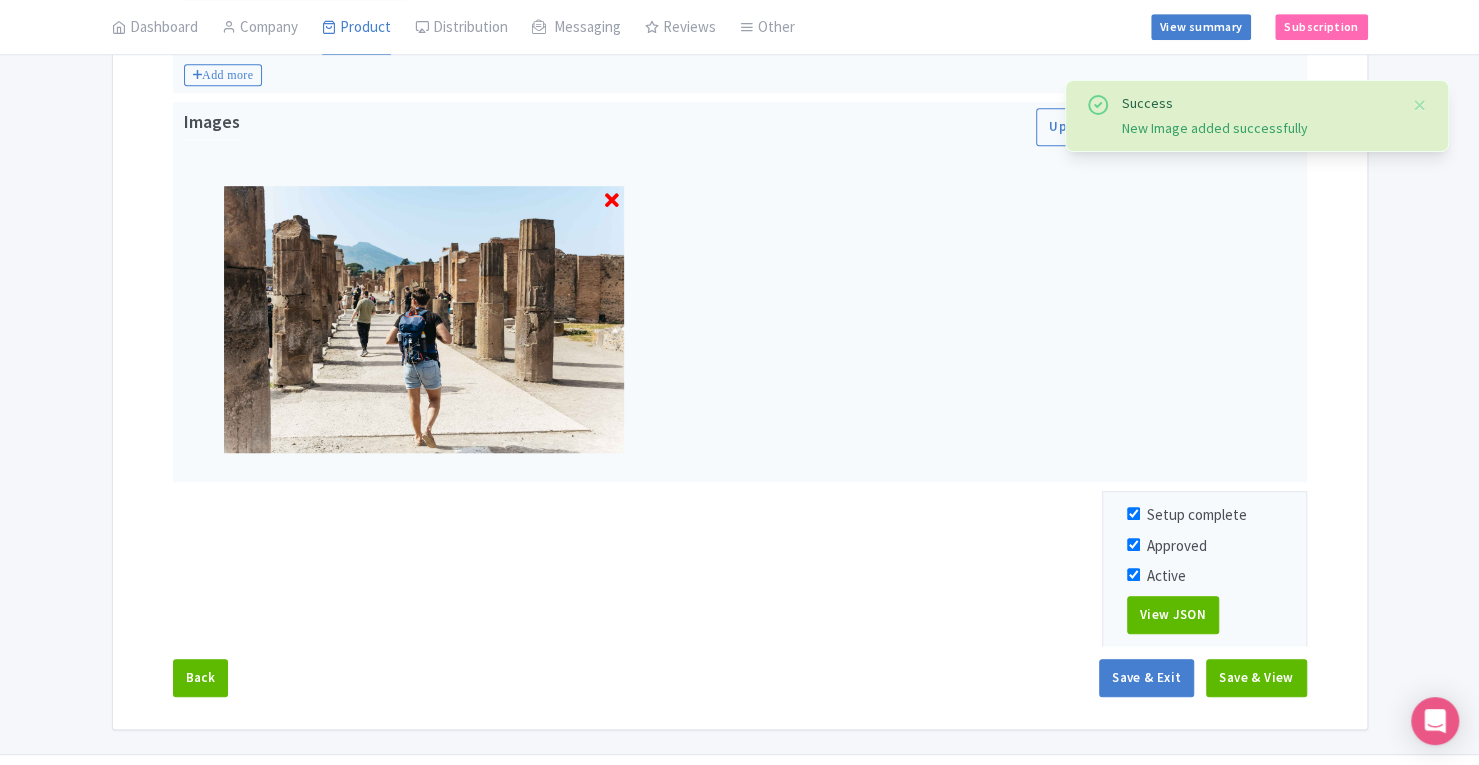 scroll, scrollTop: 695, scrollLeft: 0, axis: vertical 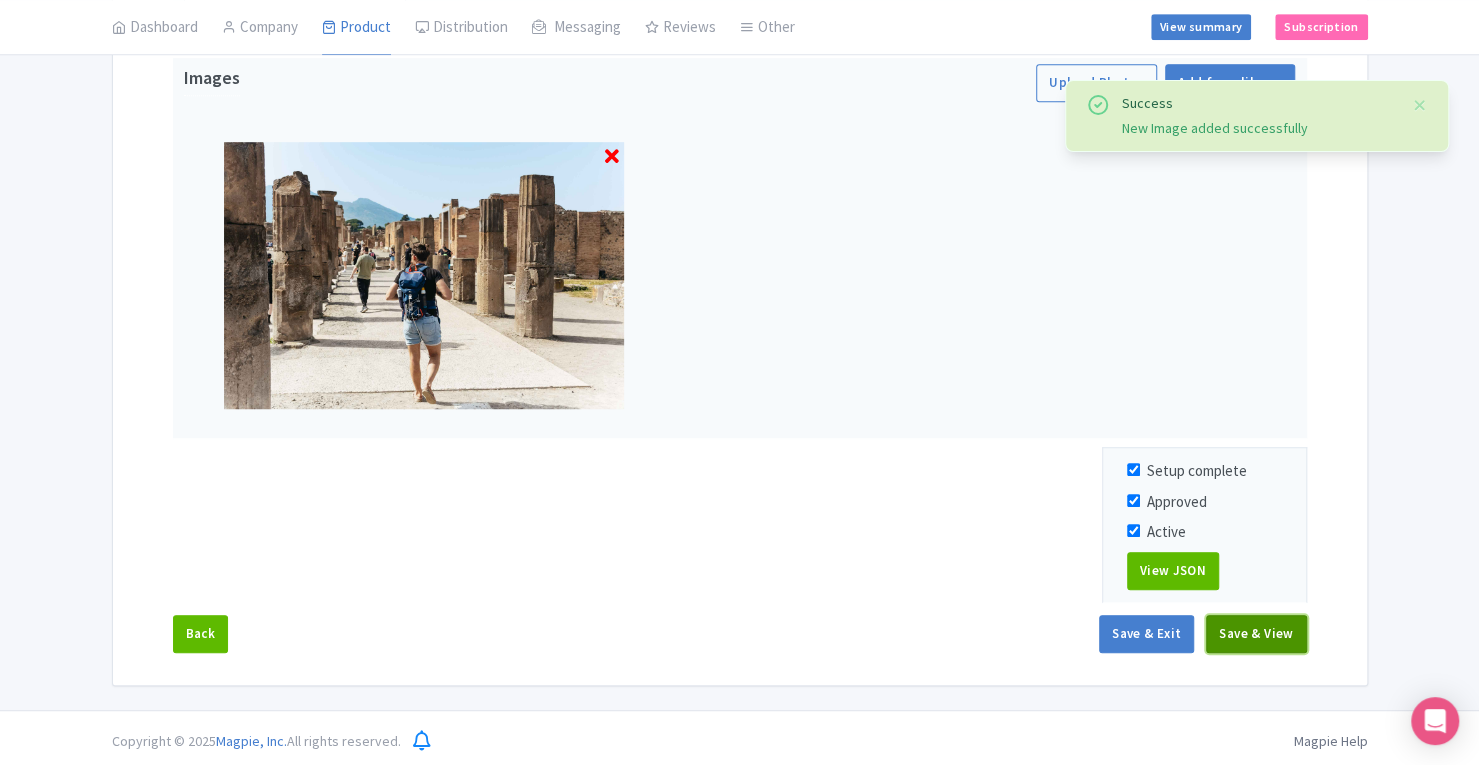click on "Save & View" at bounding box center [1256, 634] 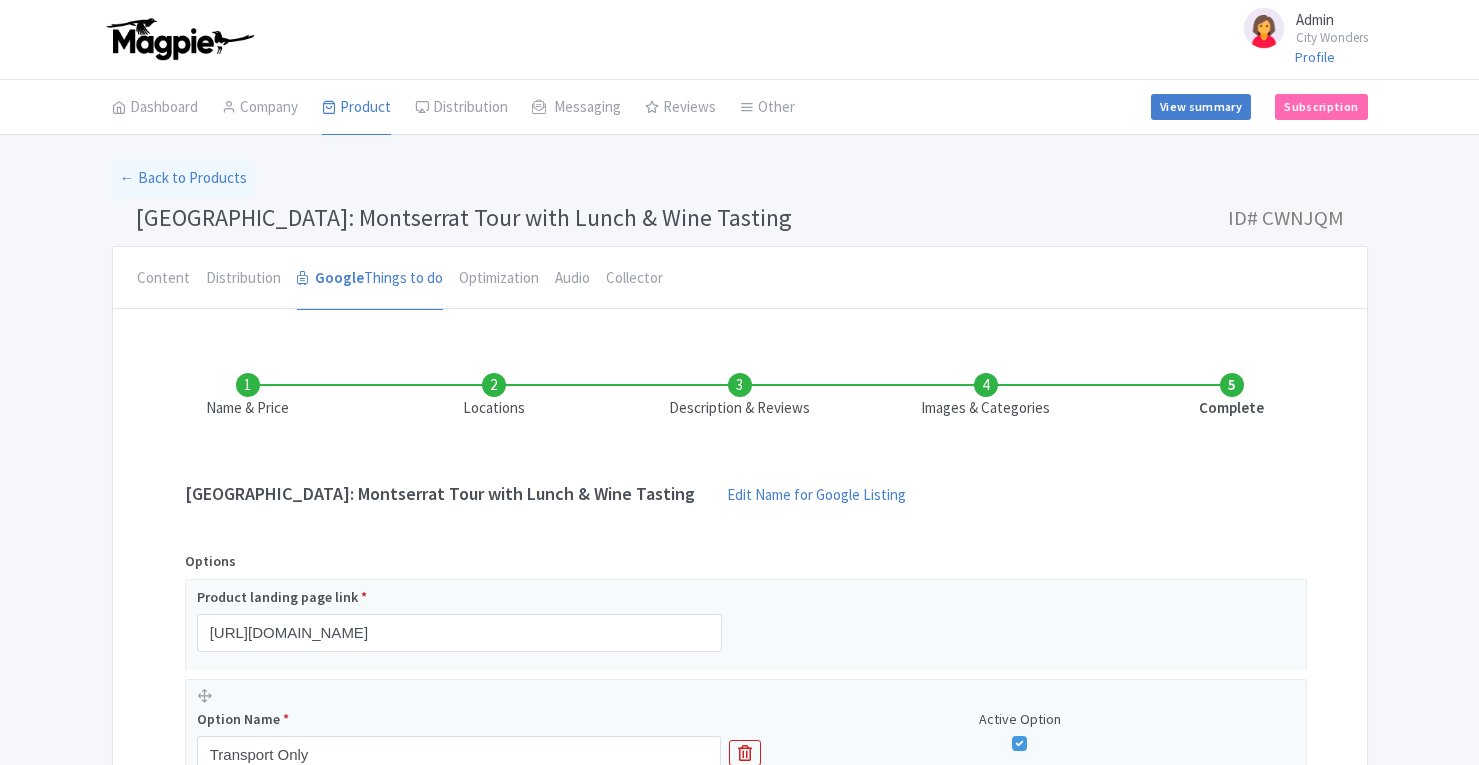 scroll, scrollTop: 0, scrollLeft: 0, axis: both 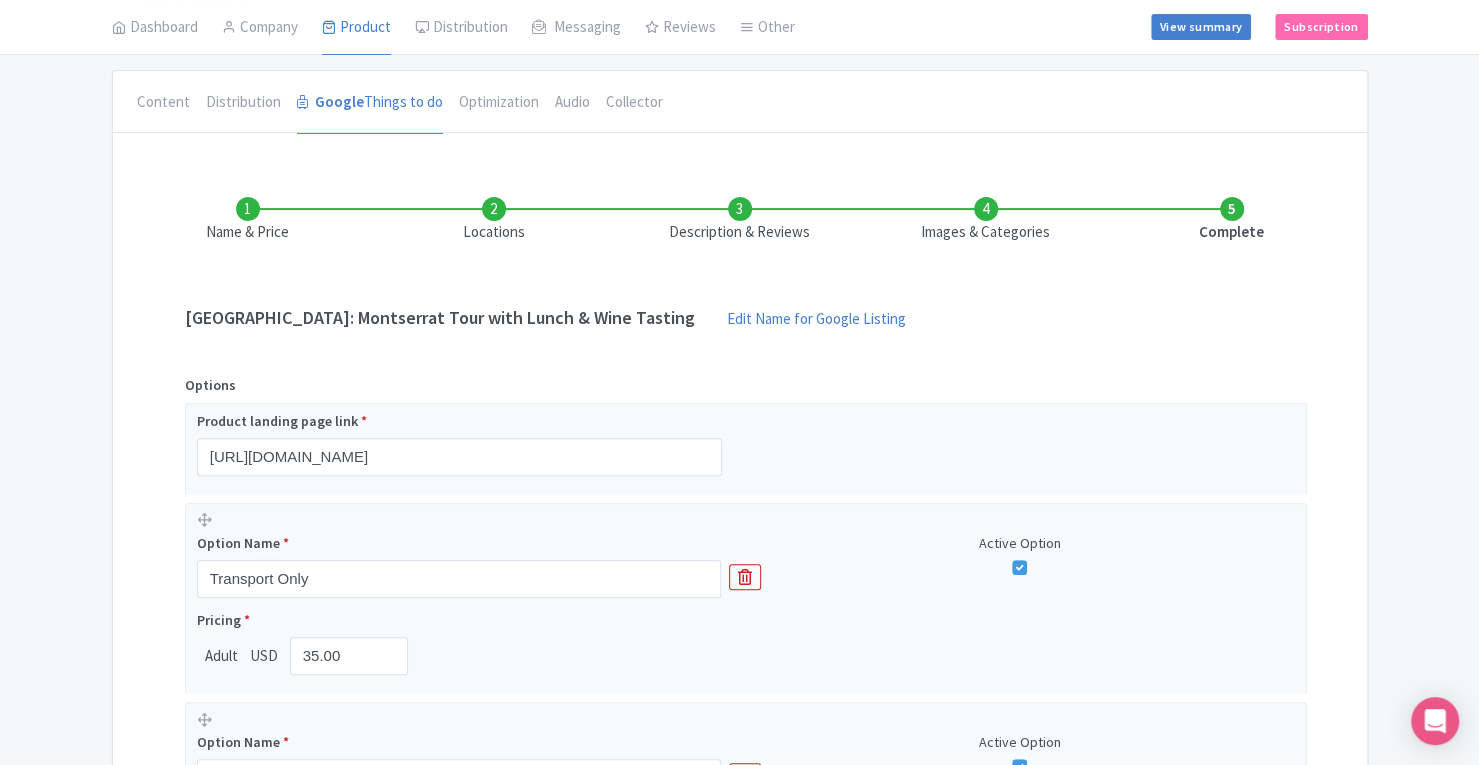 click on "Images & Categories" at bounding box center [986, 220] 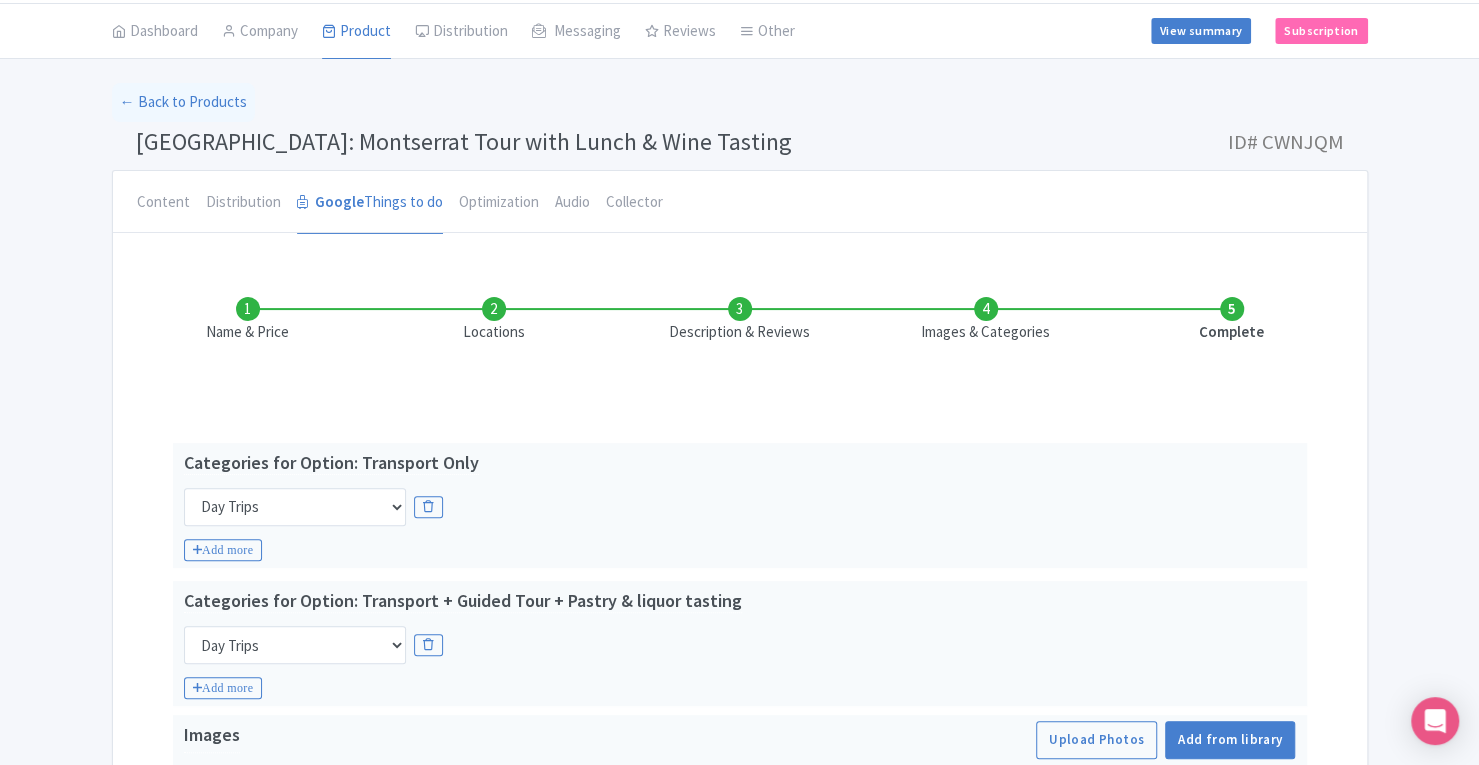 scroll, scrollTop: 450, scrollLeft: 0, axis: vertical 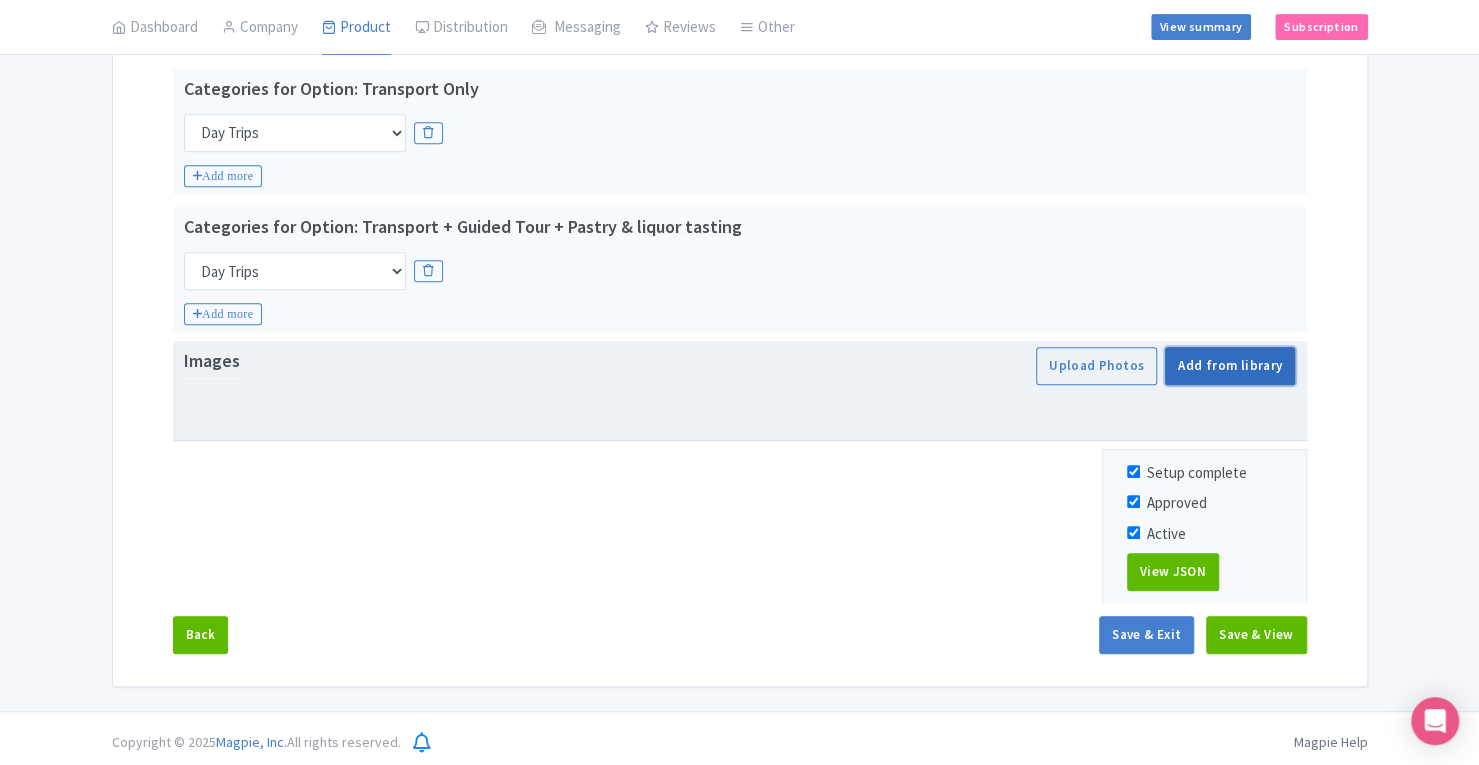 click on "Add from library" at bounding box center (1230, 366) 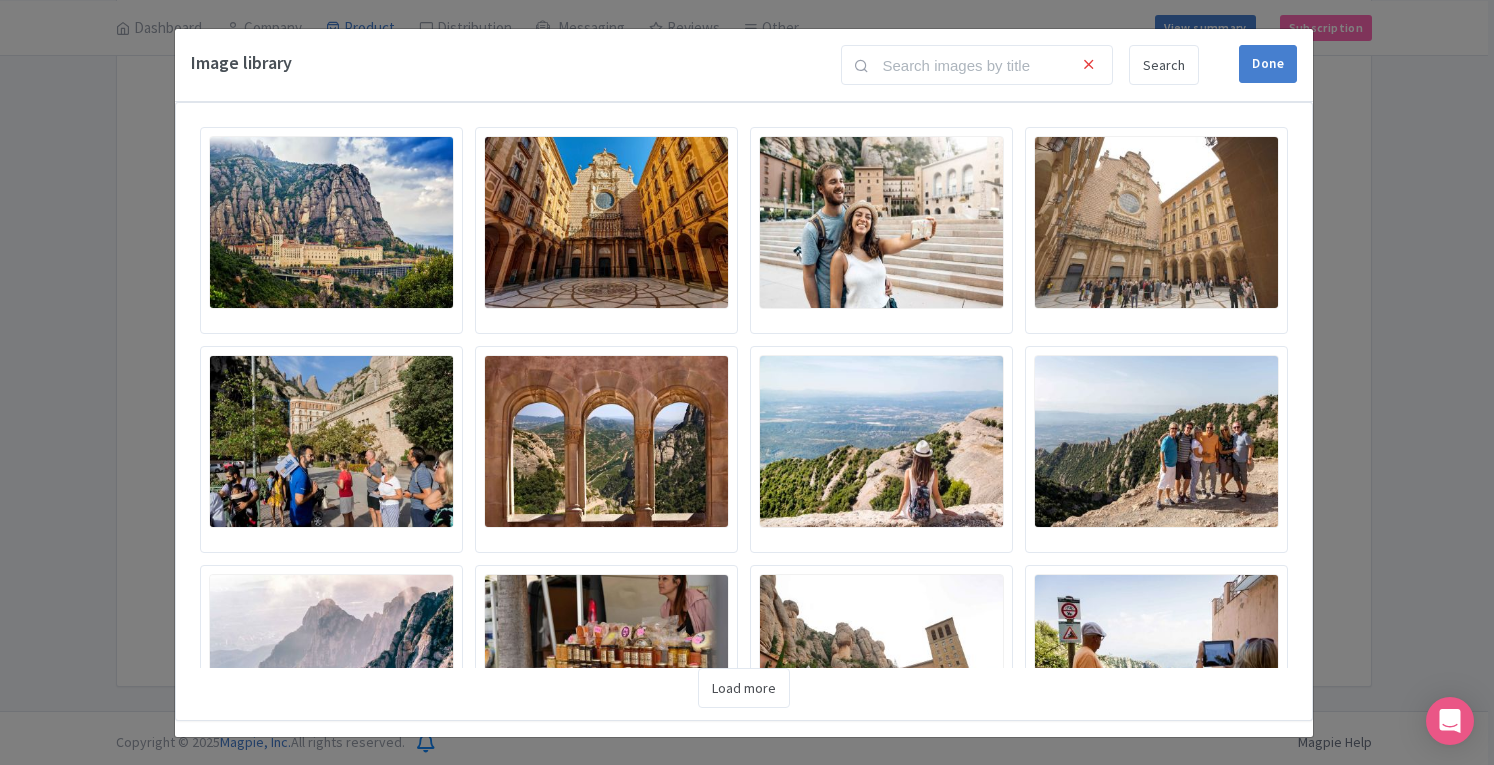 click at bounding box center [606, 222] 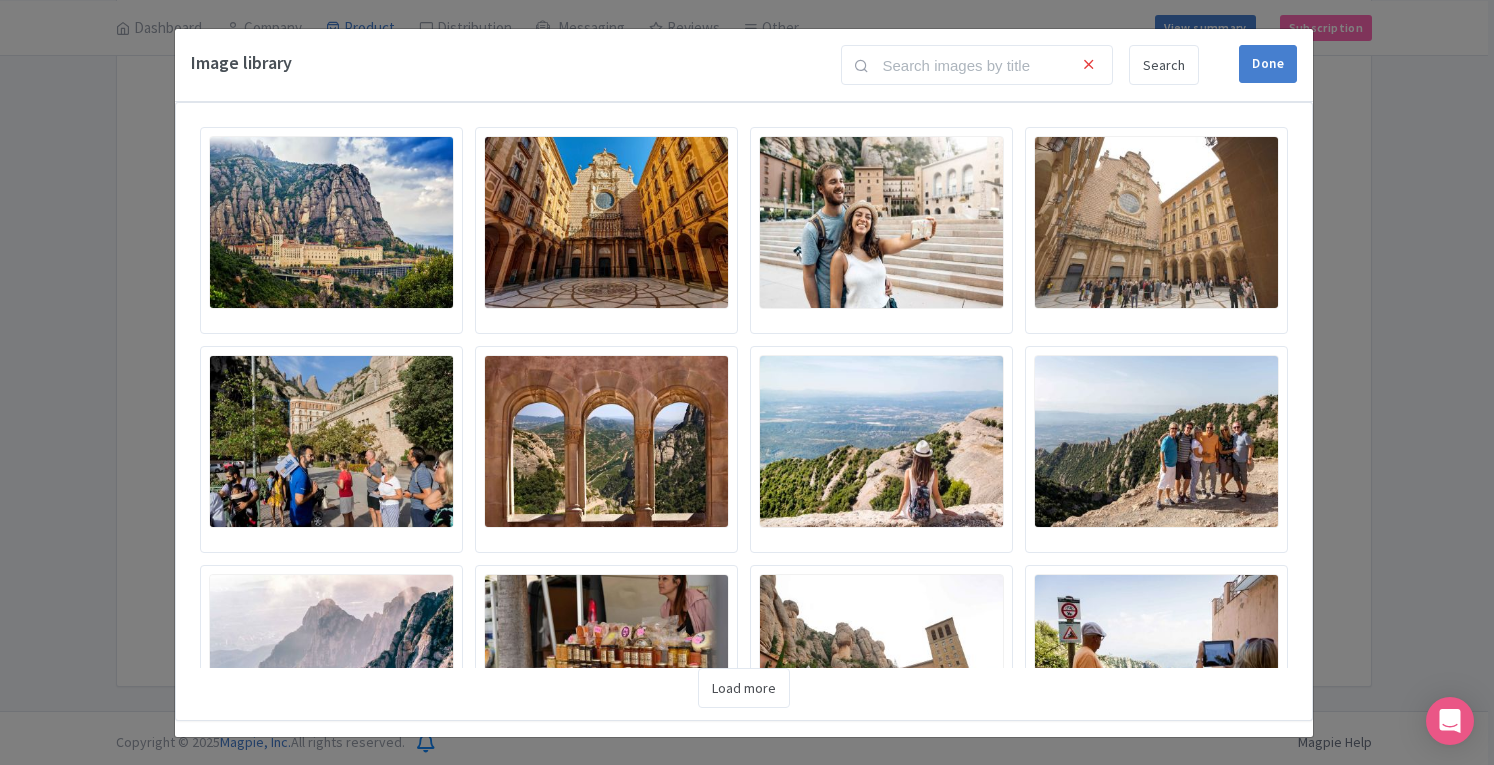 click at bounding box center (881, 222) 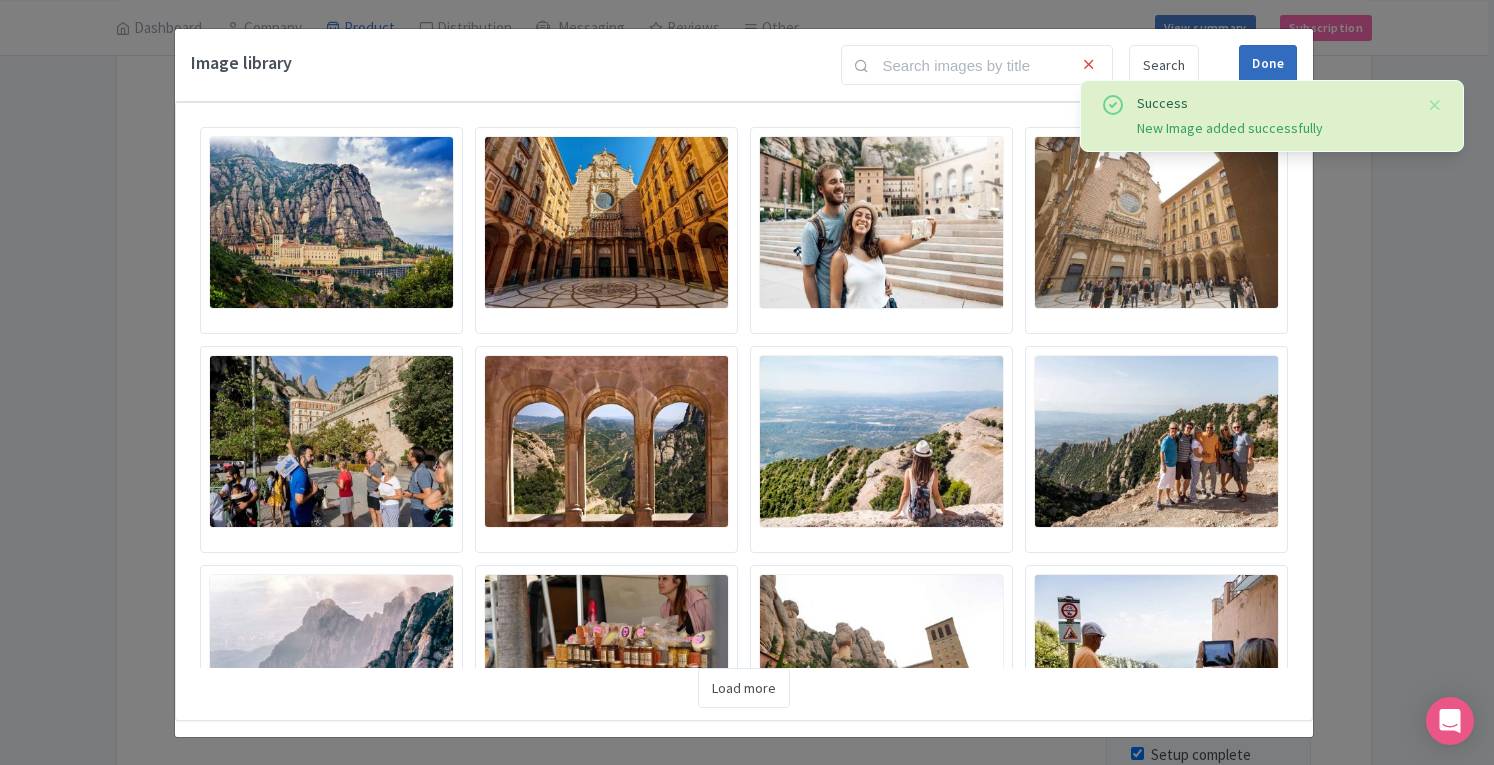 click on "Done" at bounding box center (1268, 64) 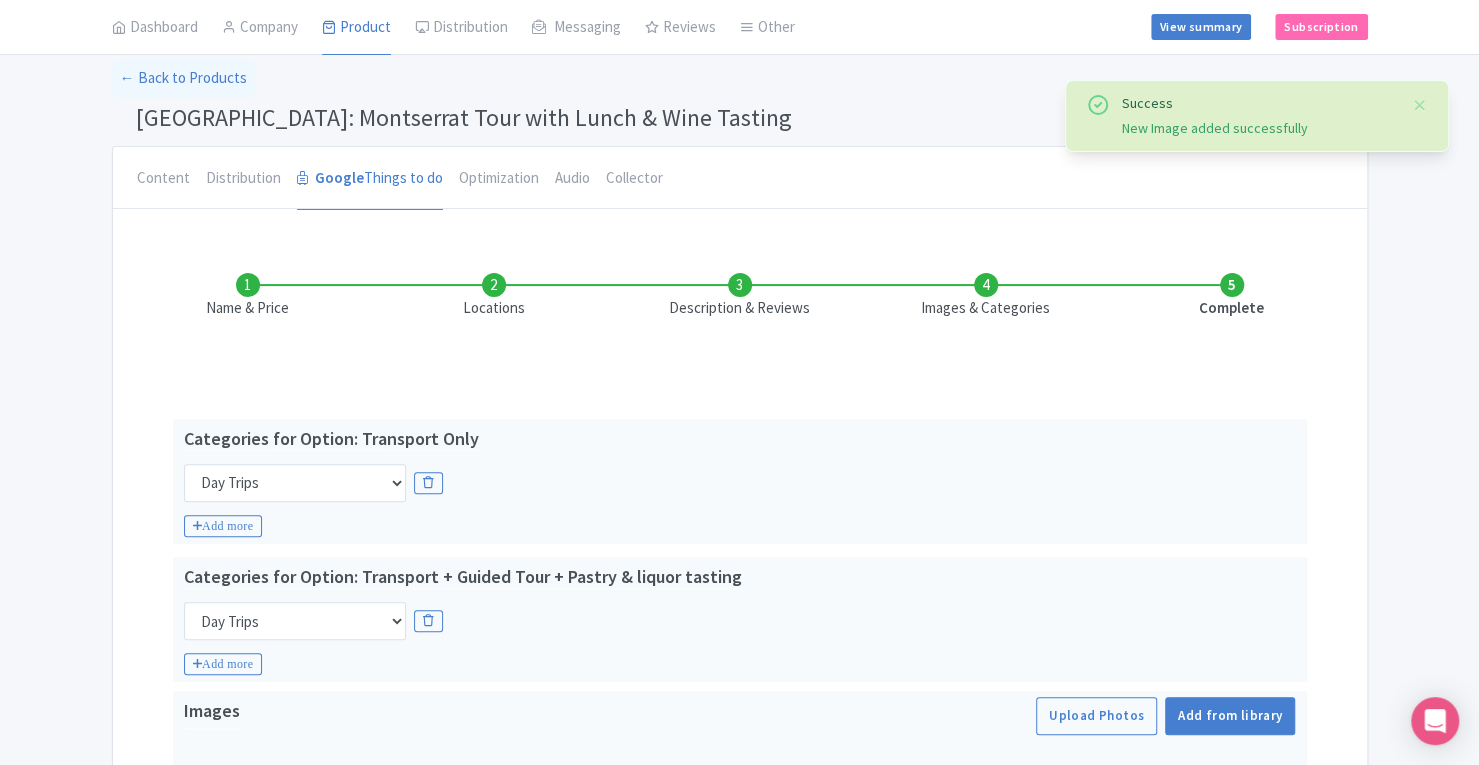 scroll, scrollTop: 732, scrollLeft: 0, axis: vertical 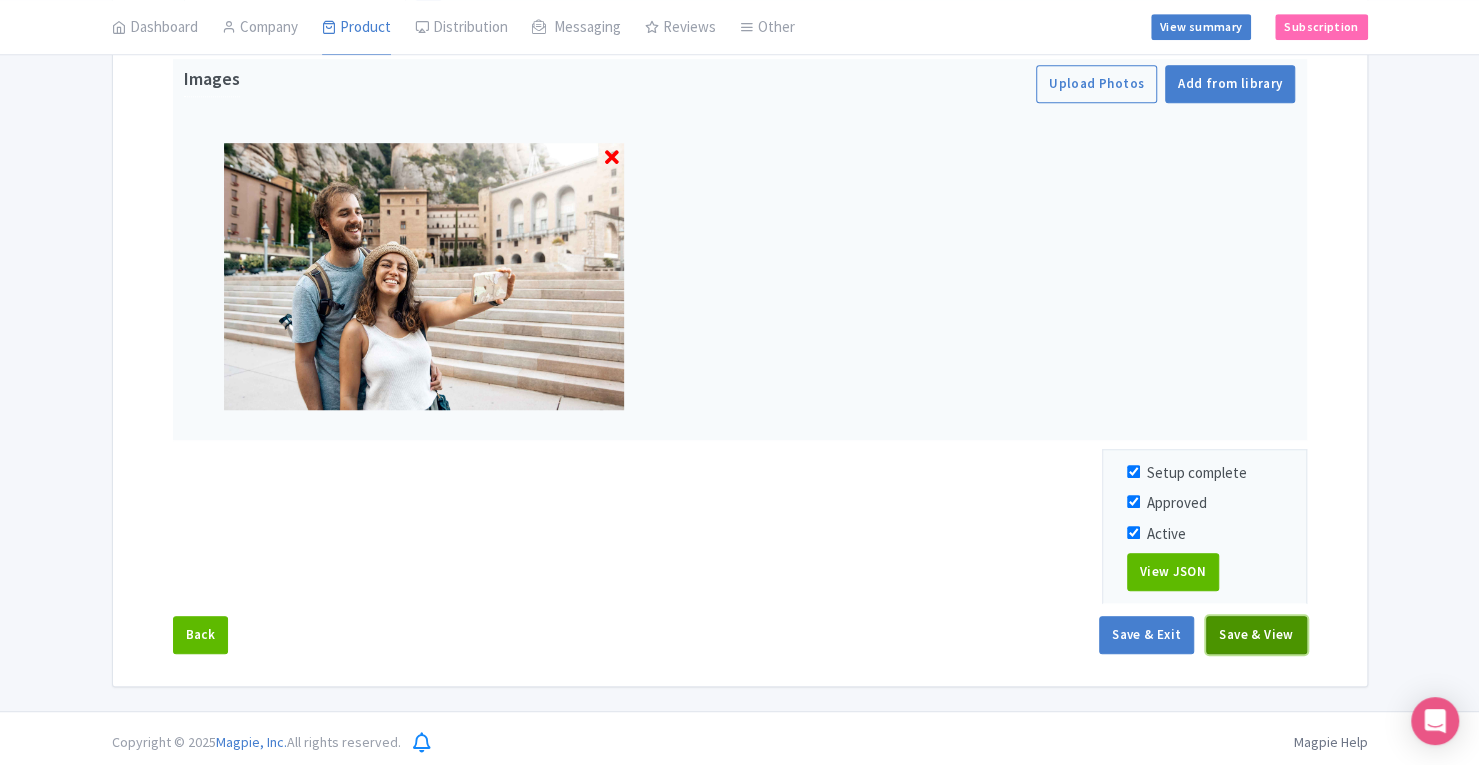 click on "Save & View" at bounding box center [1256, 635] 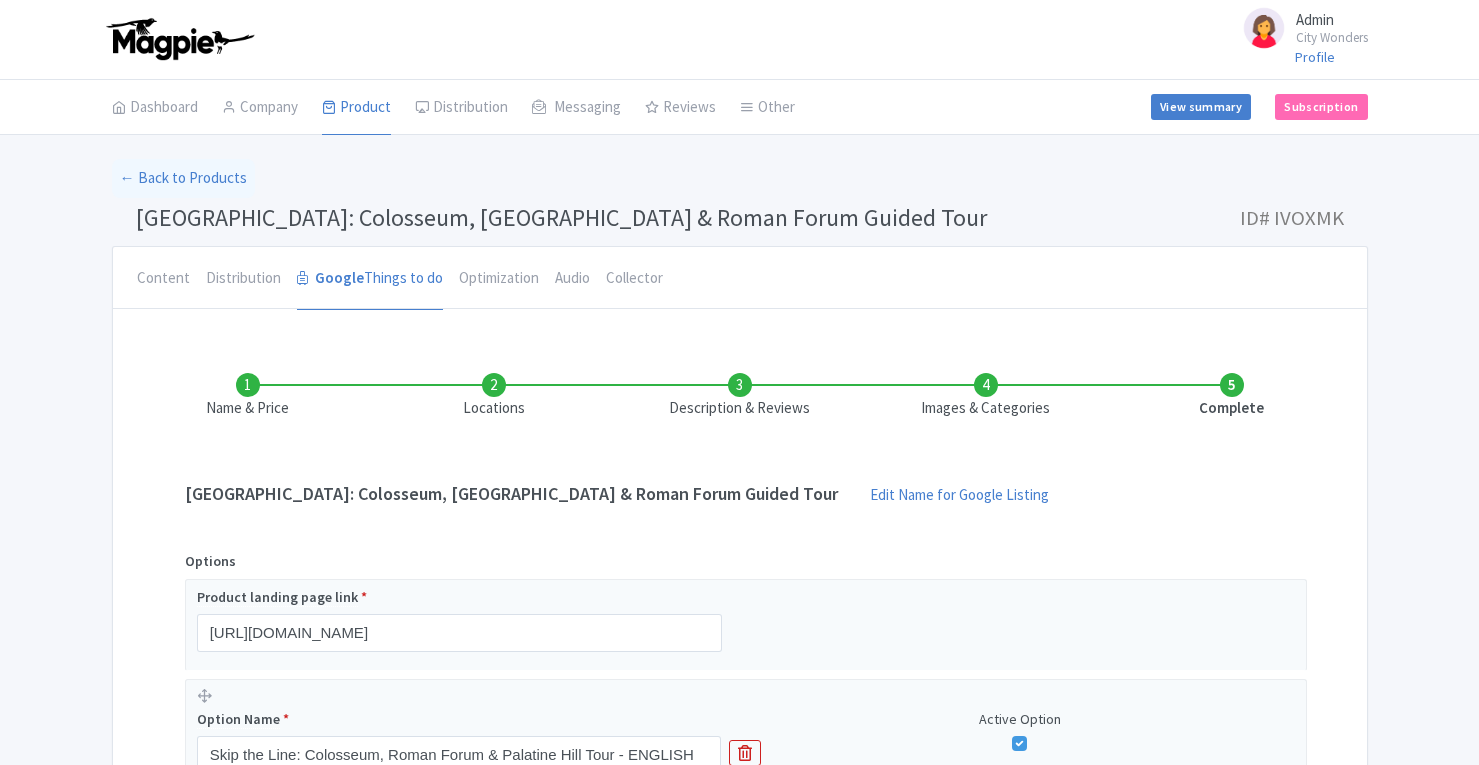 scroll, scrollTop: 0, scrollLeft: 0, axis: both 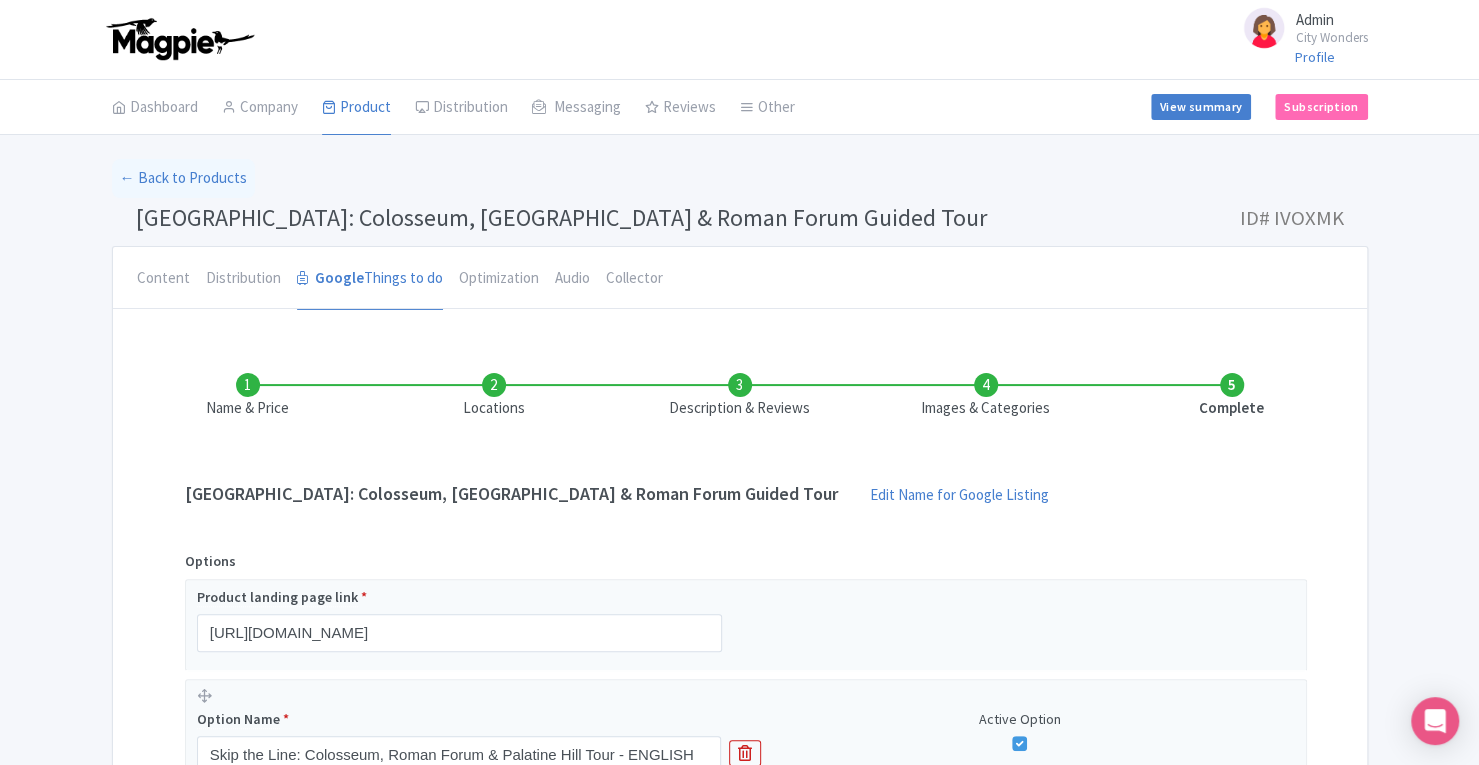click on "Images & Categories" at bounding box center (986, 396) 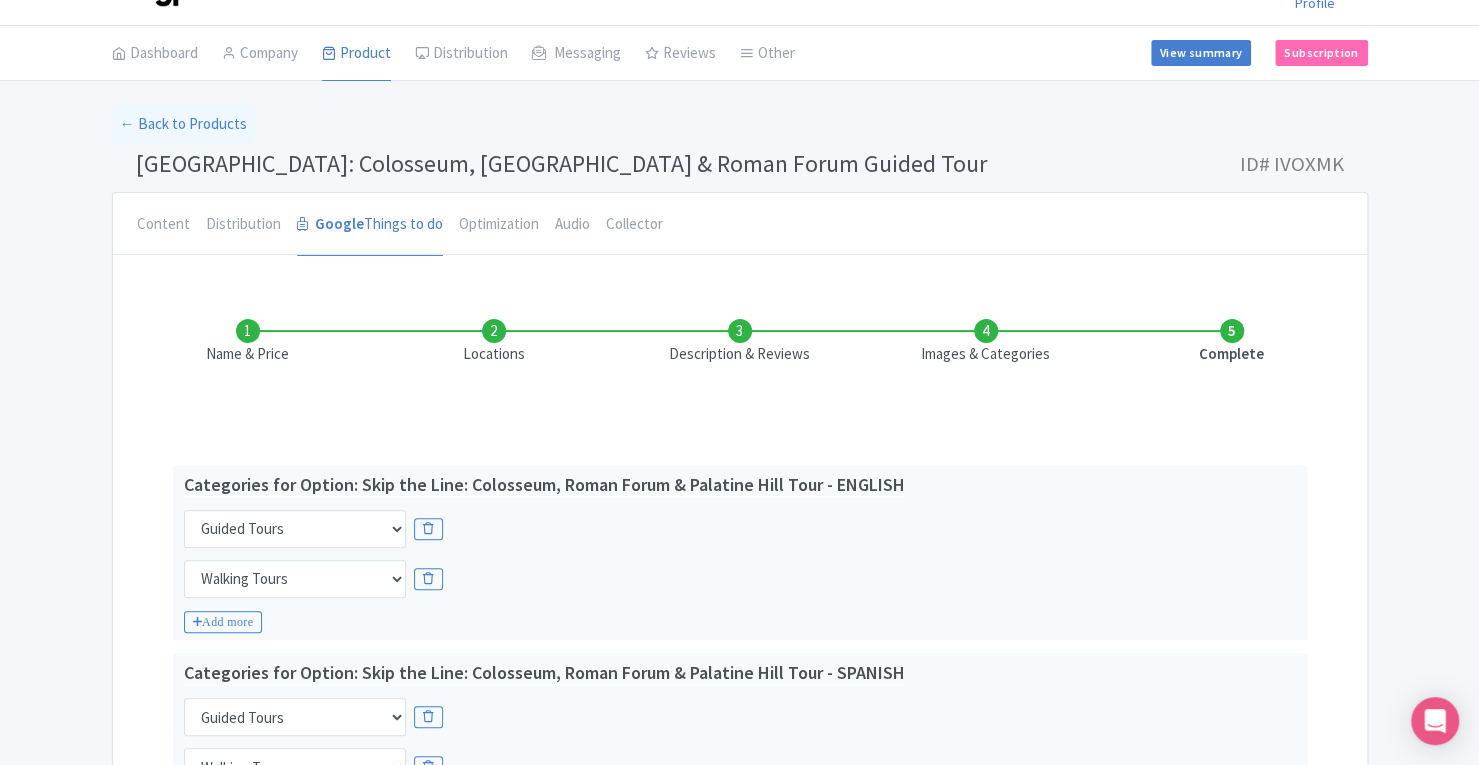 scroll, scrollTop: 0, scrollLeft: 0, axis: both 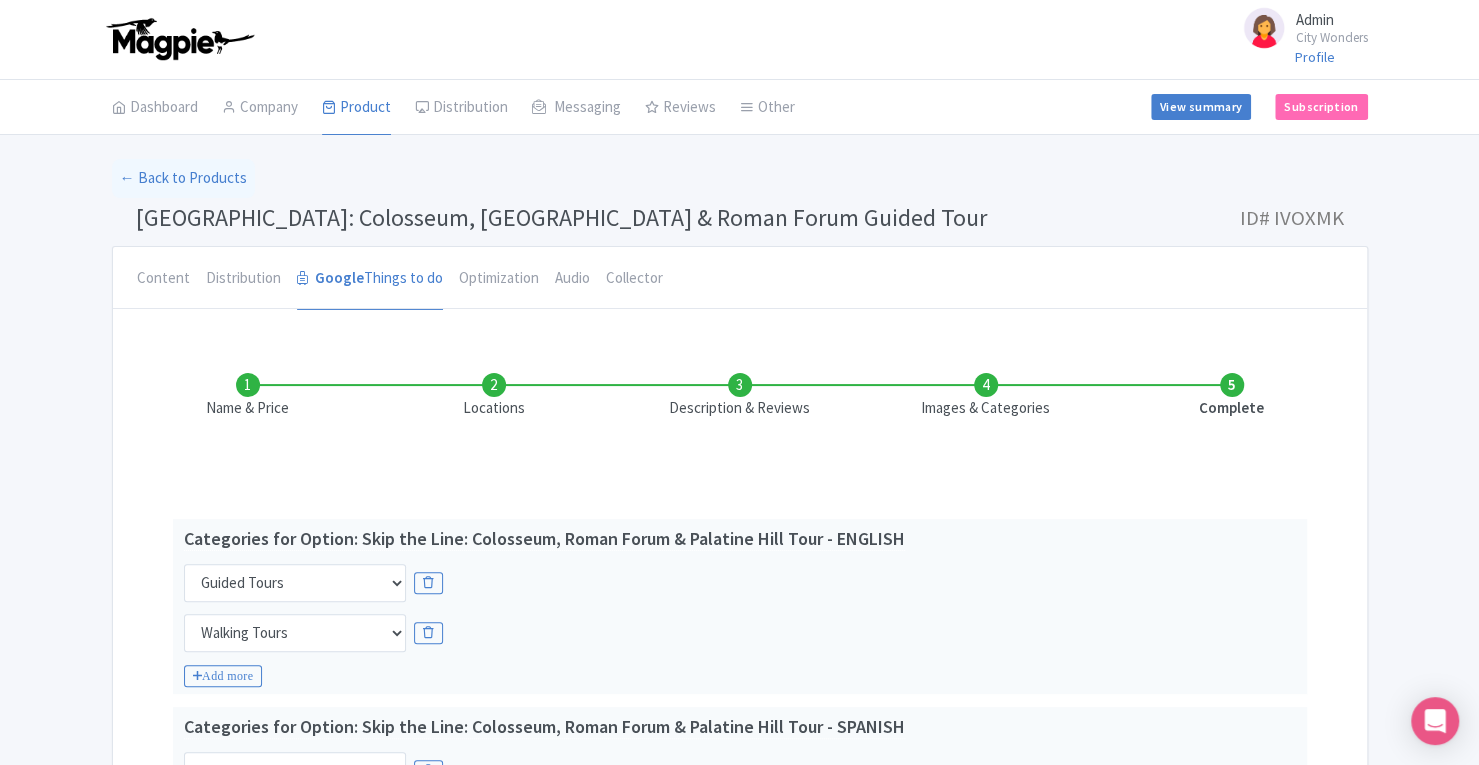 click on "Name & Price" at bounding box center [248, 396] 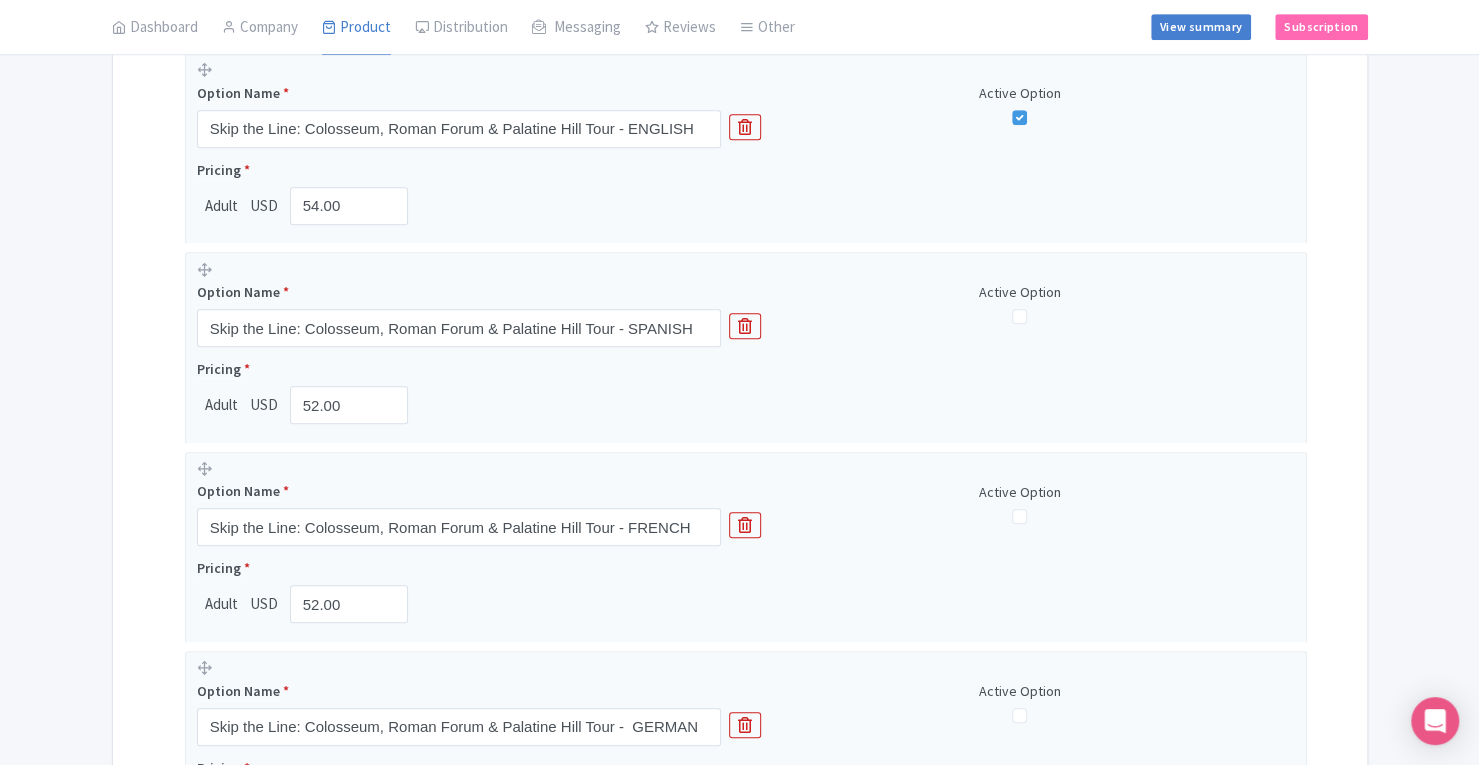 scroll, scrollTop: 649, scrollLeft: 0, axis: vertical 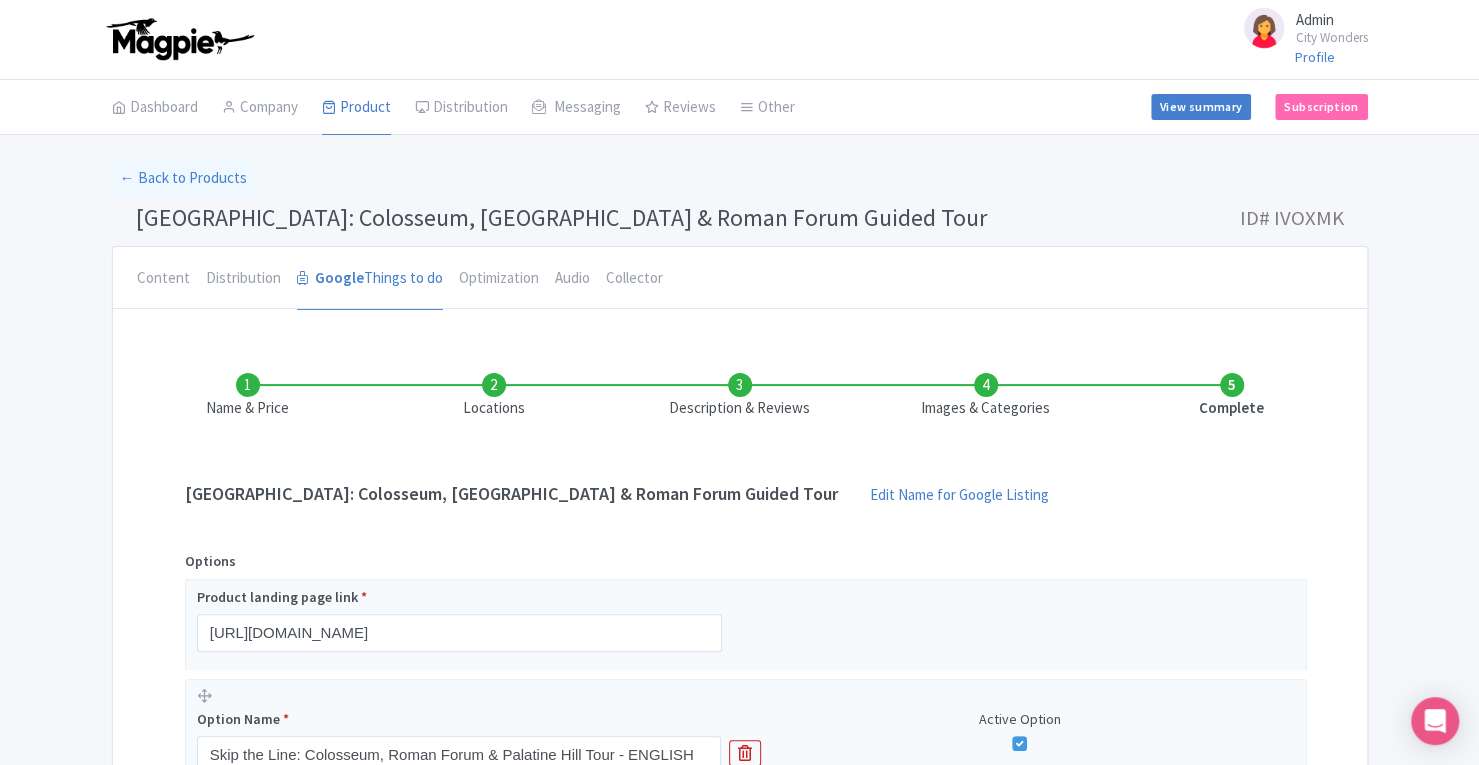 click on "Images & Categories" at bounding box center (986, 396) 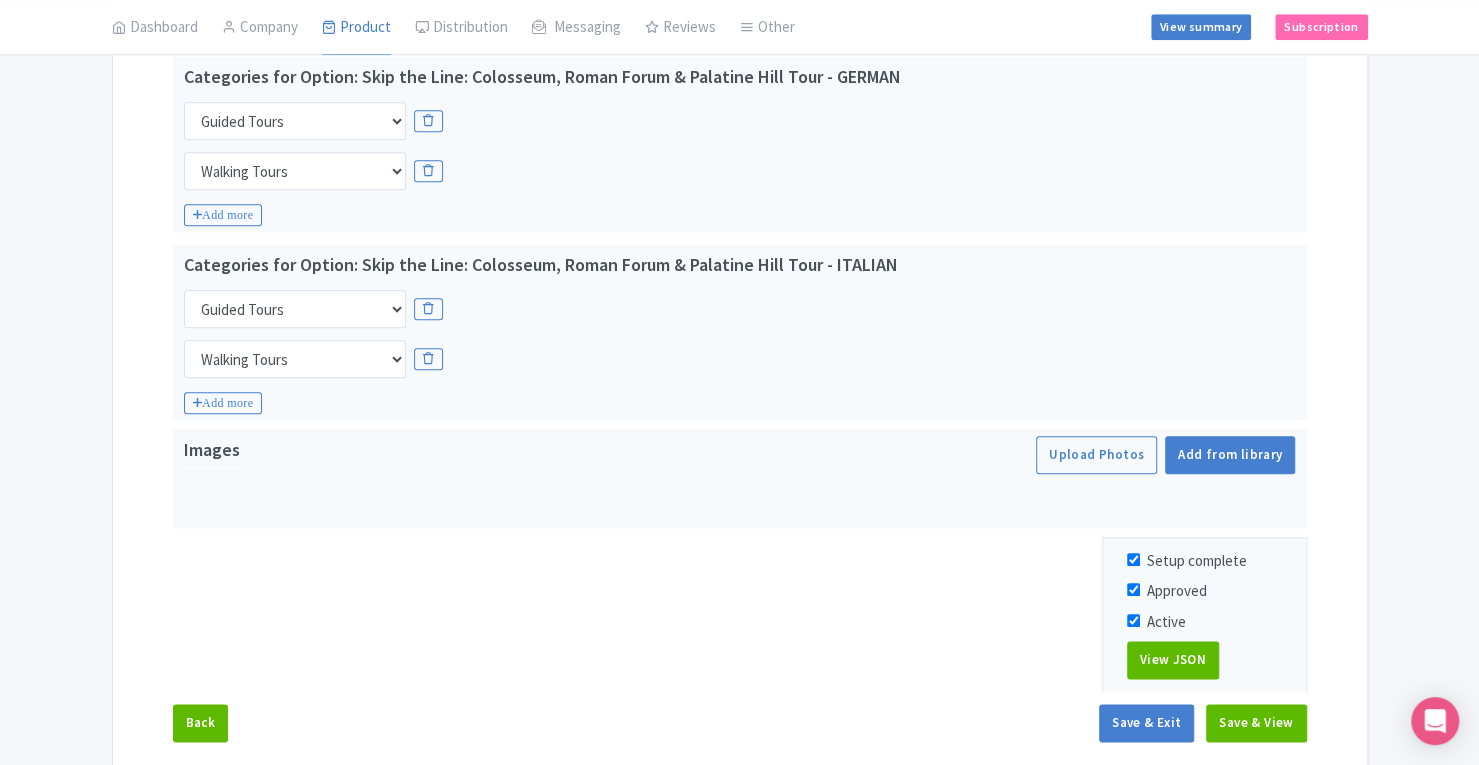scroll, scrollTop: 1113, scrollLeft: 0, axis: vertical 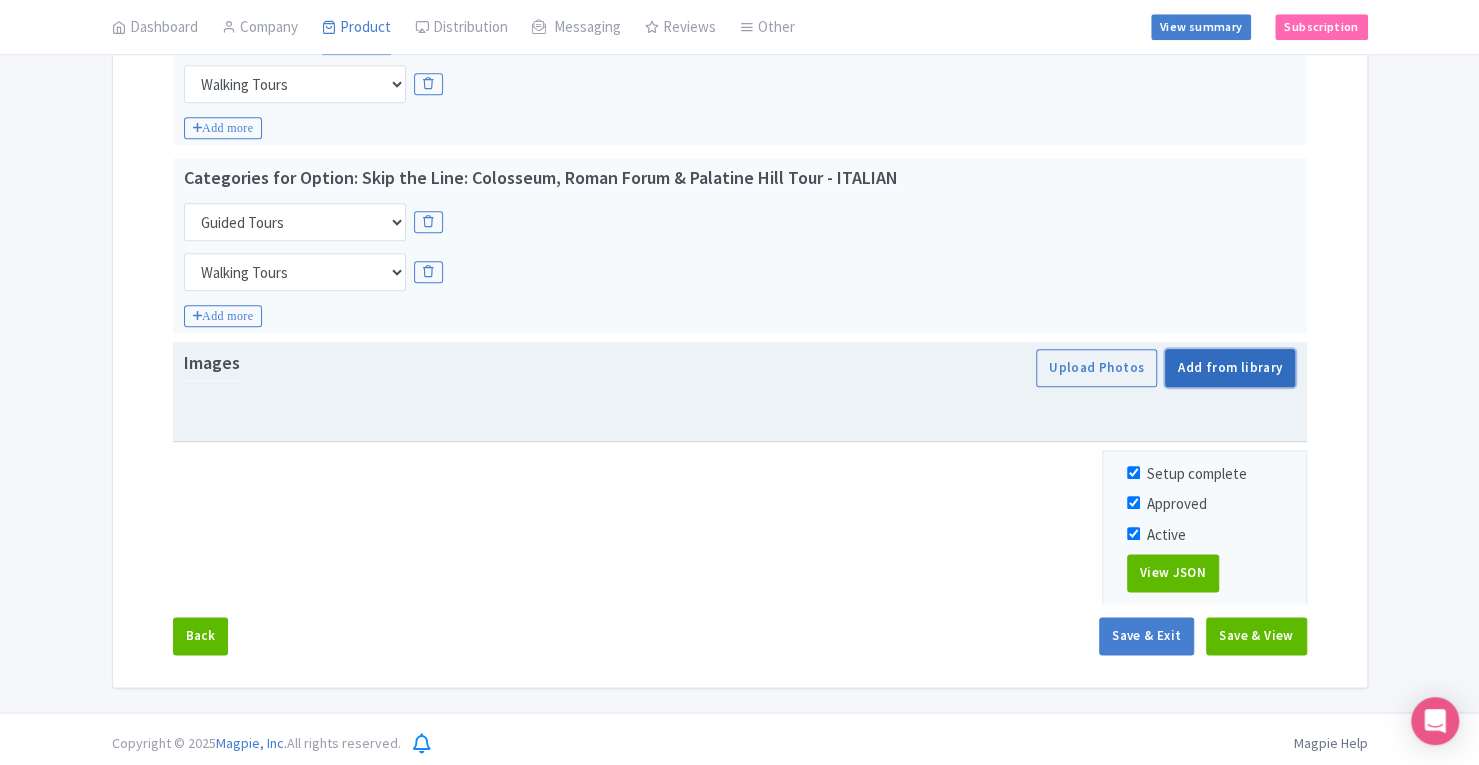 click on "Add from library" at bounding box center (1230, 368) 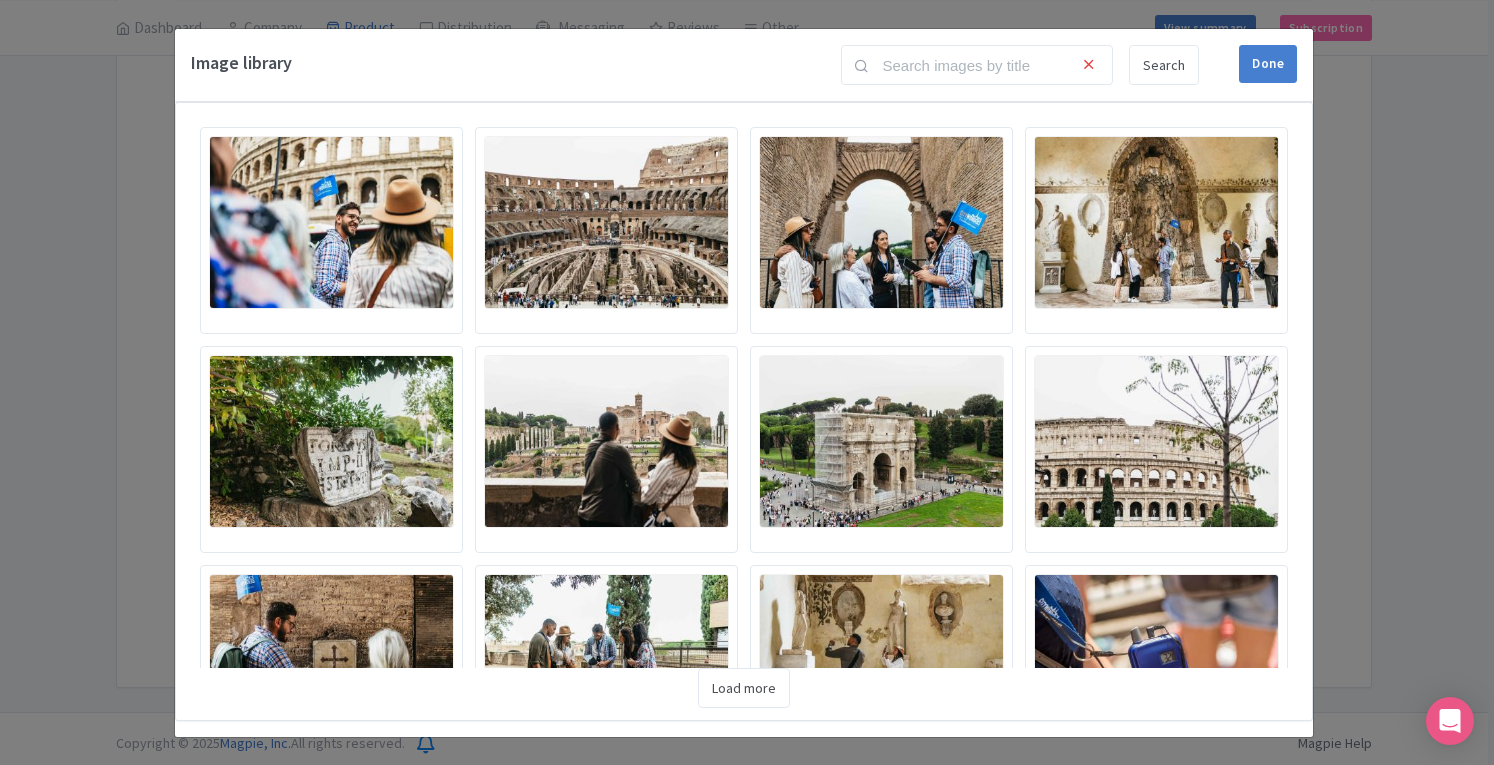 click at bounding box center [331, 222] 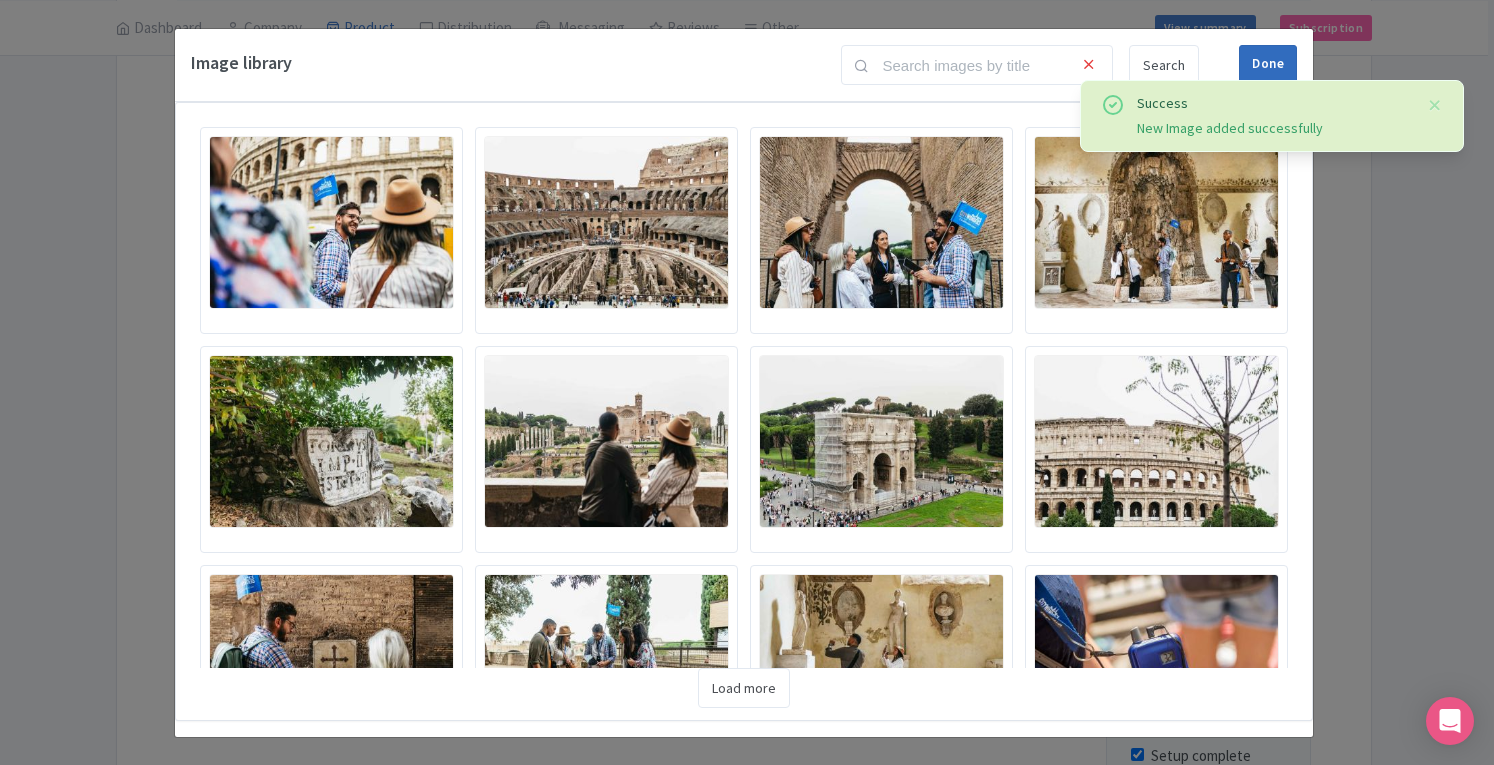 click on "Done" at bounding box center [1268, 64] 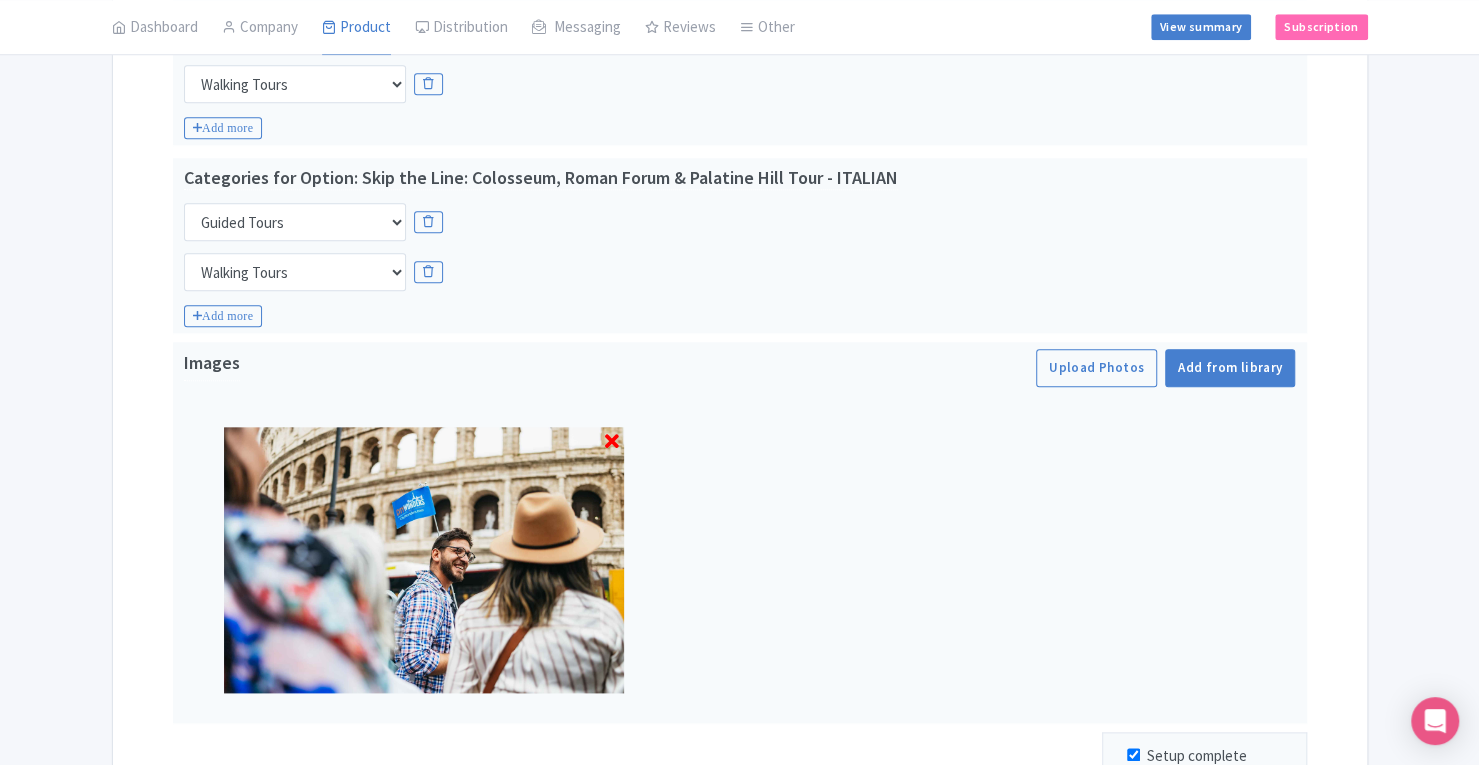 click on "Success
New Image added successfully
← Back to Products
Rome: Colosseum, Palatine Hill & Roman Forum Guided Tour
ID# IVOXMK
Content
Distribution
Google  Things to do
Optimization
Audio
Collector
You are currently editing a version of this product: Primary Product
General
Booking Info
Locations
Settings
Pricing
Gallery
Itinerary
FAQs
Rome: Colosseum, Palatine Hill & Roman Forum Guided Tour
Name   *
Rome: Colosseum, Palatine Hill & Roman Forum Guided Tour
Your product's name has 60 characters. We recommend between 10 and 60 characters.
Internal ID RO-CO-G" at bounding box center [739, 8] 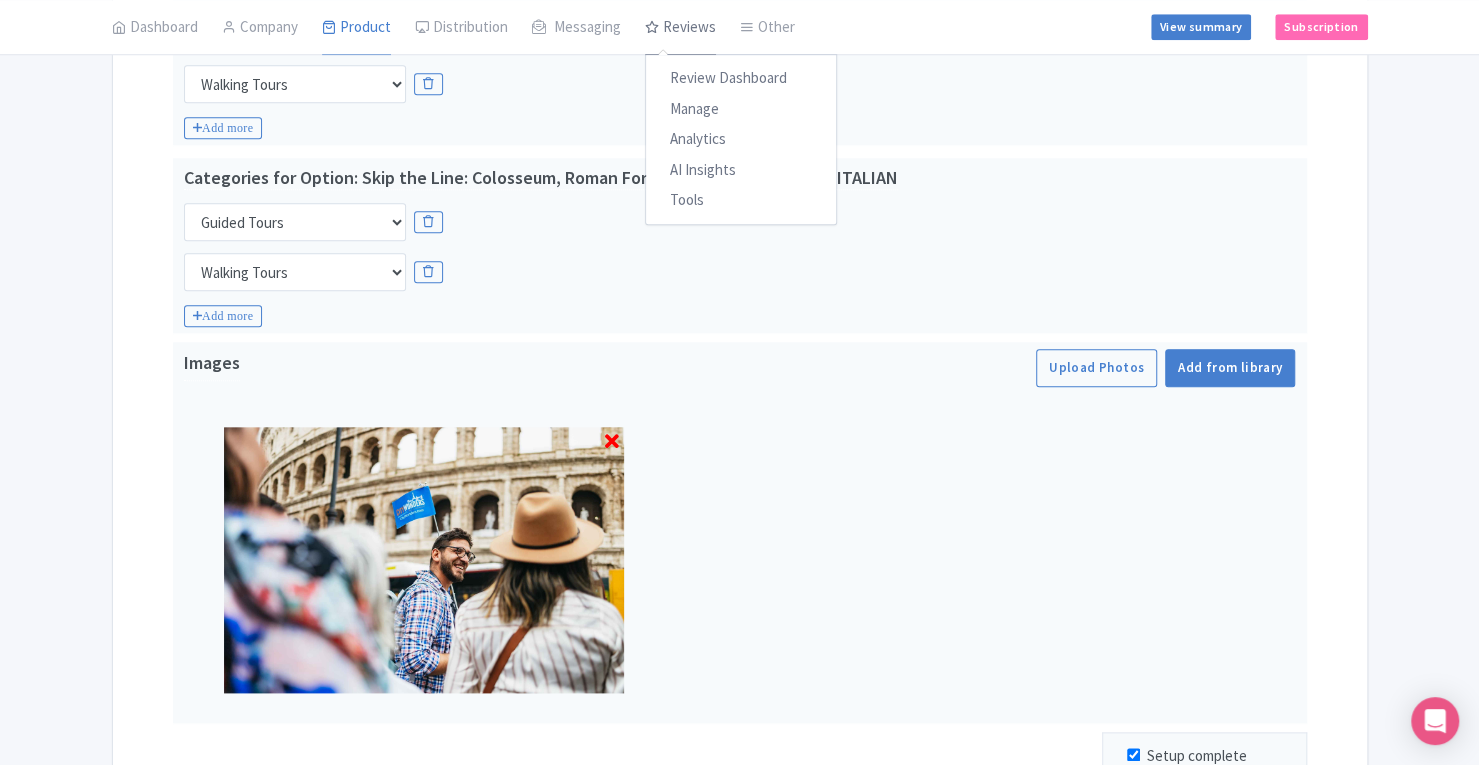 click on "Reviews" at bounding box center [680, 28] 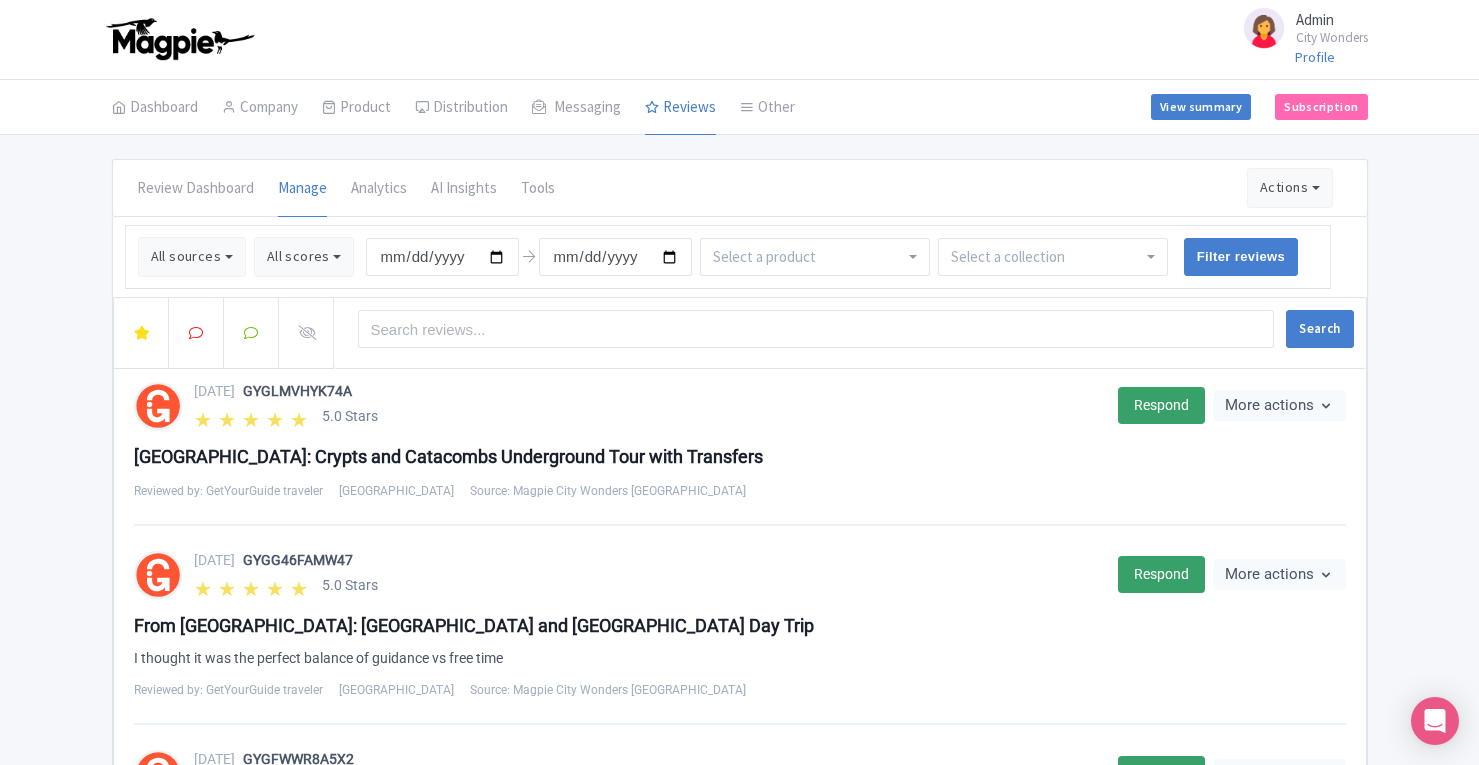 scroll, scrollTop: 0, scrollLeft: 0, axis: both 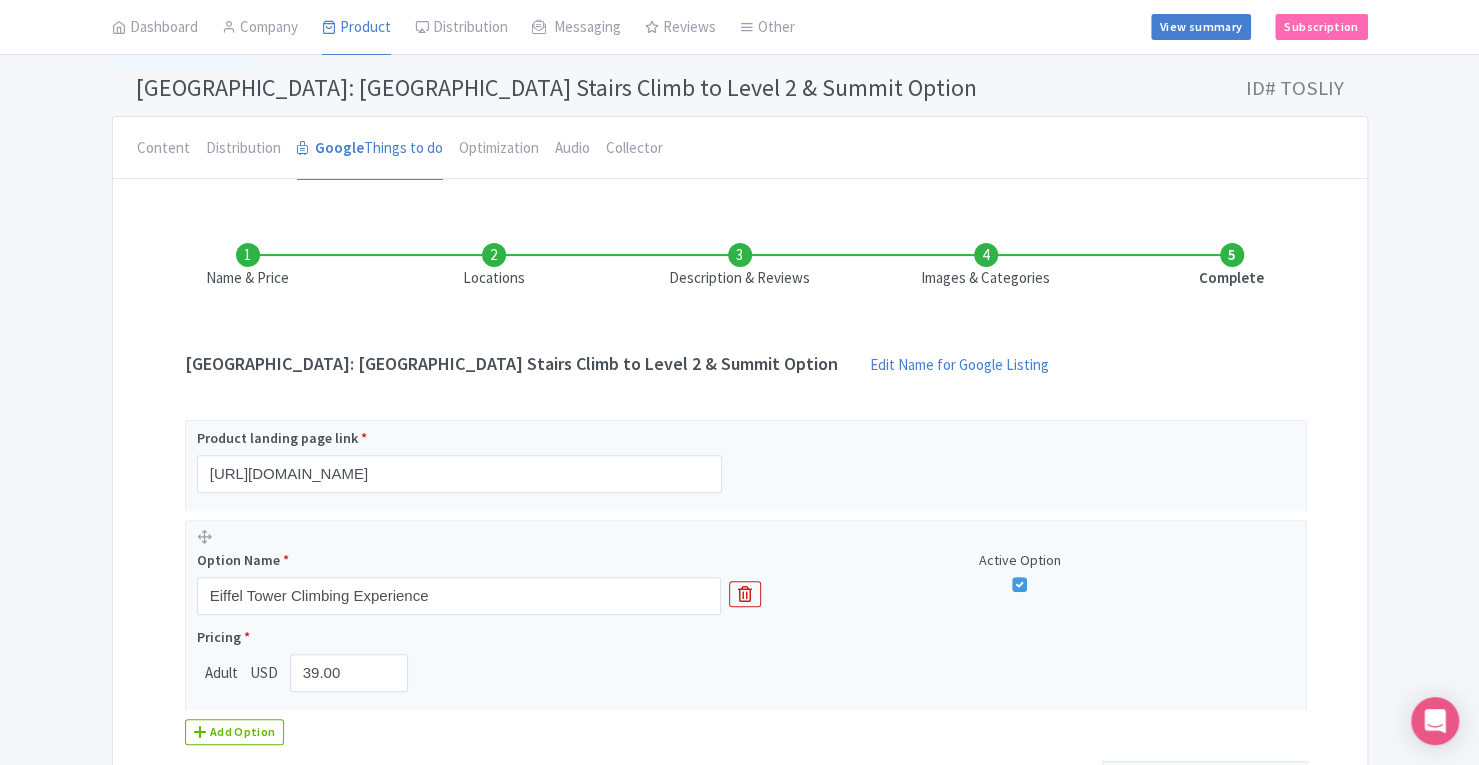 click on "Images & Categories" at bounding box center [986, 266] 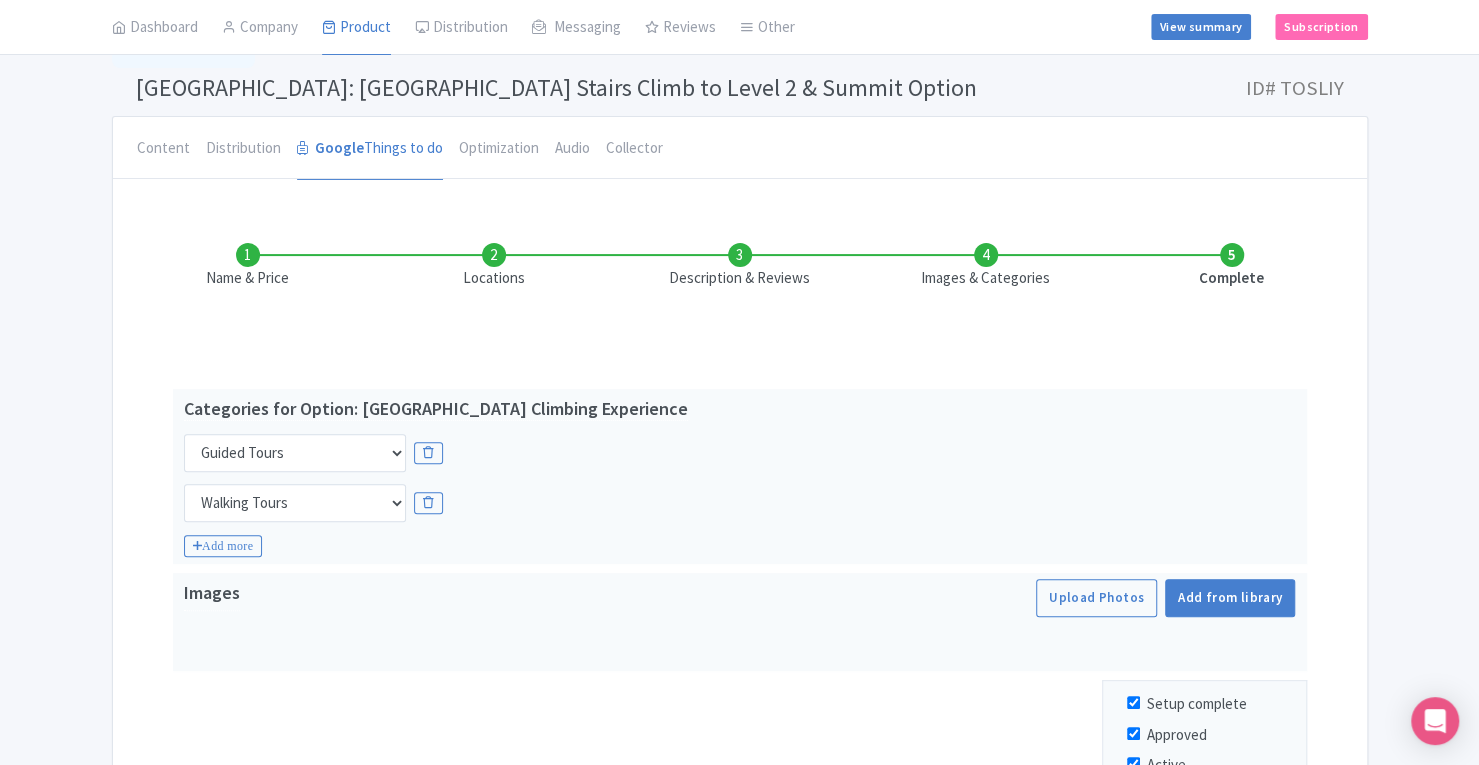 scroll, scrollTop: 363, scrollLeft: 0, axis: vertical 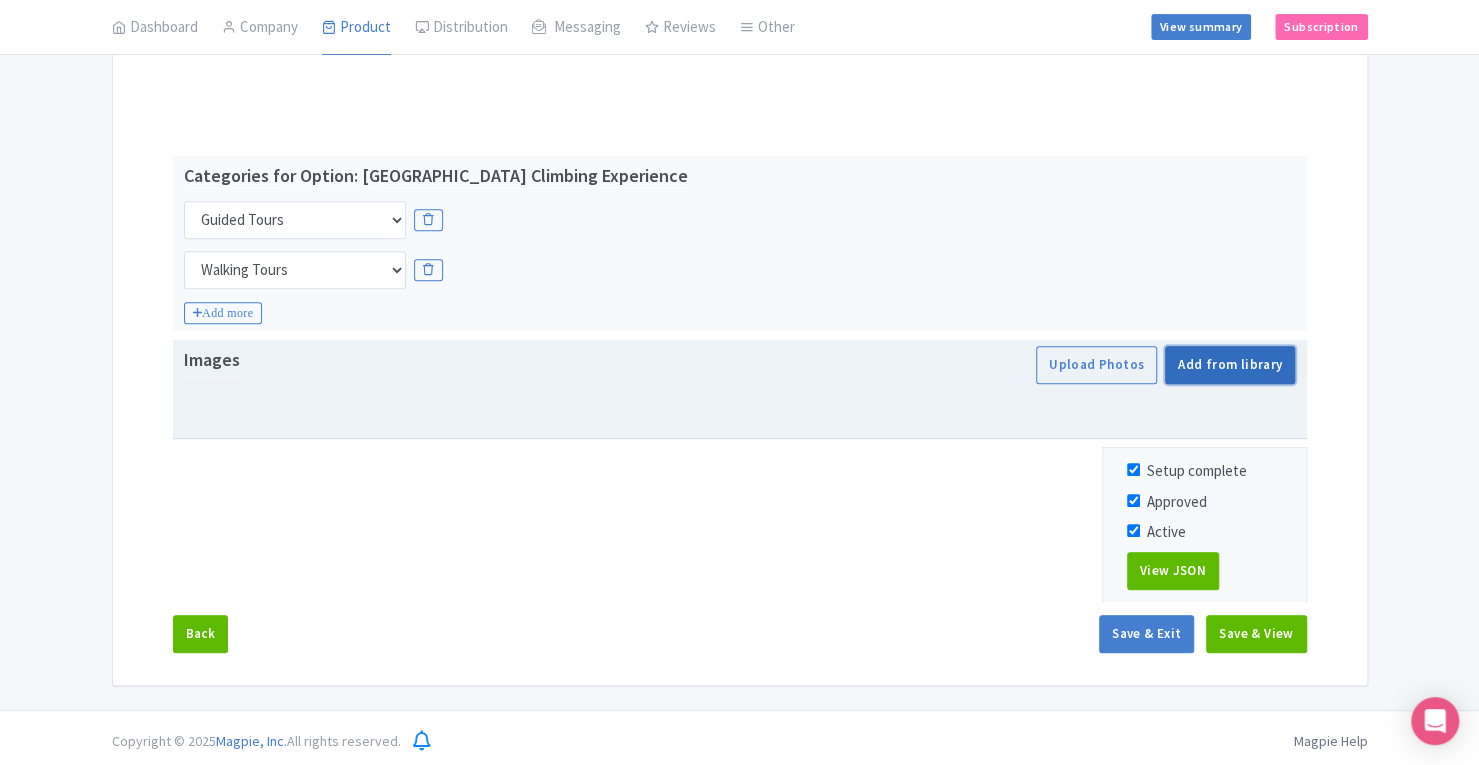 click on "Add from library" at bounding box center (1230, 365) 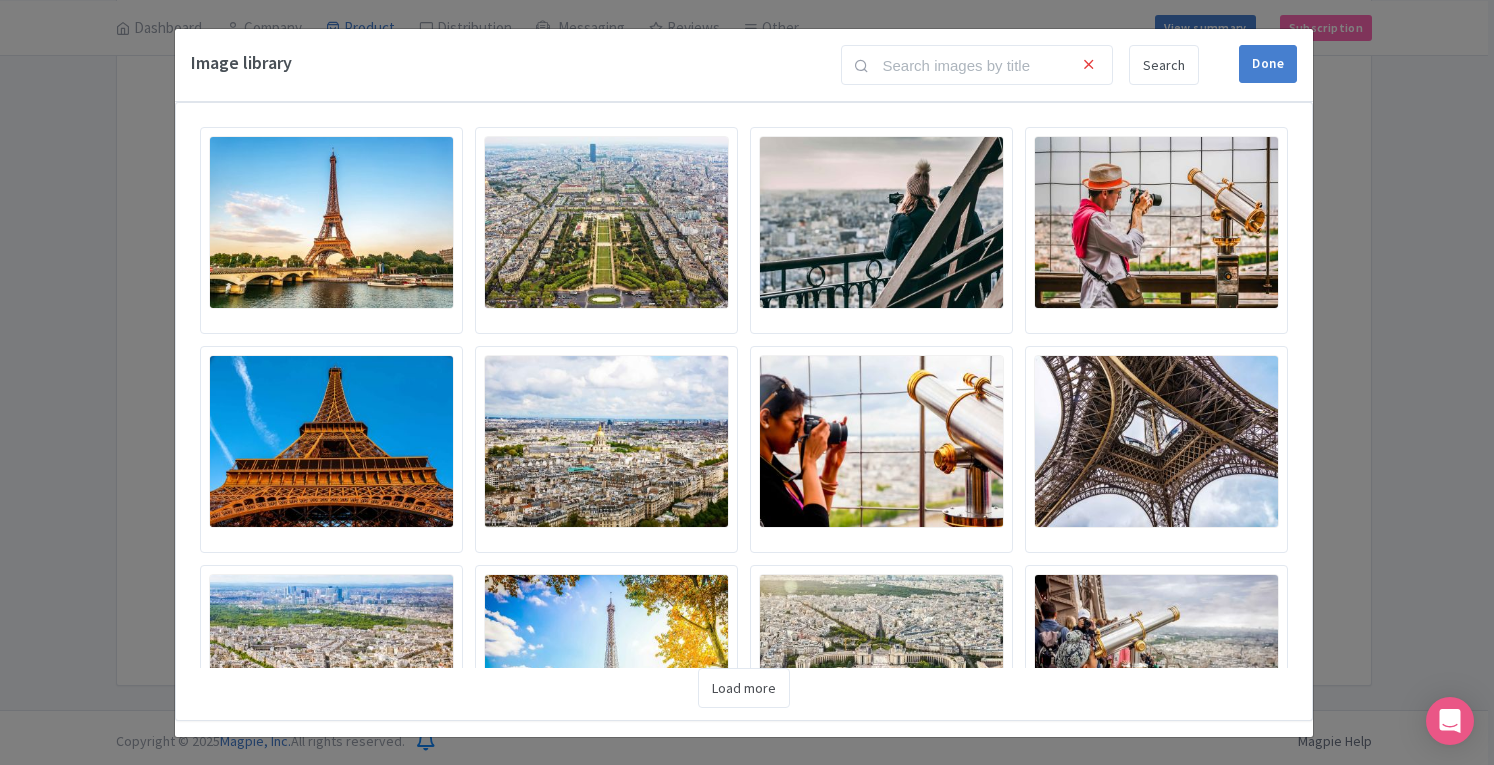 click at bounding box center [1156, 660] 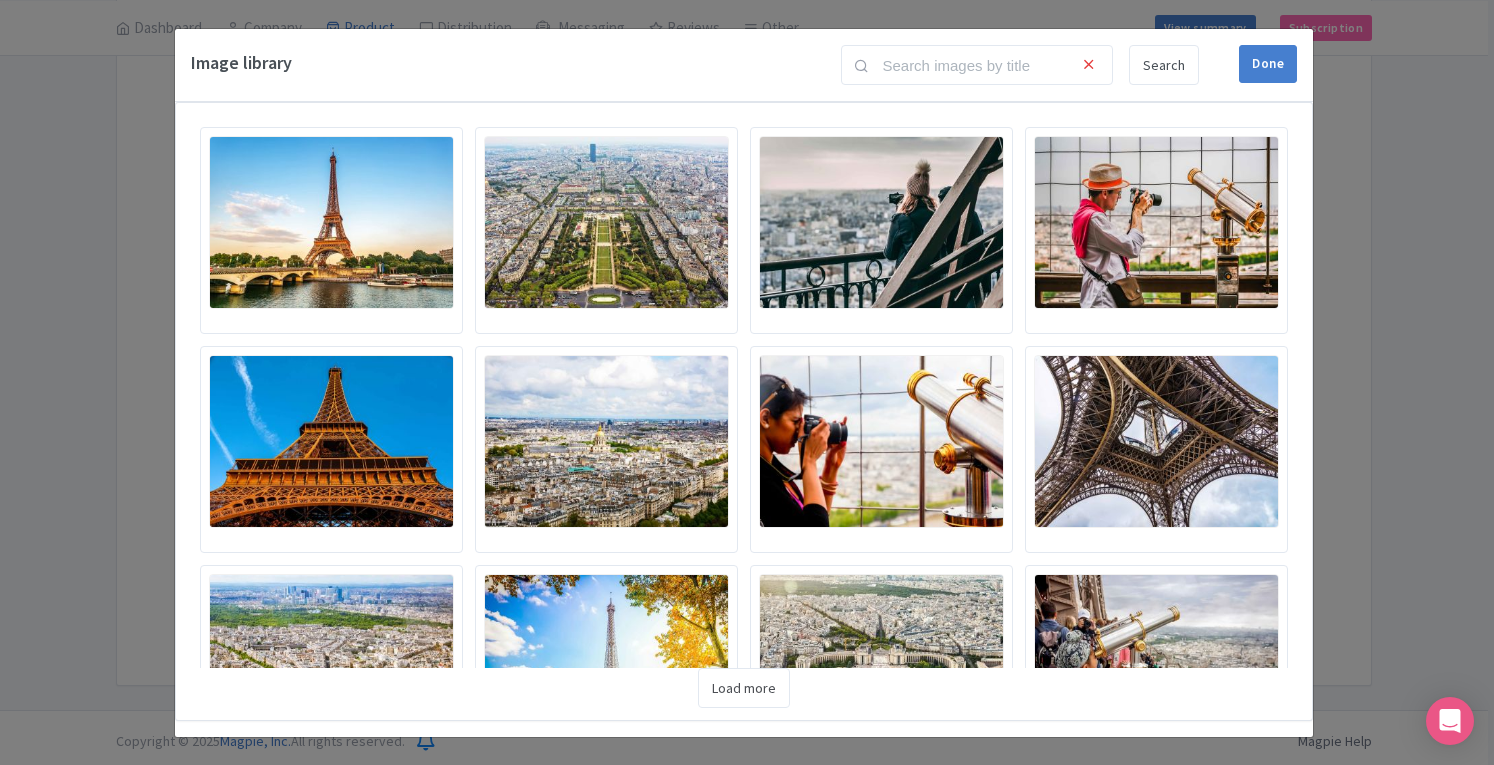 click at bounding box center [1156, 222] 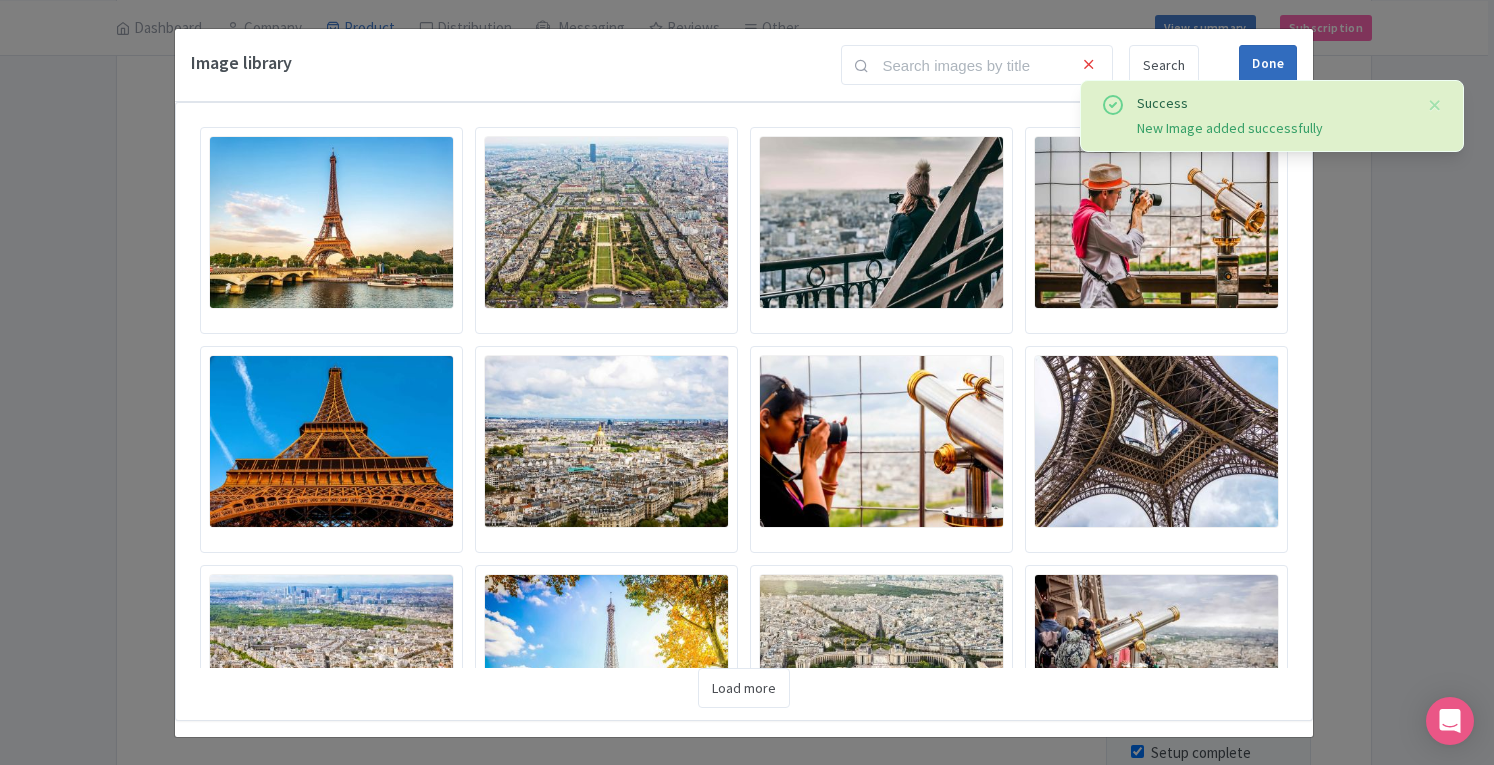 click on "Done" at bounding box center (1268, 64) 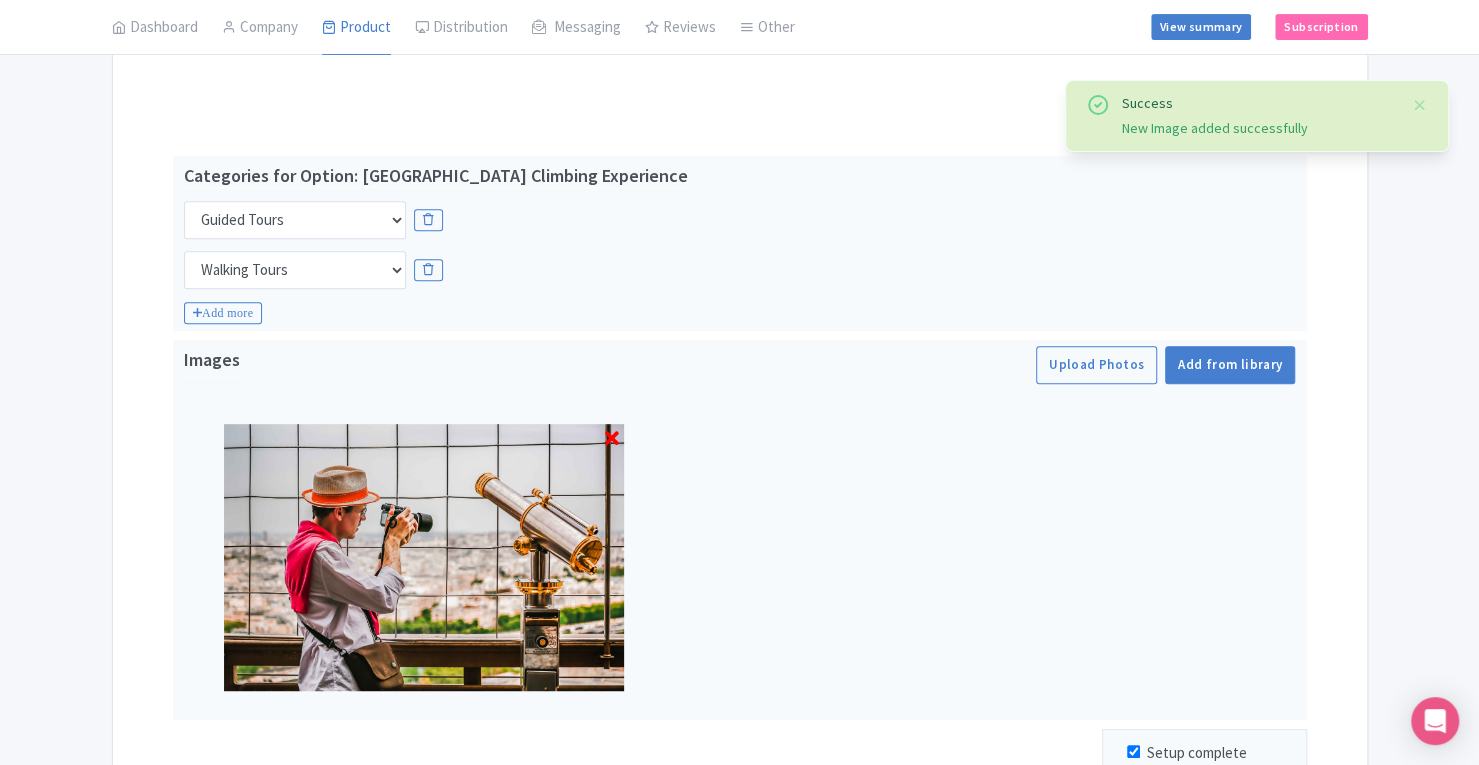 scroll, scrollTop: 645, scrollLeft: 0, axis: vertical 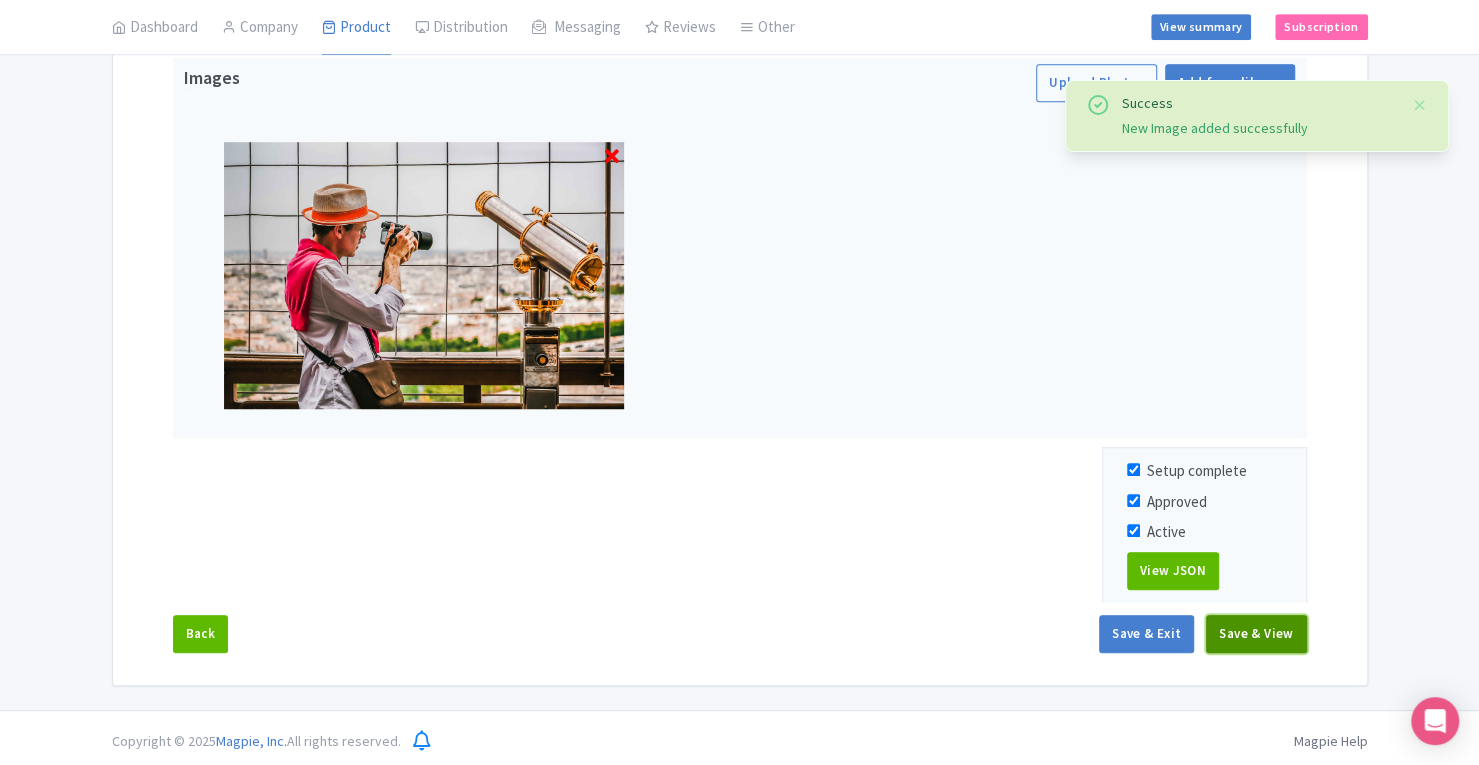 click on "Save & View" at bounding box center (1256, 634) 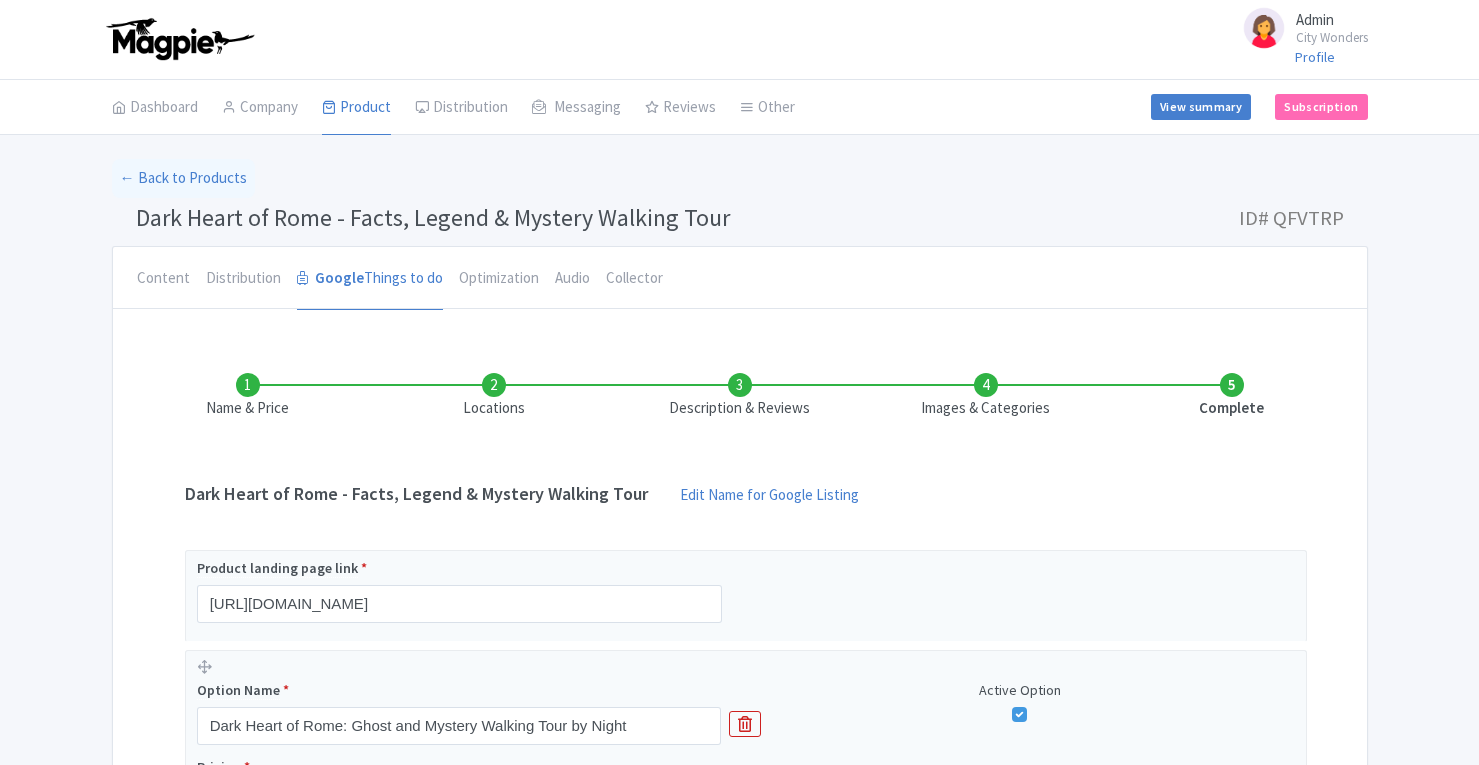 scroll, scrollTop: 0, scrollLeft: 0, axis: both 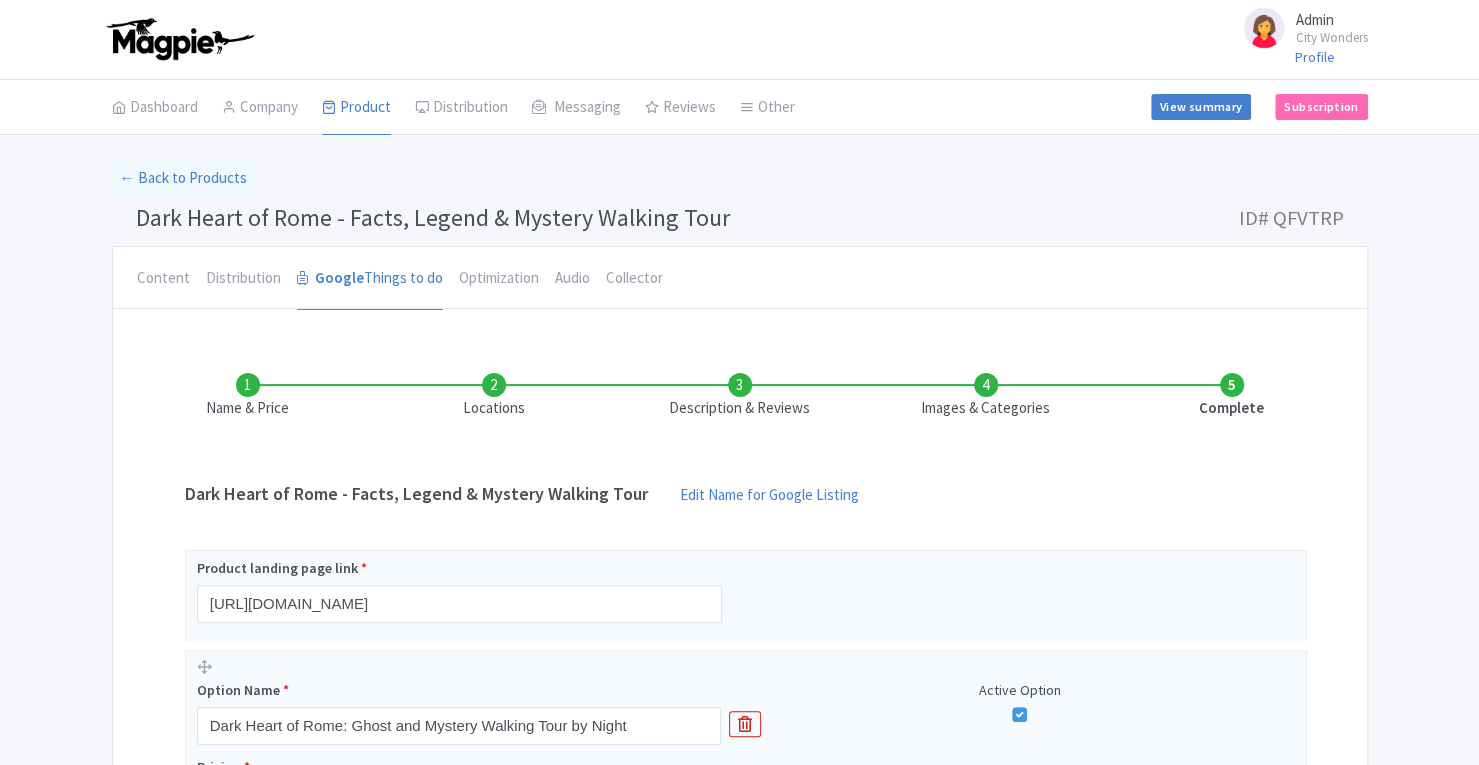 click on "Images & Categories" at bounding box center (986, 396) 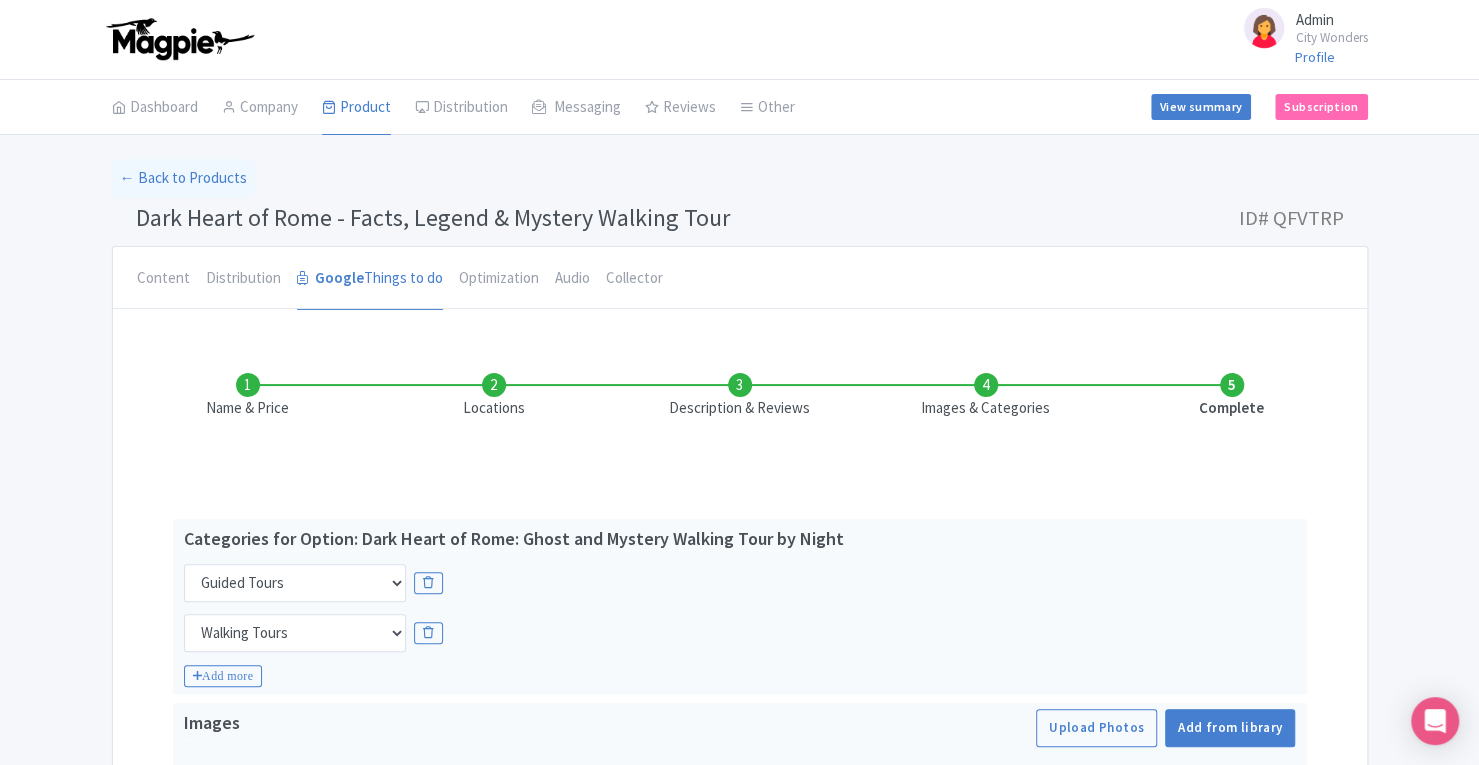 scroll, scrollTop: 363, scrollLeft: 0, axis: vertical 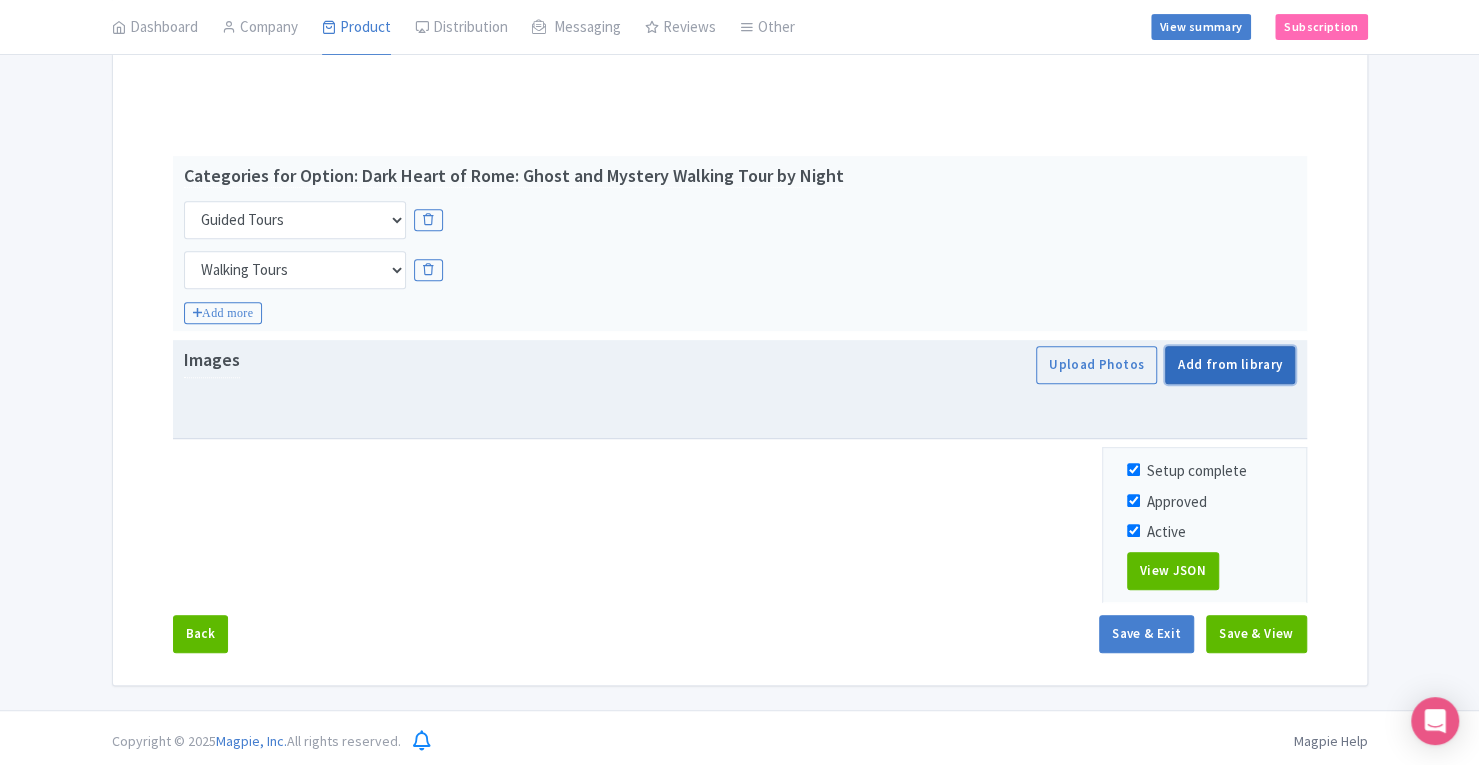 click on "Add from library" at bounding box center [1230, 365] 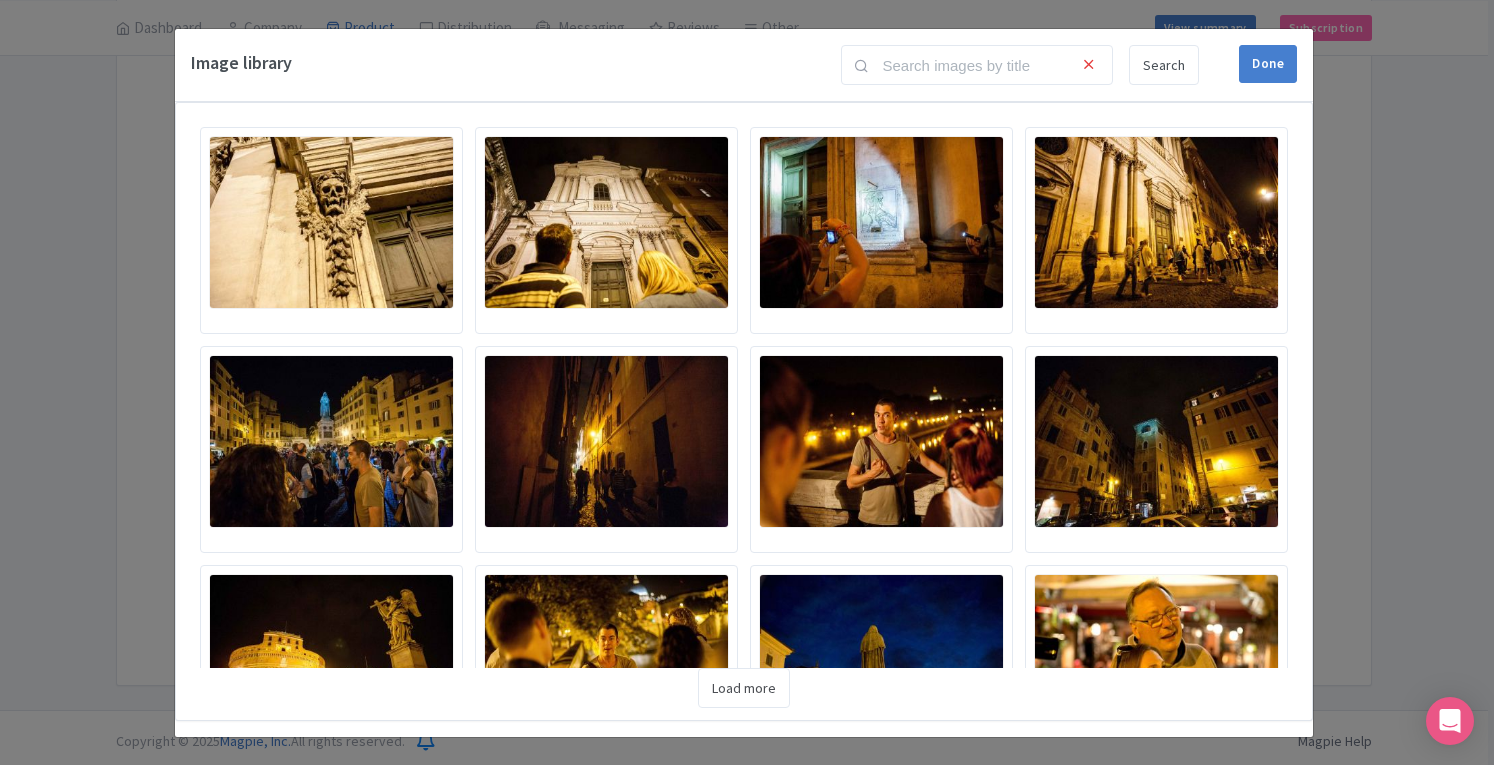click at bounding box center [331, 222] 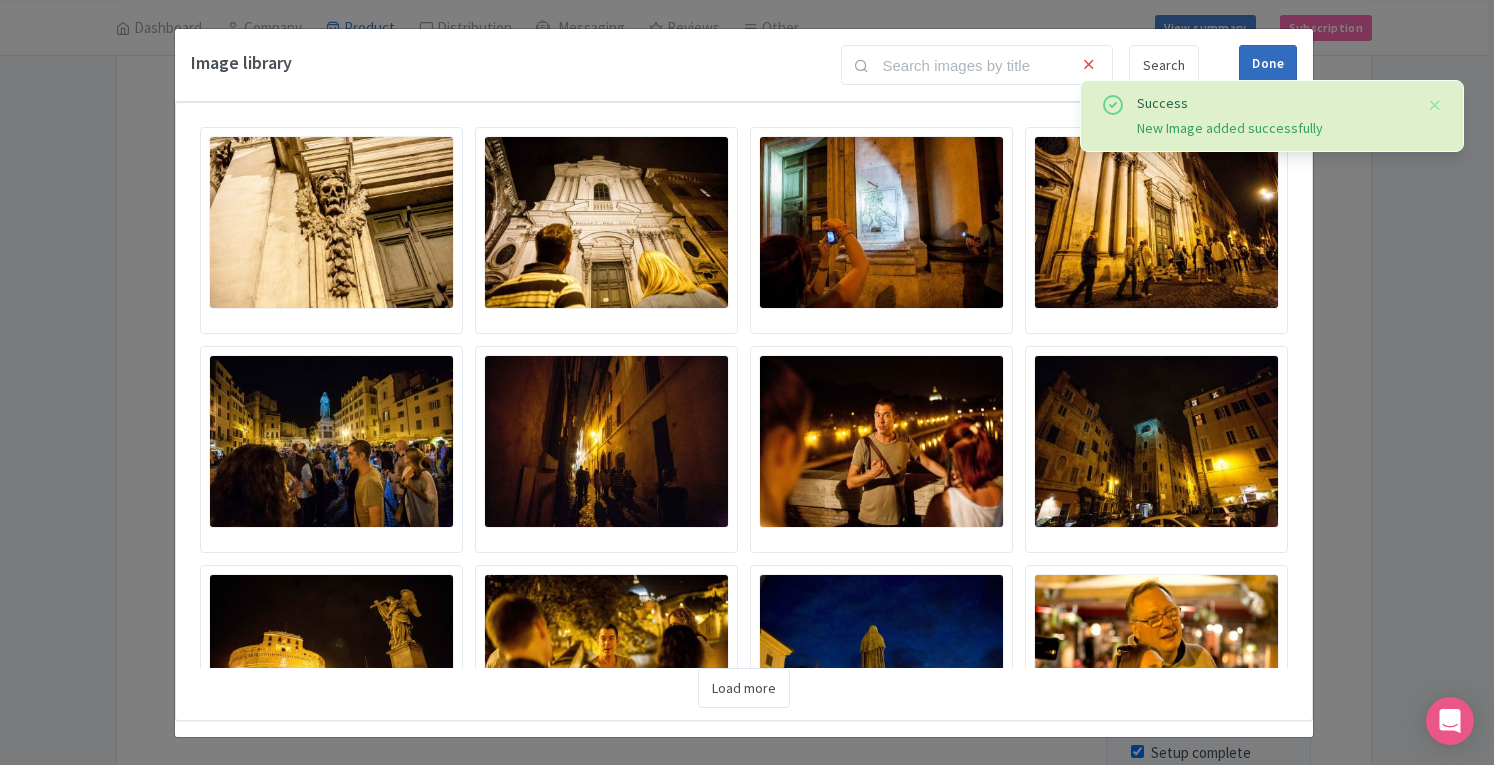 click on "Done" at bounding box center [1268, 64] 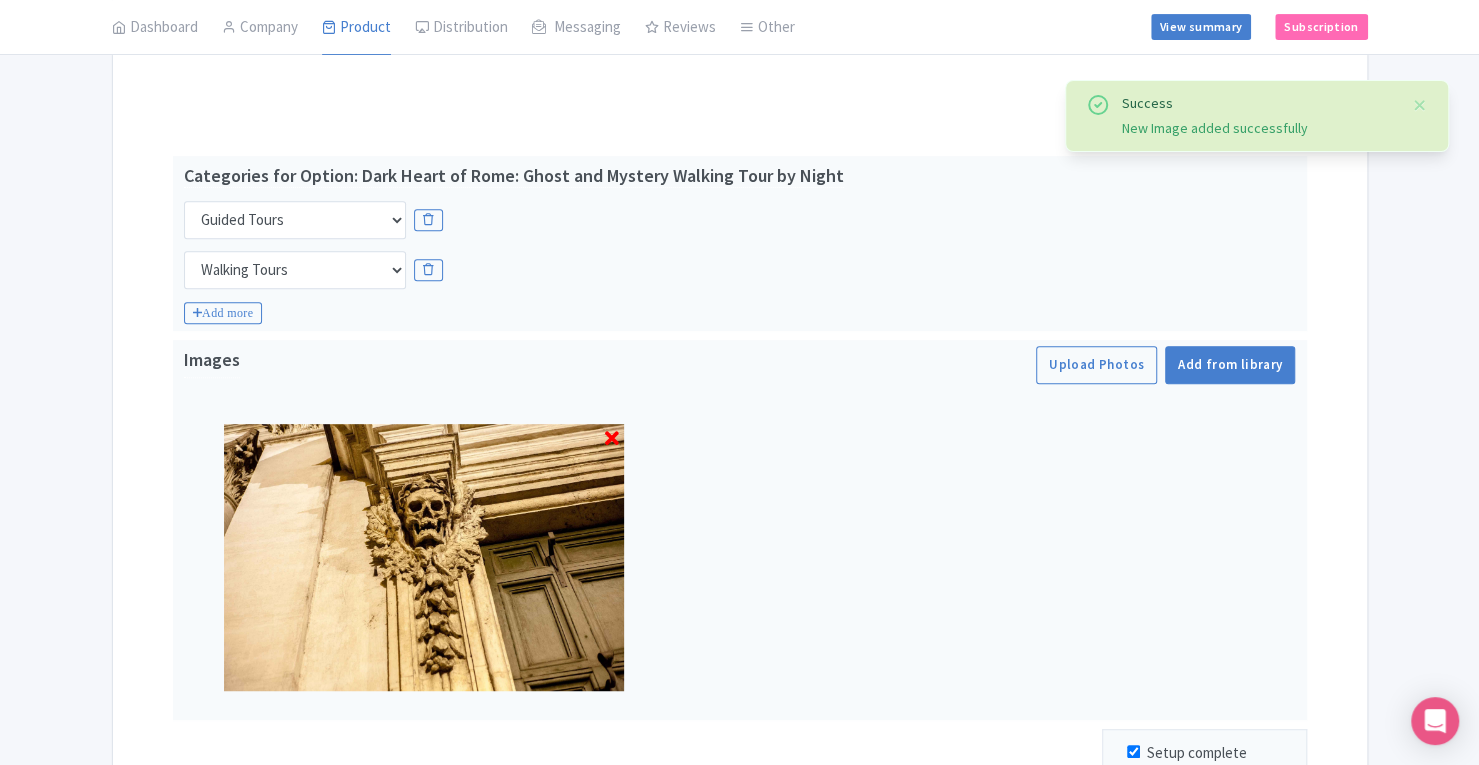 scroll, scrollTop: 645, scrollLeft: 0, axis: vertical 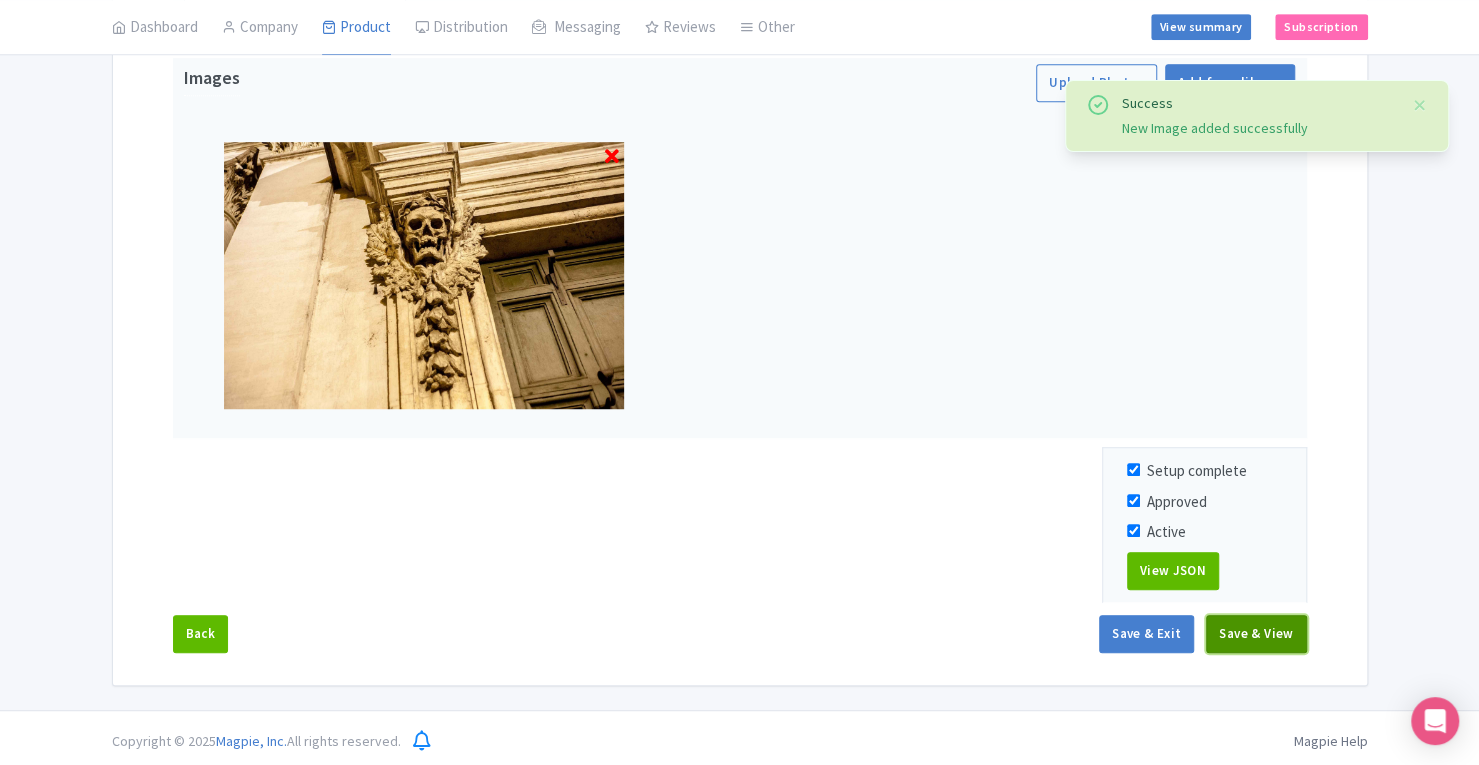 click on "Save & View" at bounding box center [1256, 634] 